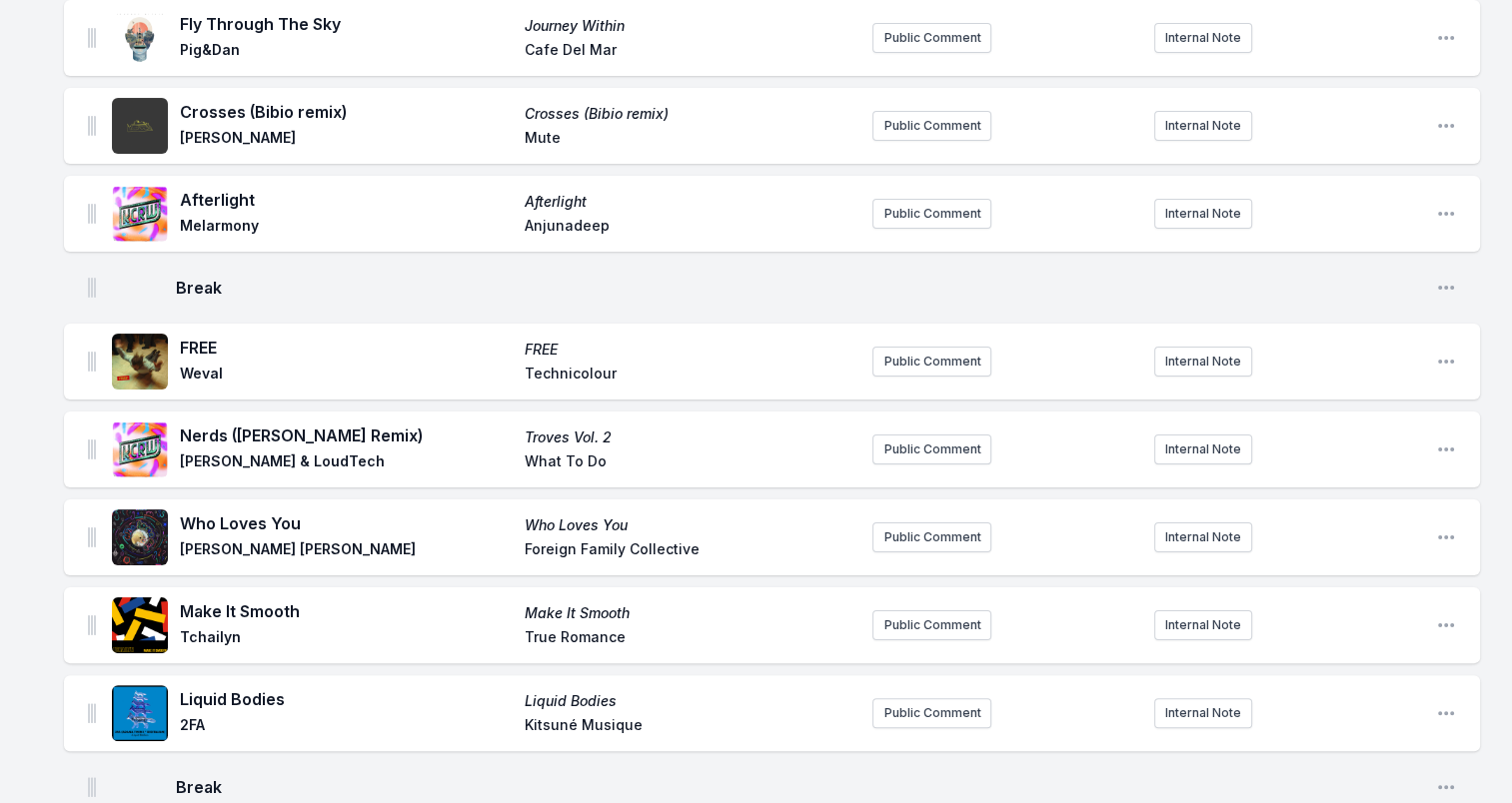 scroll, scrollTop: 0, scrollLeft: 0, axis: both 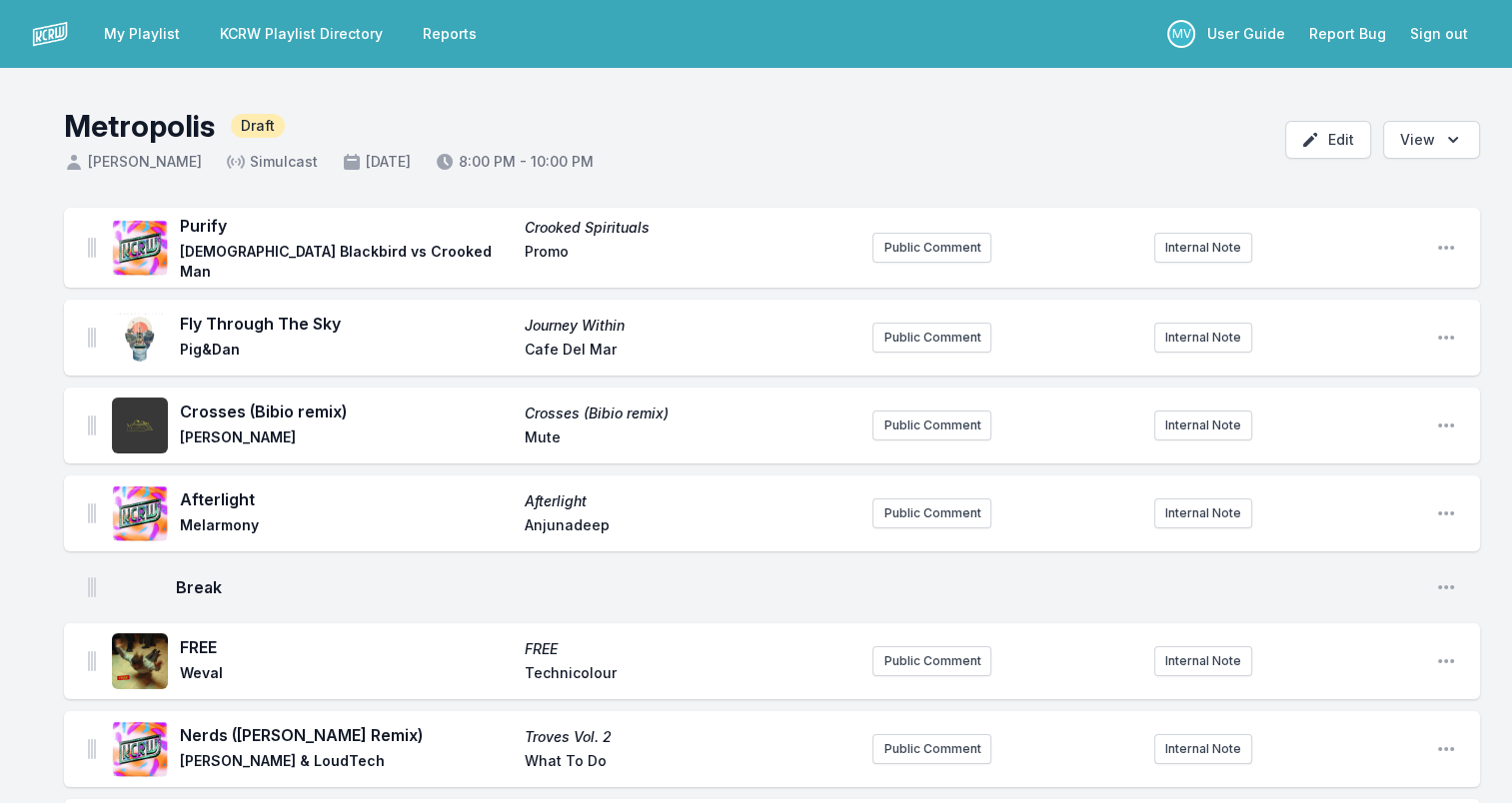 click on "Purify" at bounding box center [346, 226] 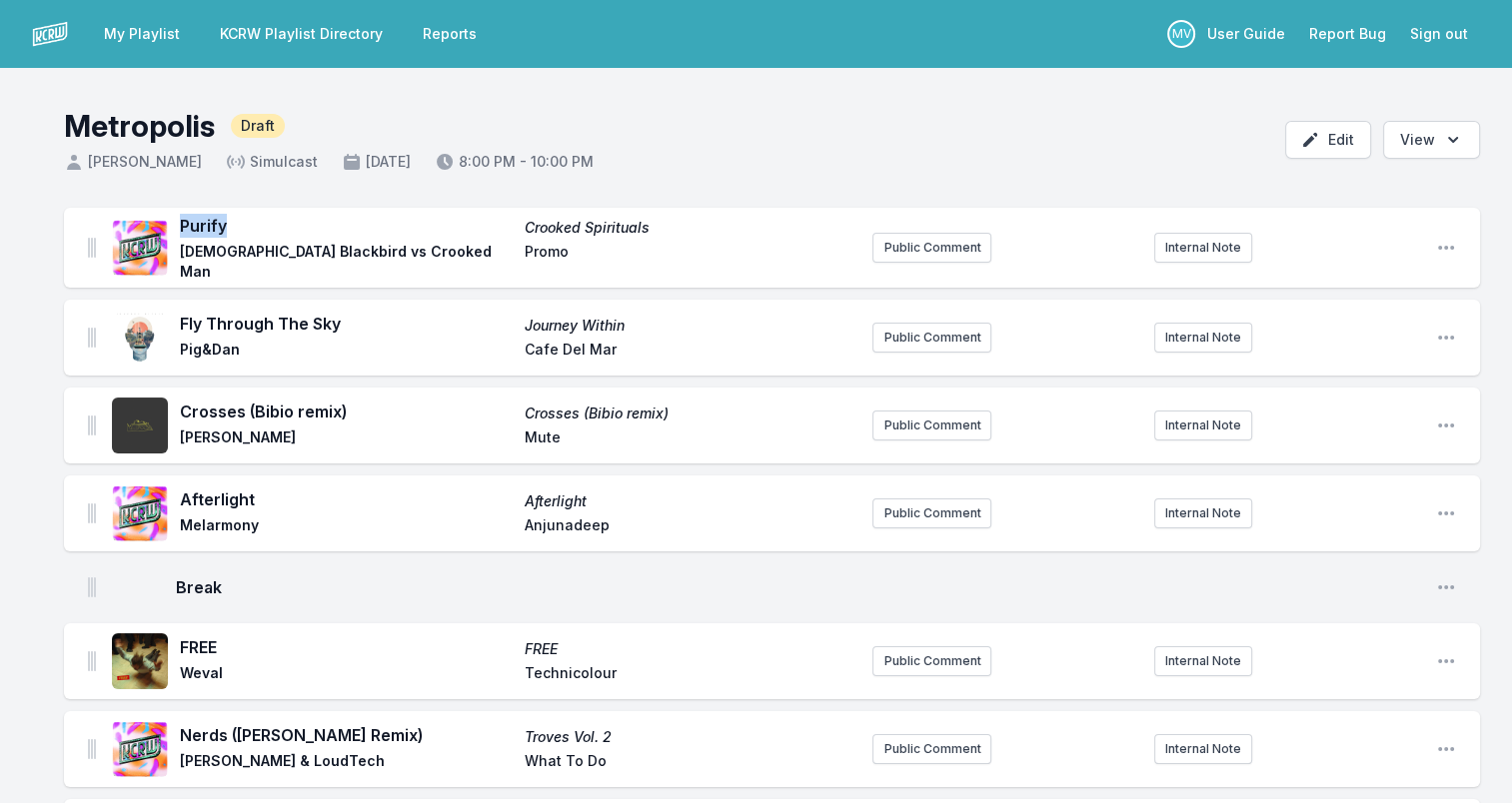 click on "Purify" at bounding box center (346, 226) 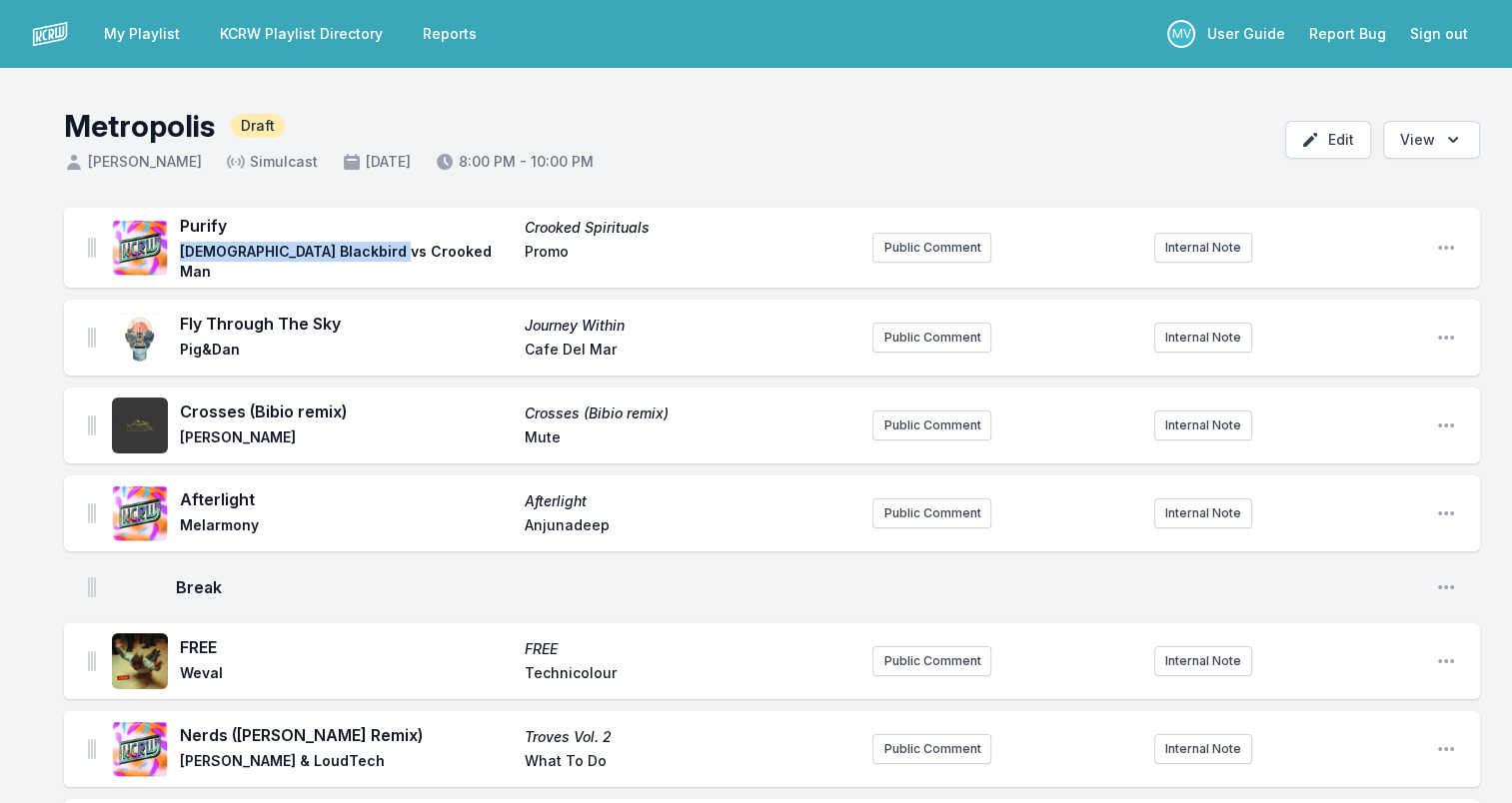 drag, startPoint x: 179, startPoint y: 256, endPoint x: 404, endPoint y: 255, distance: 225.00222 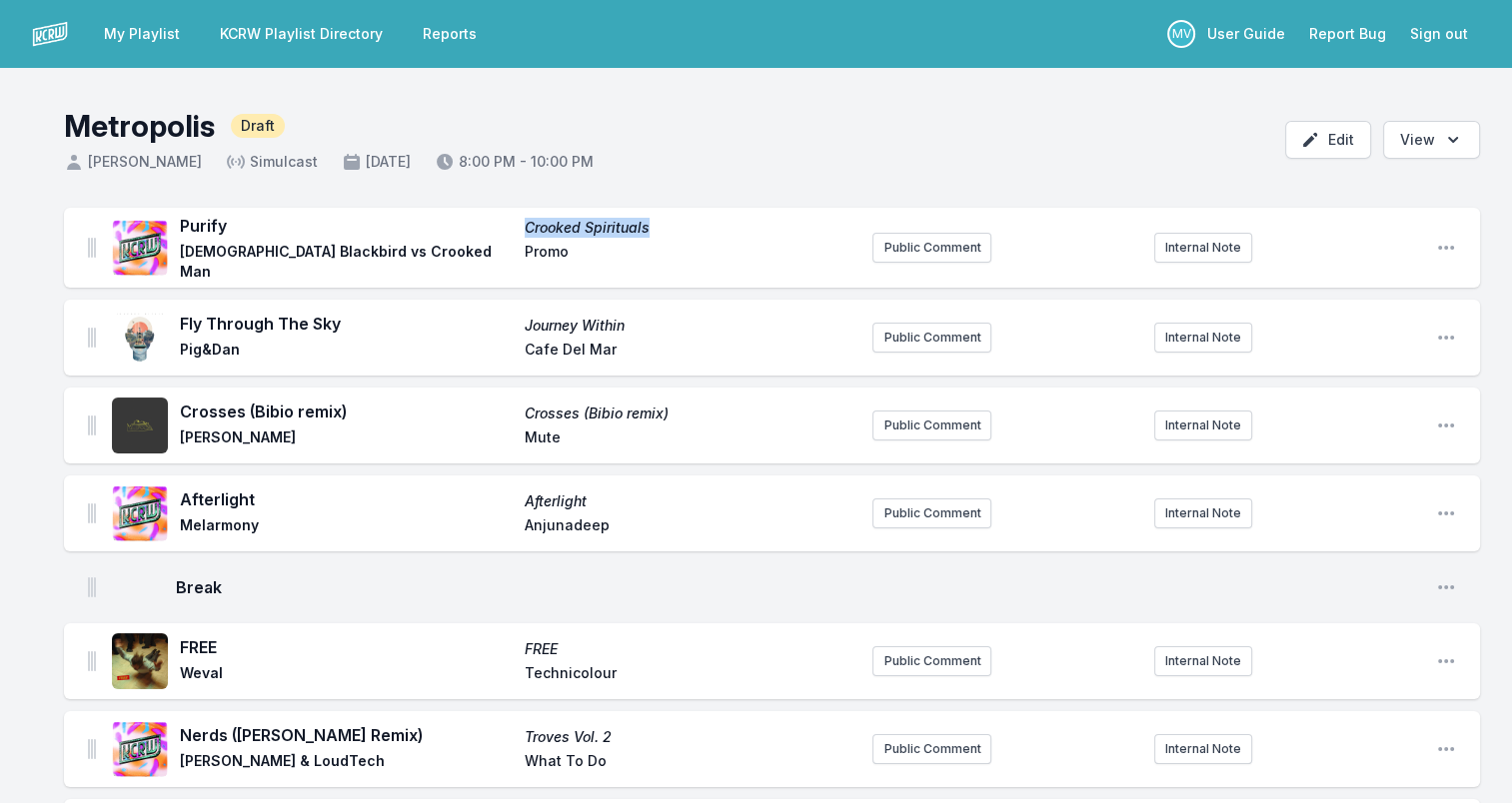 drag, startPoint x: 528, startPoint y: 230, endPoint x: 684, endPoint y: 232, distance: 156.01282 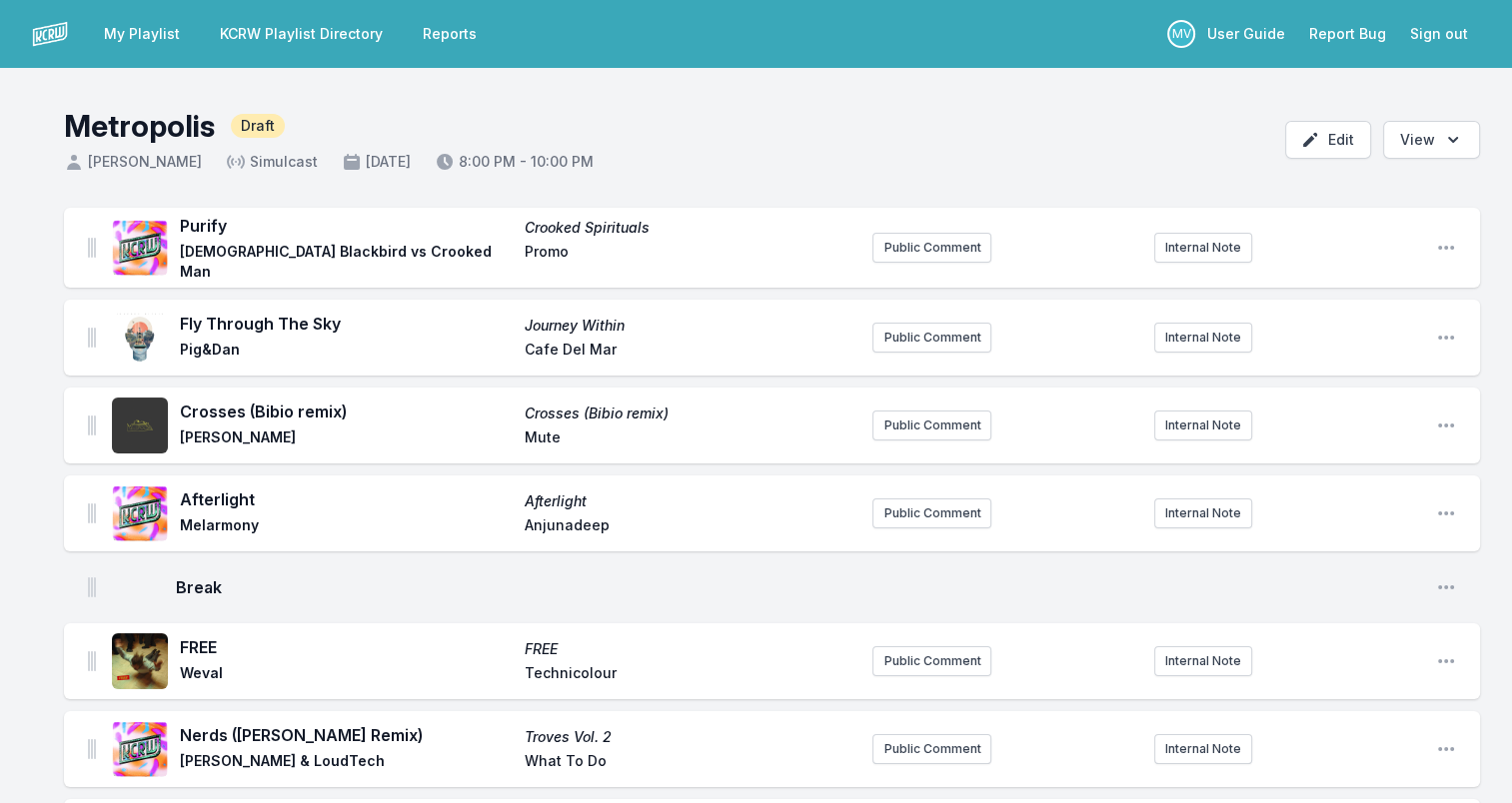 click on "Promo" at bounding box center [691, 262] 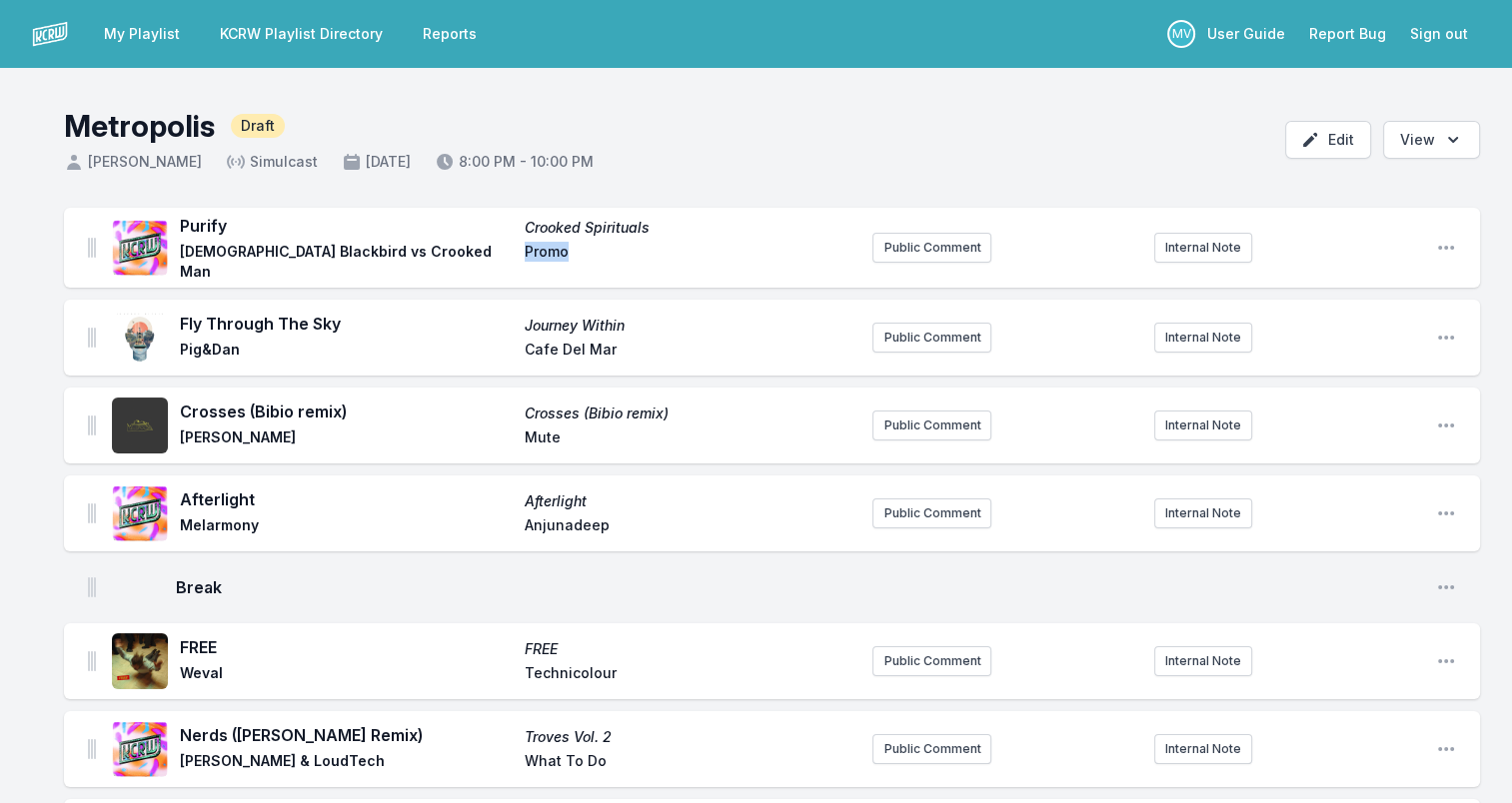 click on "Promo" at bounding box center [691, 262] 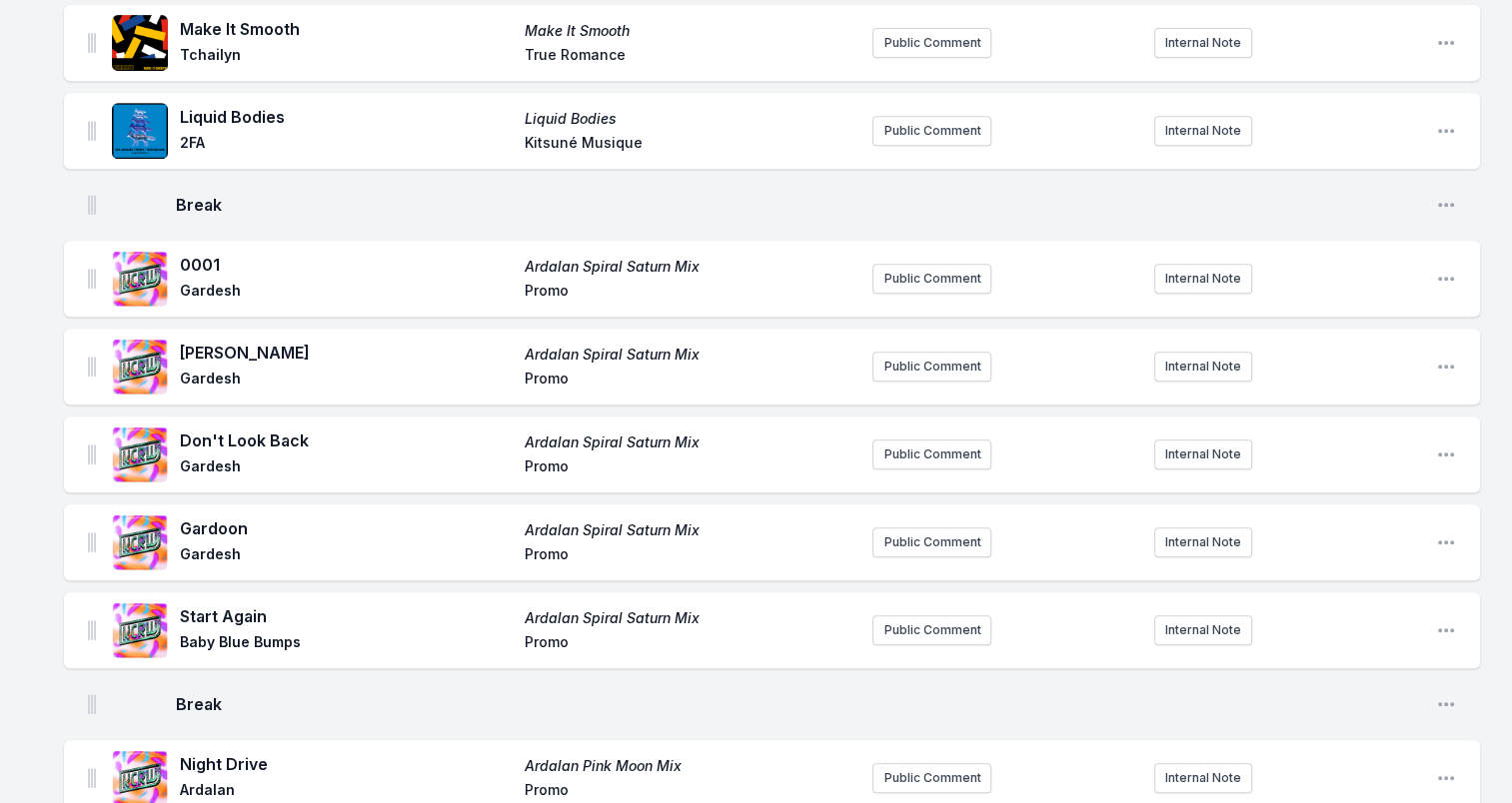 scroll, scrollTop: 899, scrollLeft: 0, axis: vertical 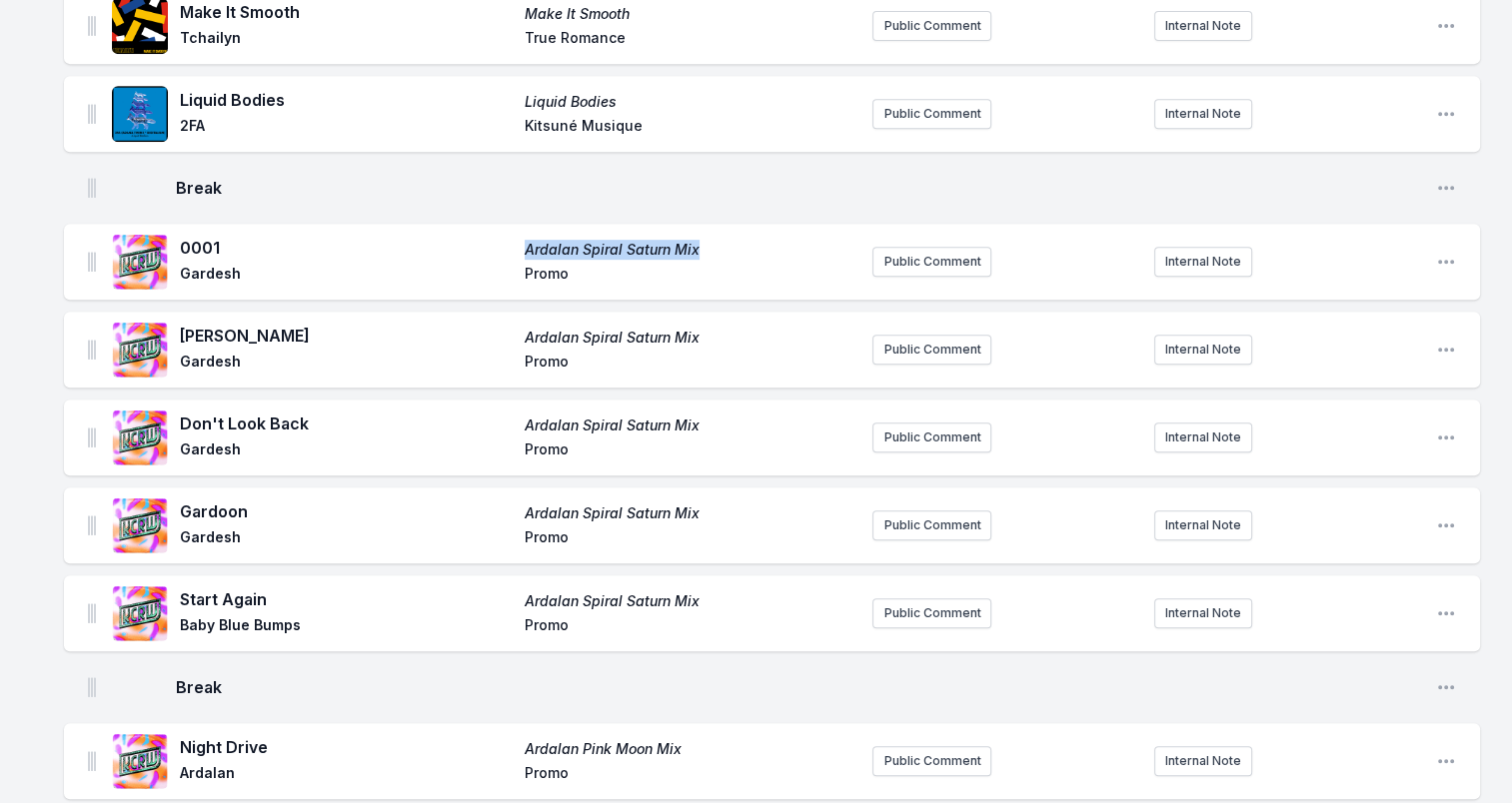 drag, startPoint x: 715, startPoint y: 252, endPoint x: 496, endPoint y: 246, distance: 219.08218 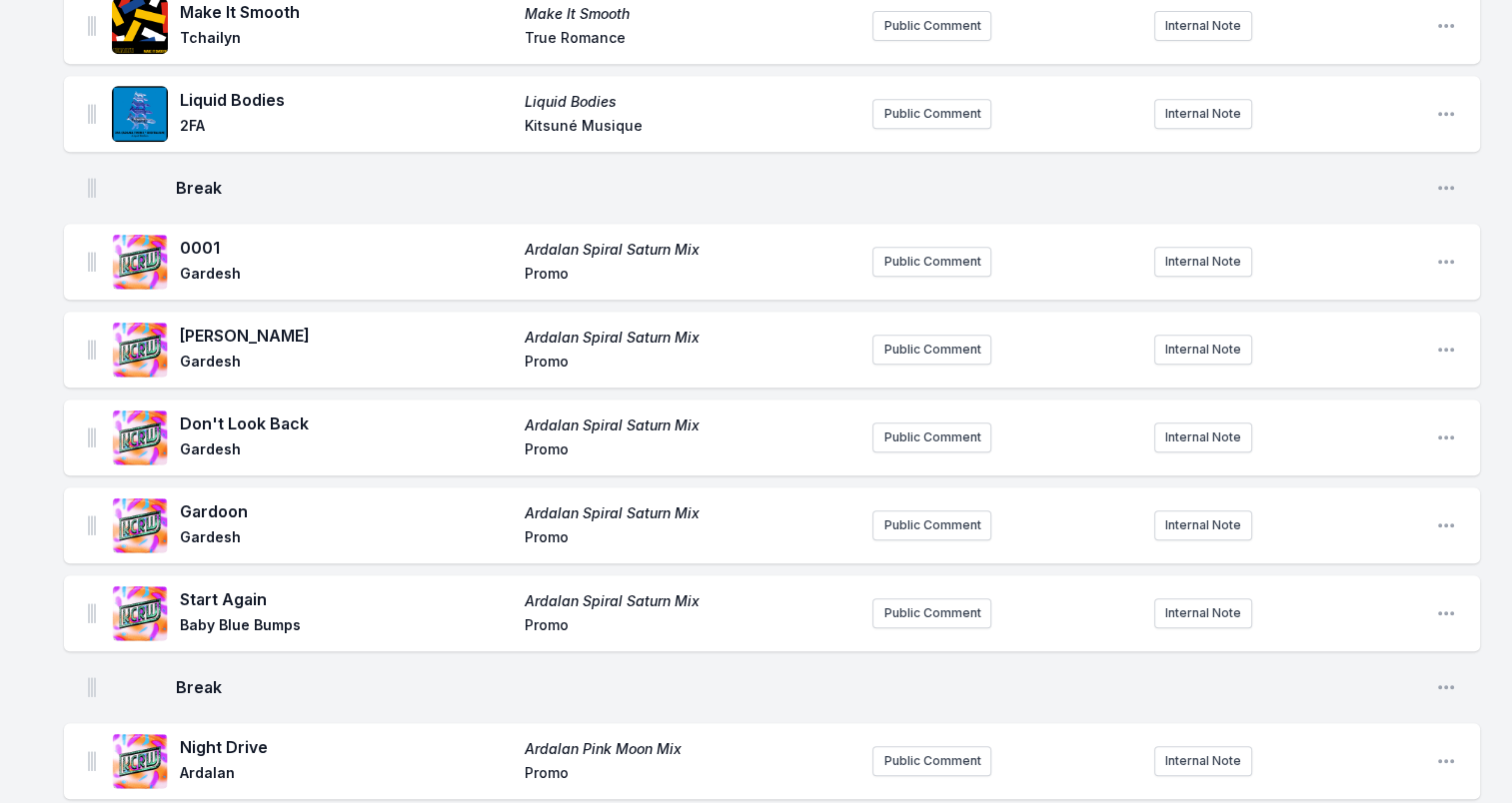 click on "Gardesh" at bounding box center (346, 276) 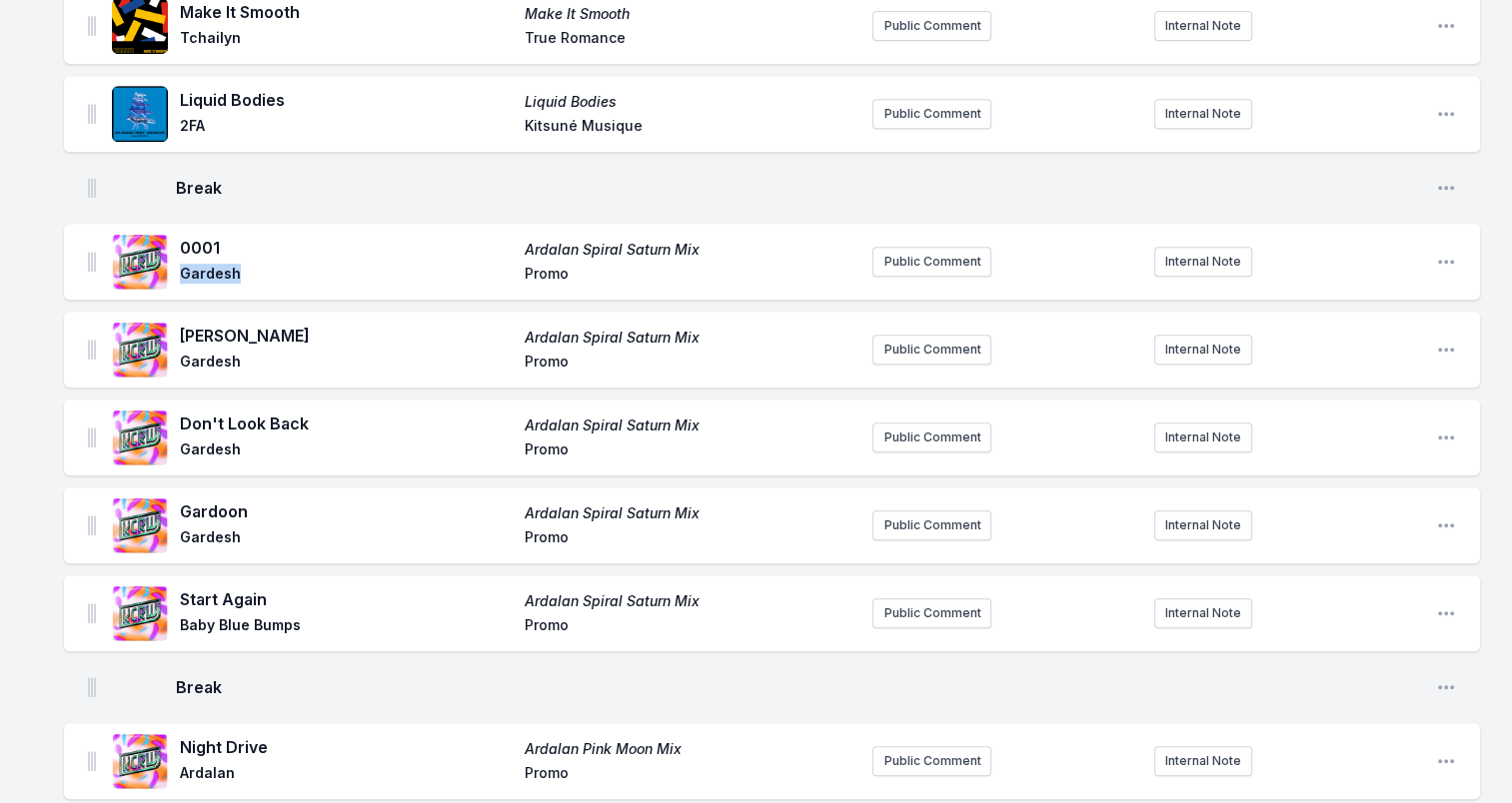 click on "Gardesh" at bounding box center (346, 276) 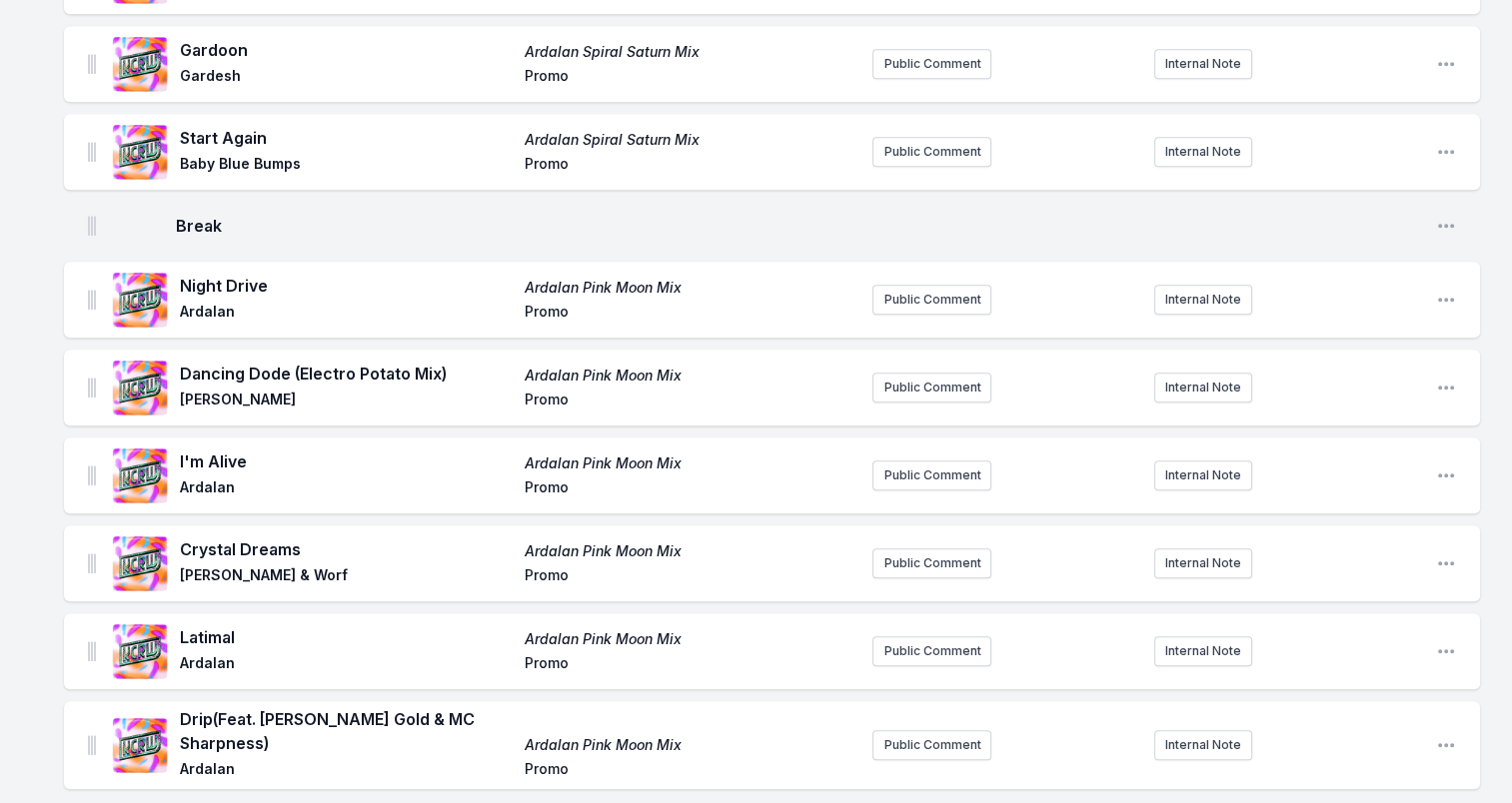 scroll, scrollTop: 1398, scrollLeft: 0, axis: vertical 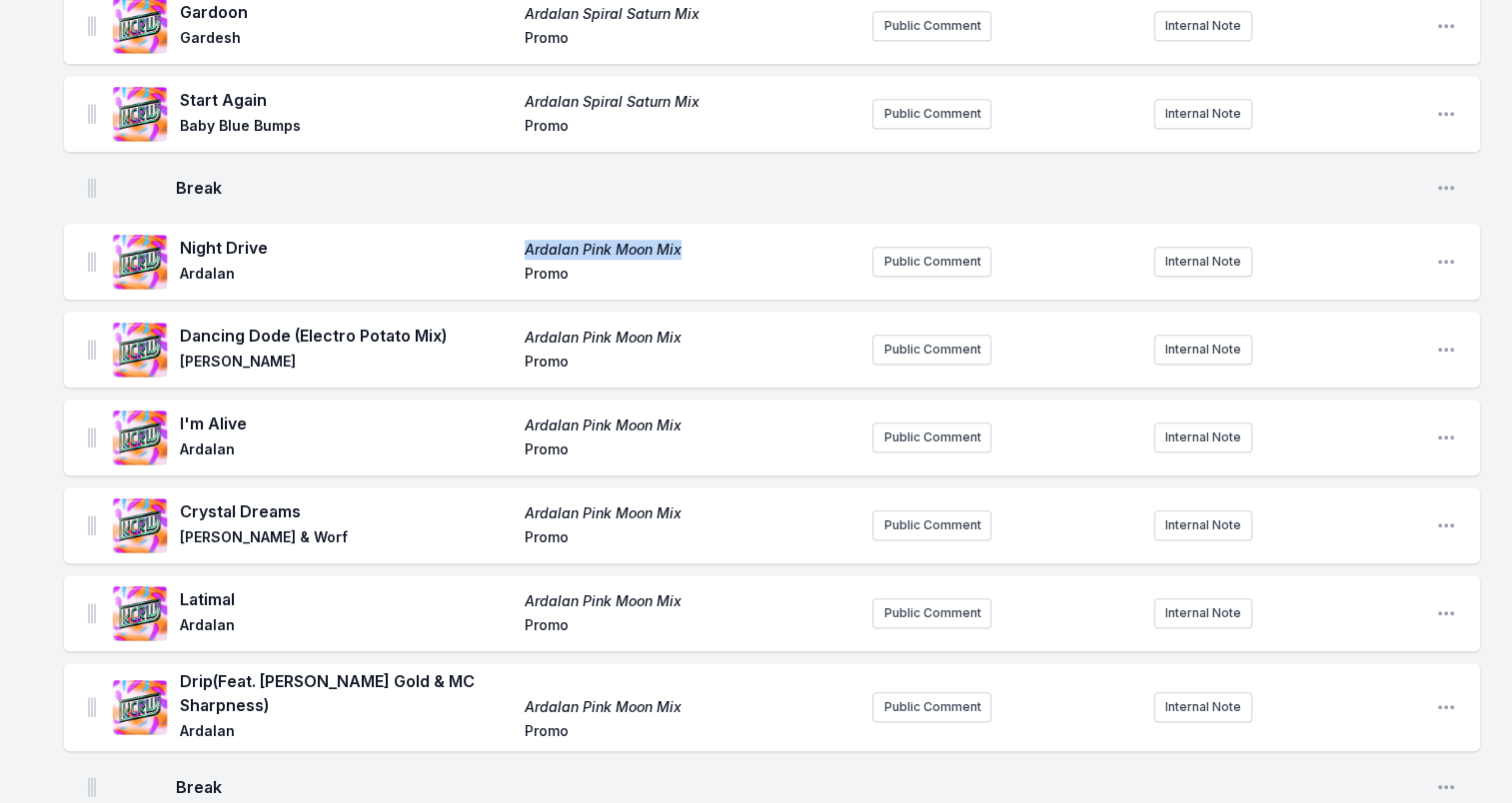 drag, startPoint x: 694, startPoint y: 246, endPoint x: 504, endPoint y: 255, distance: 190.21304 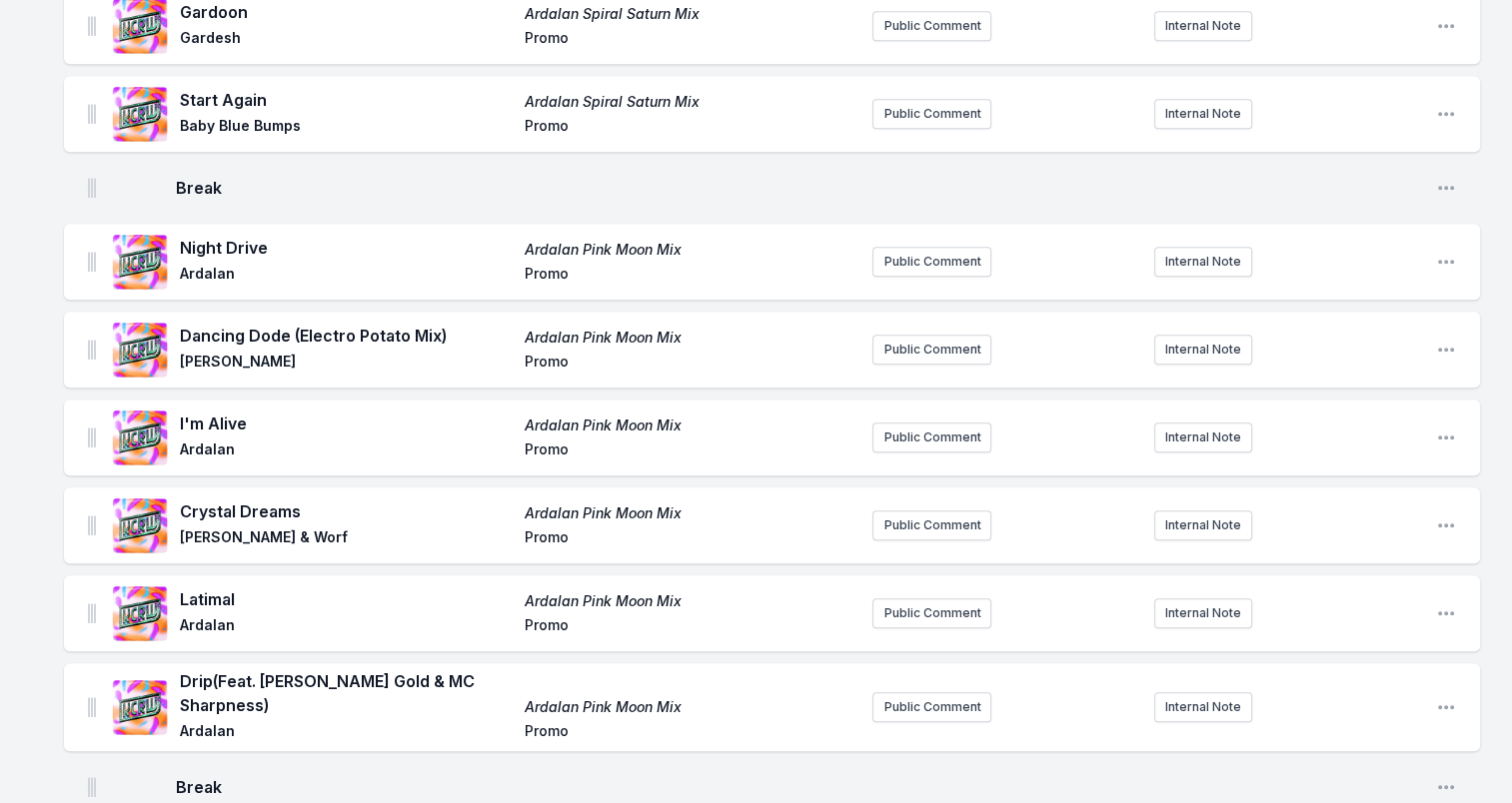 click on "Ardalan" at bounding box center (346, 276) 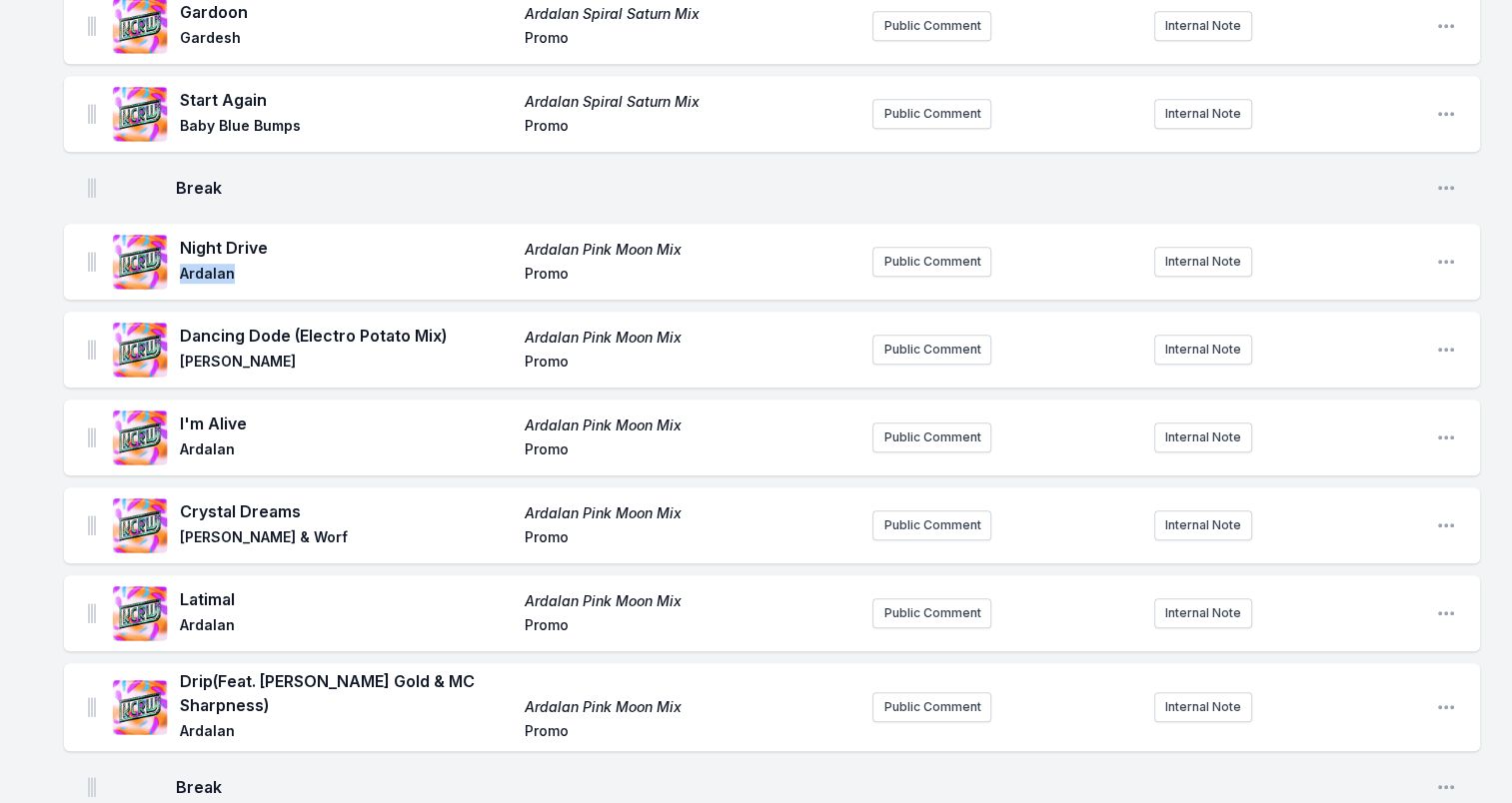 click on "Ardalan" at bounding box center (346, 276) 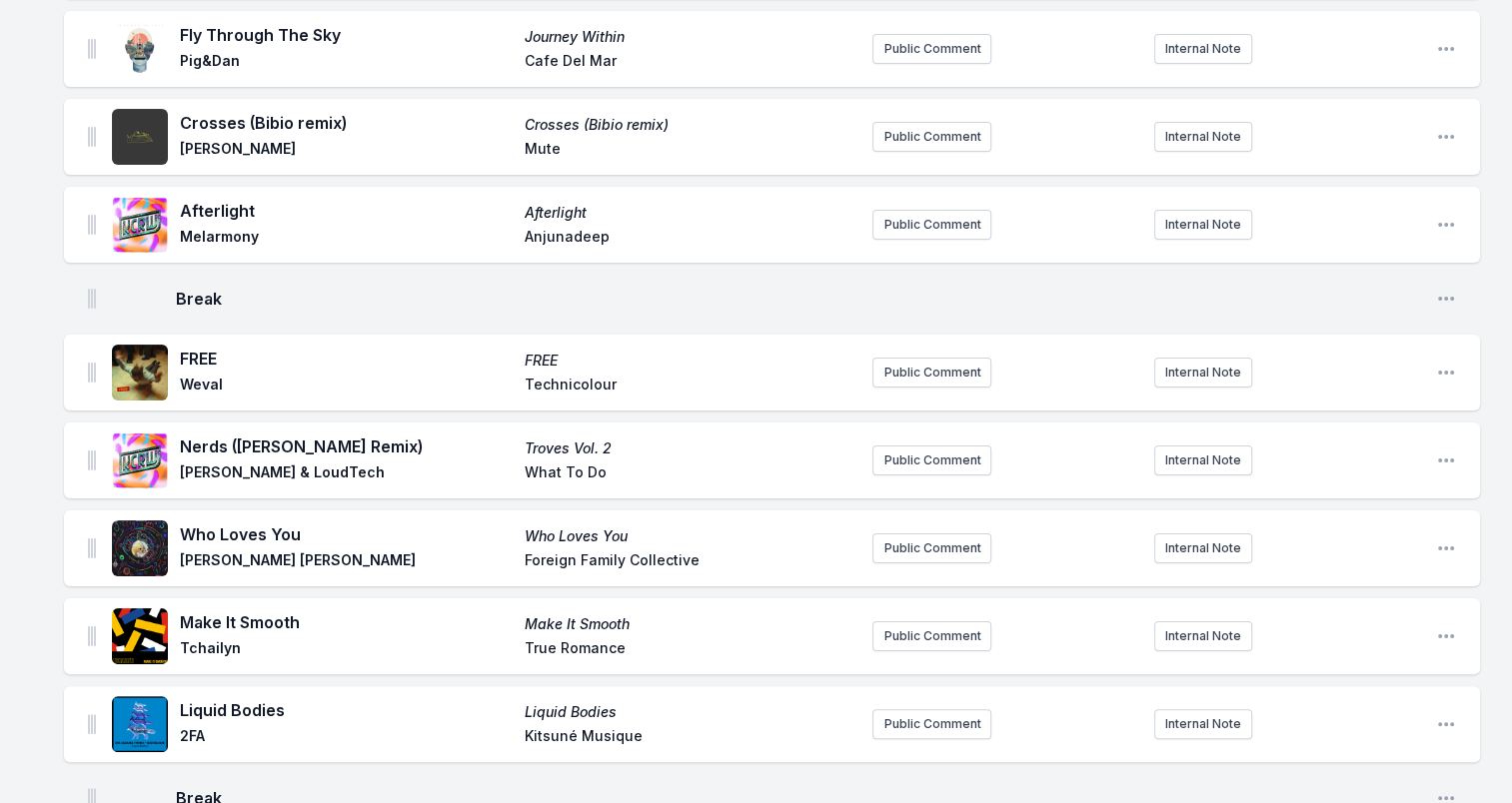 scroll, scrollTop: 0, scrollLeft: 0, axis: both 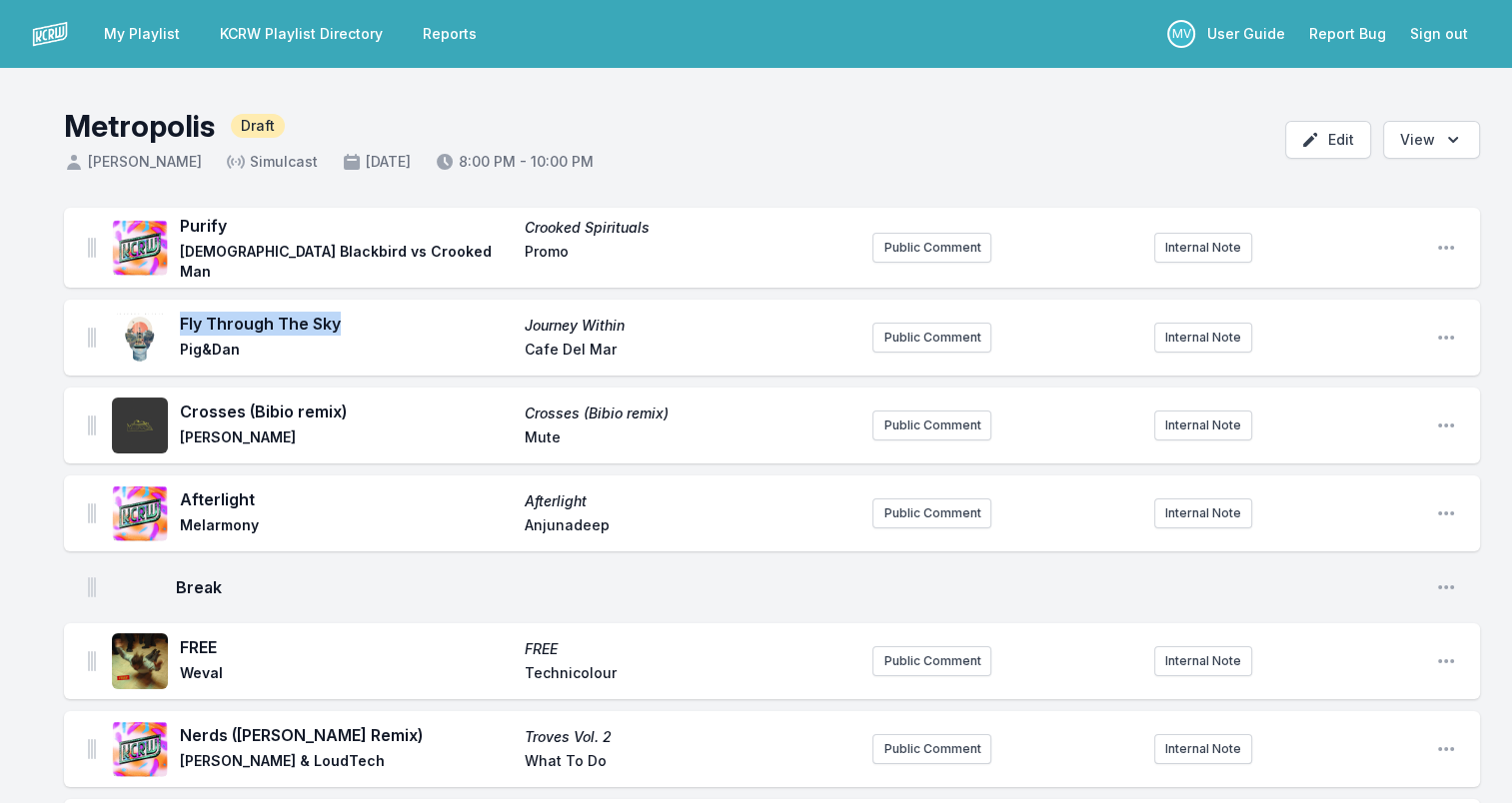 drag, startPoint x: 331, startPoint y: 318, endPoint x: 181, endPoint y: 329, distance: 150.40279 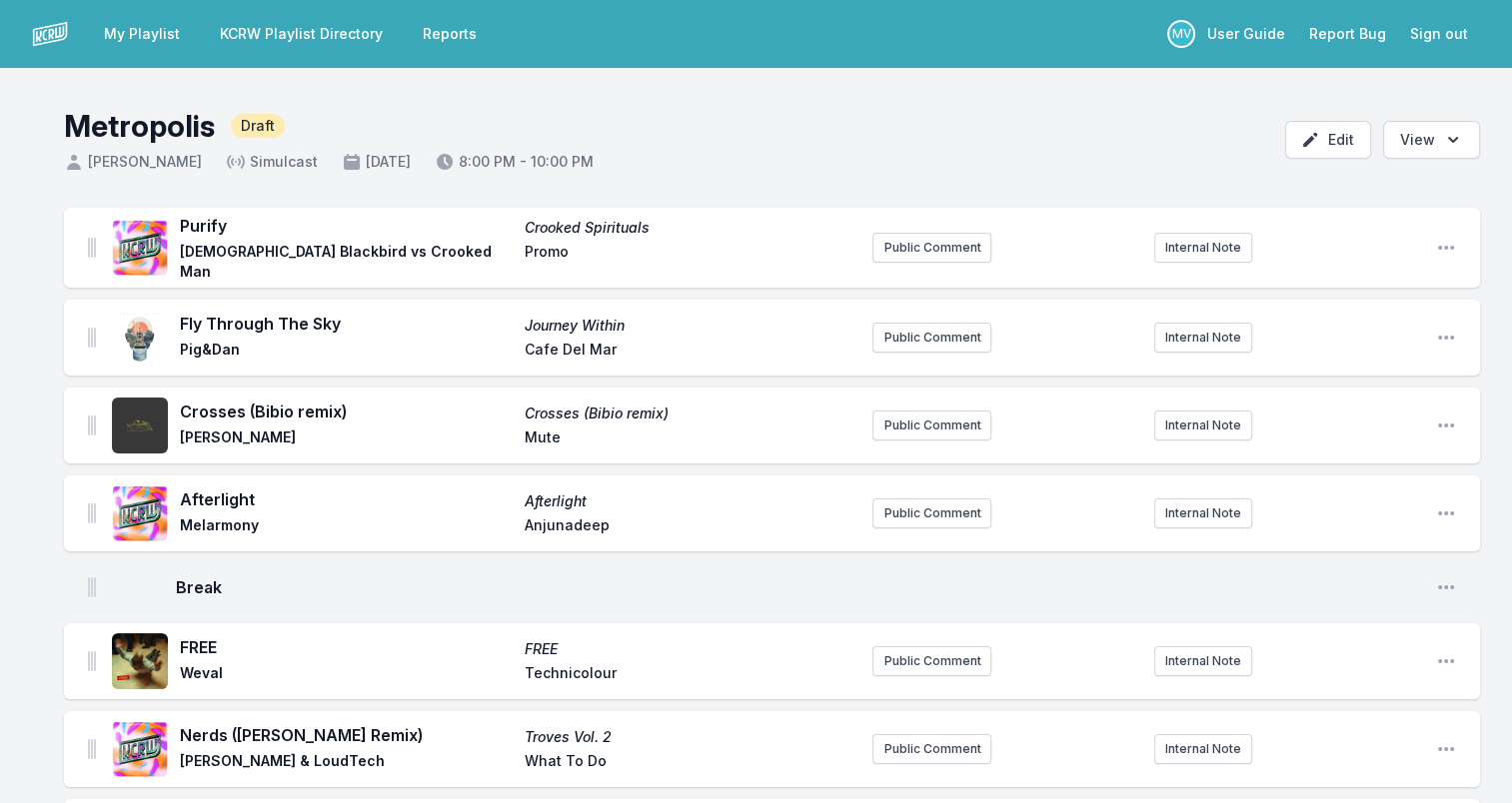 click on "Pig&Dan" at bounding box center [346, 352] 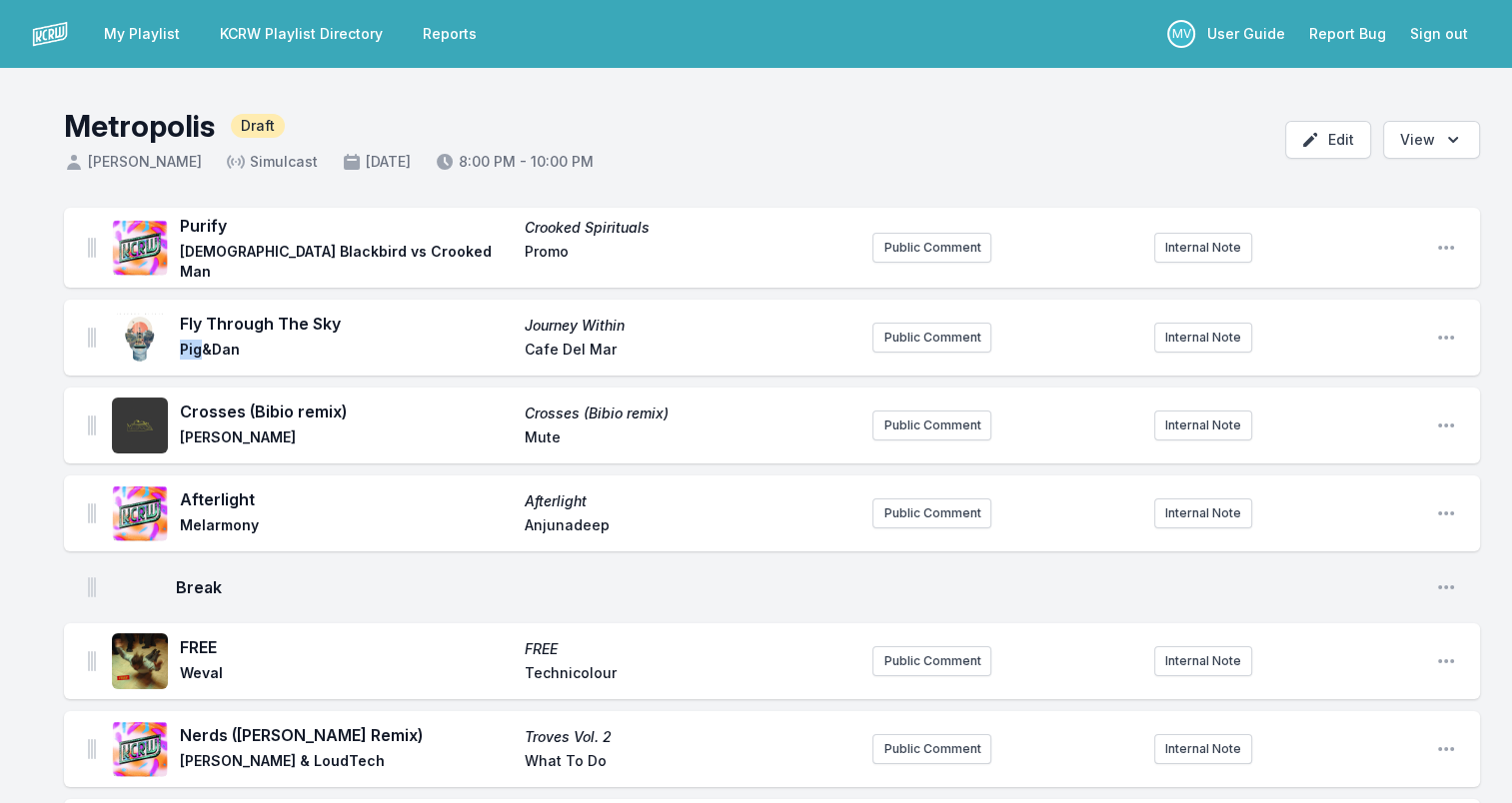 click on "Pig&Dan" at bounding box center (346, 352) 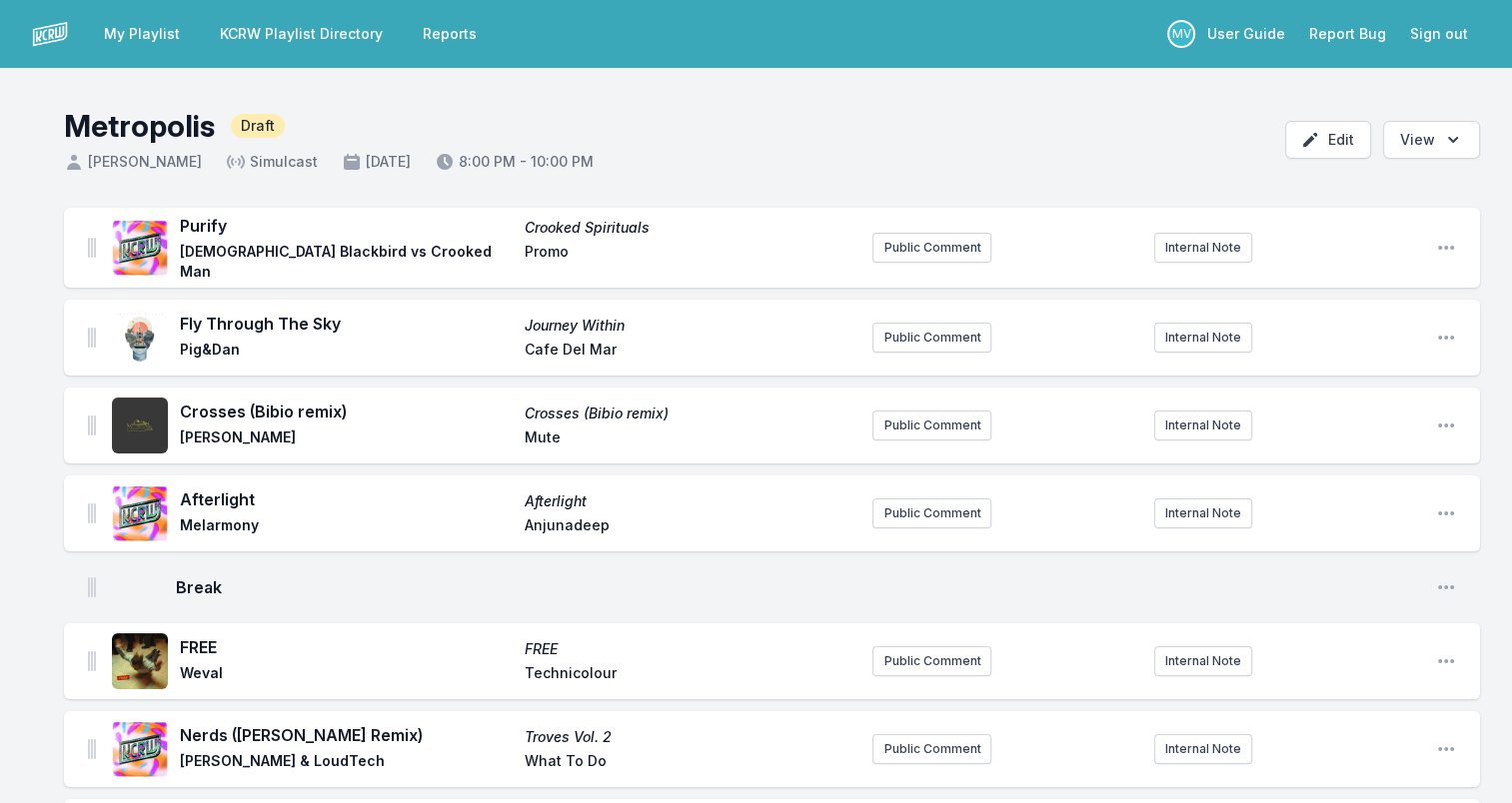 drag, startPoint x: 194, startPoint y: 343, endPoint x: 235, endPoint y: 347, distance: 41.19466 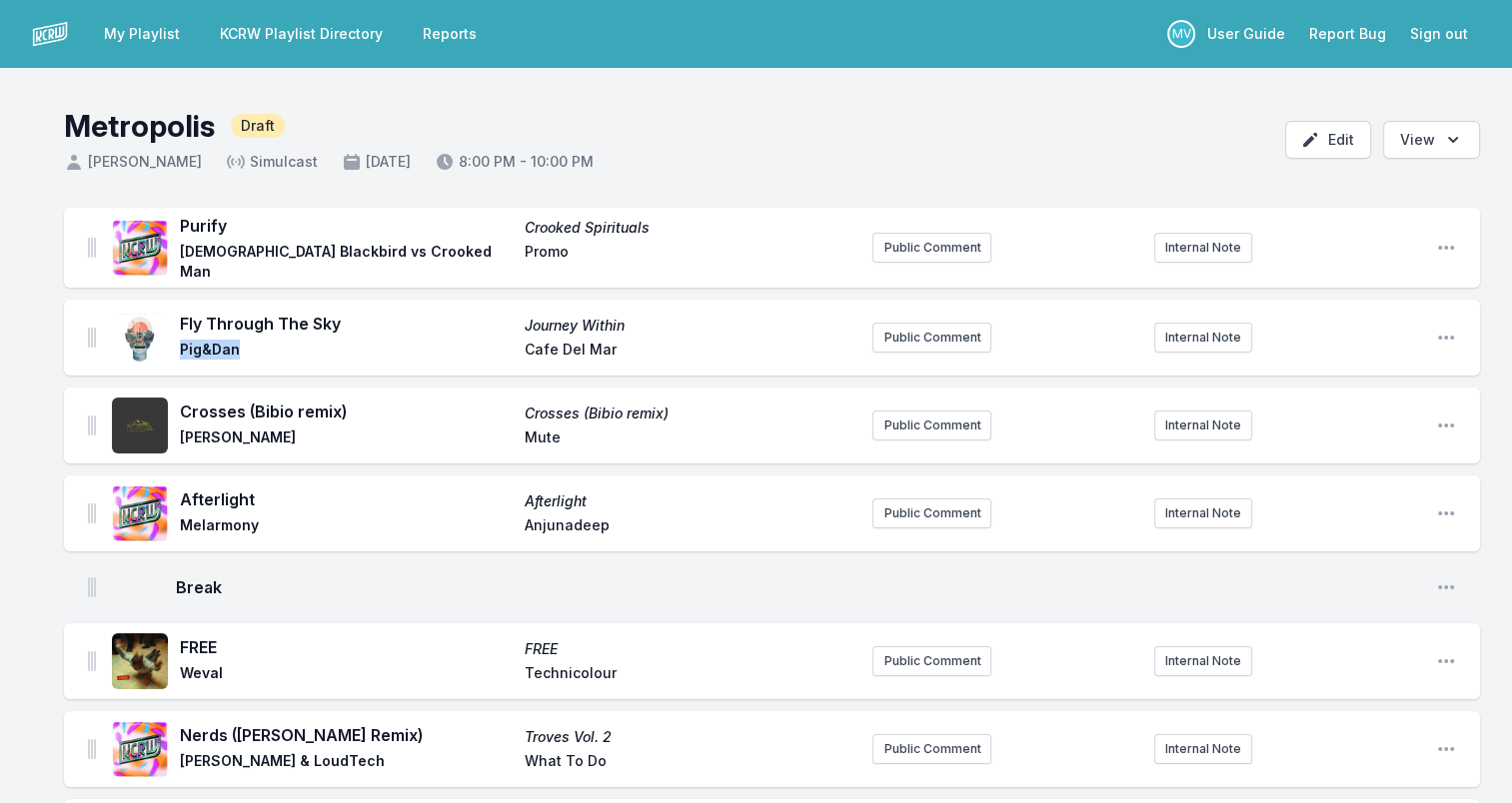 drag, startPoint x: 239, startPoint y: 344, endPoint x: 181, endPoint y: 346, distance: 58.034473 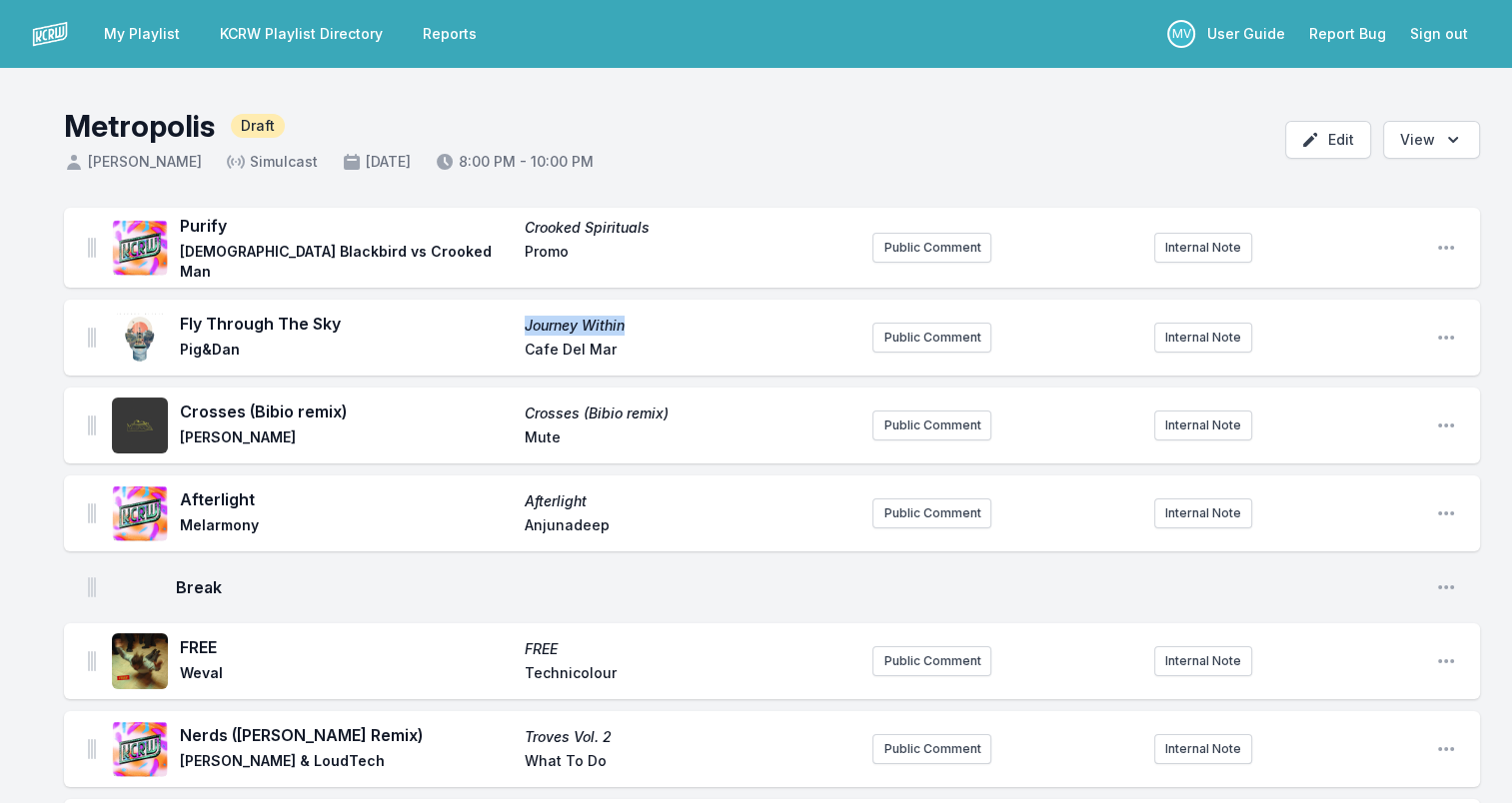 drag, startPoint x: 641, startPoint y: 317, endPoint x: 468, endPoint y: 329, distance: 173.41569 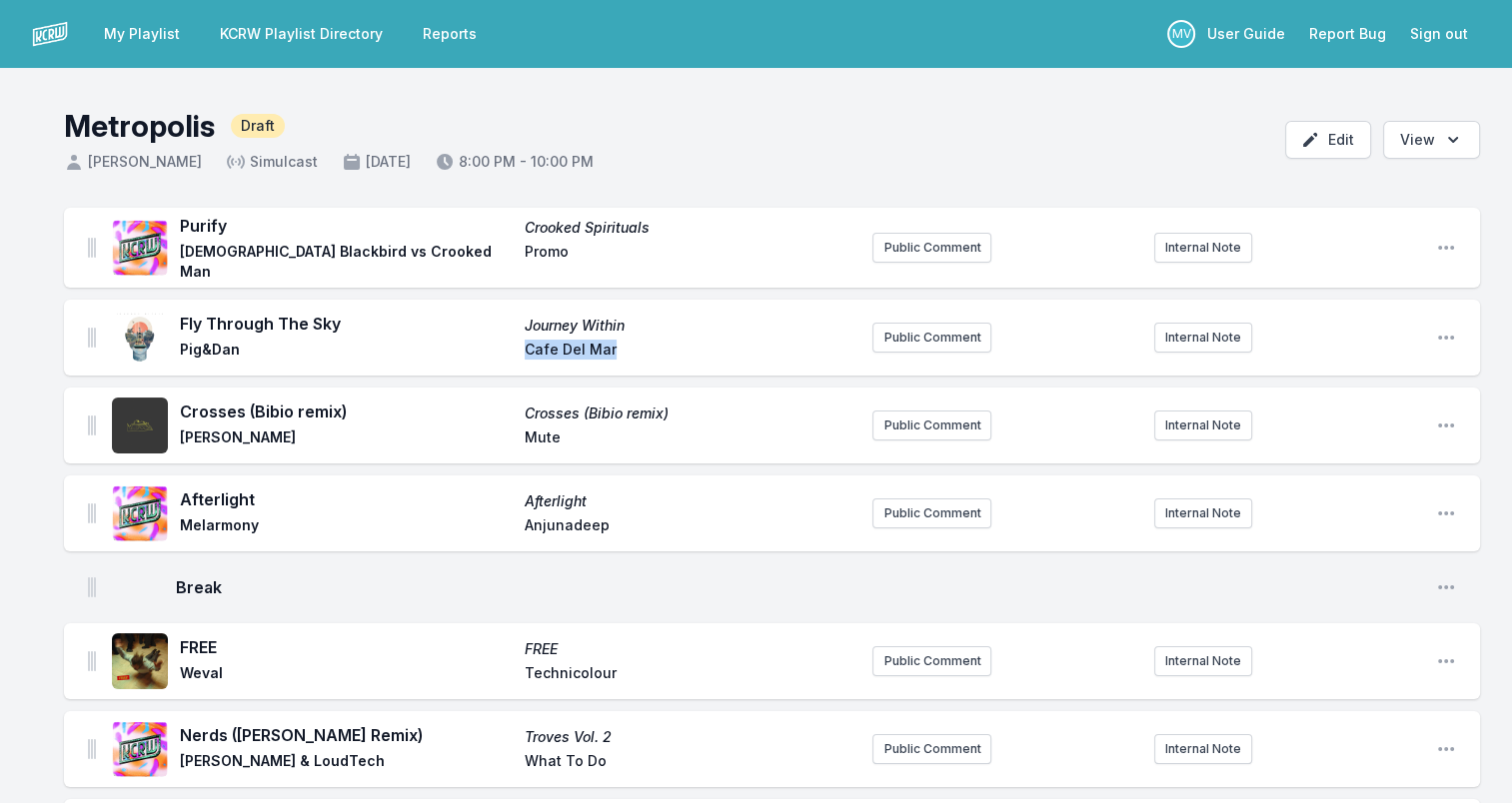 drag, startPoint x: 520, startPoint y: 345, endPoint x: 652, endPoint y: 344, distance: 132.00379 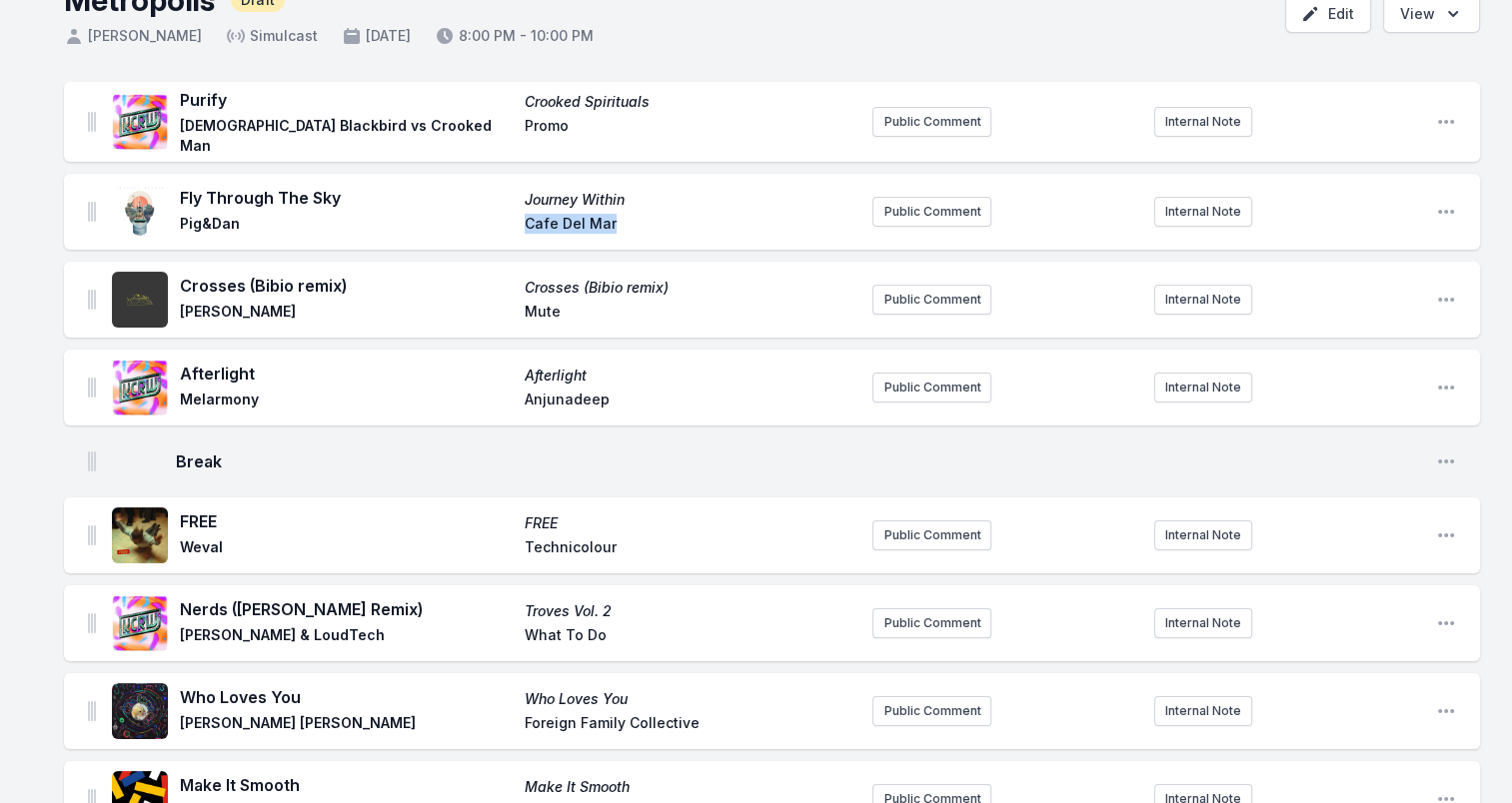 scroll, scrollTop: 200, scrollLeft: 0, axis: vertical 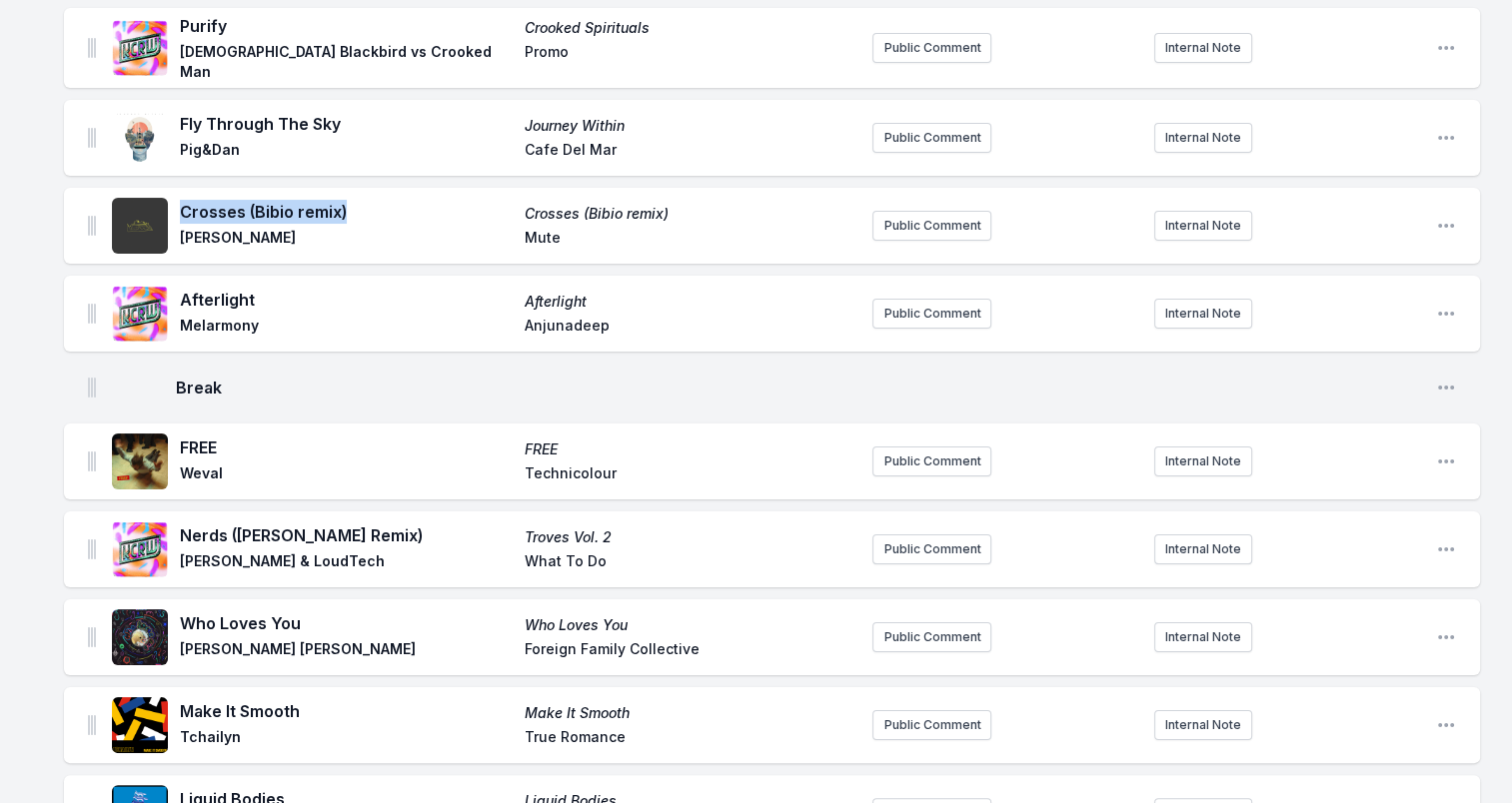 drag, startPoint x: 357, startPoint y: 205, endPoint x: 184, endPoint y: 210, distance: 173.07224 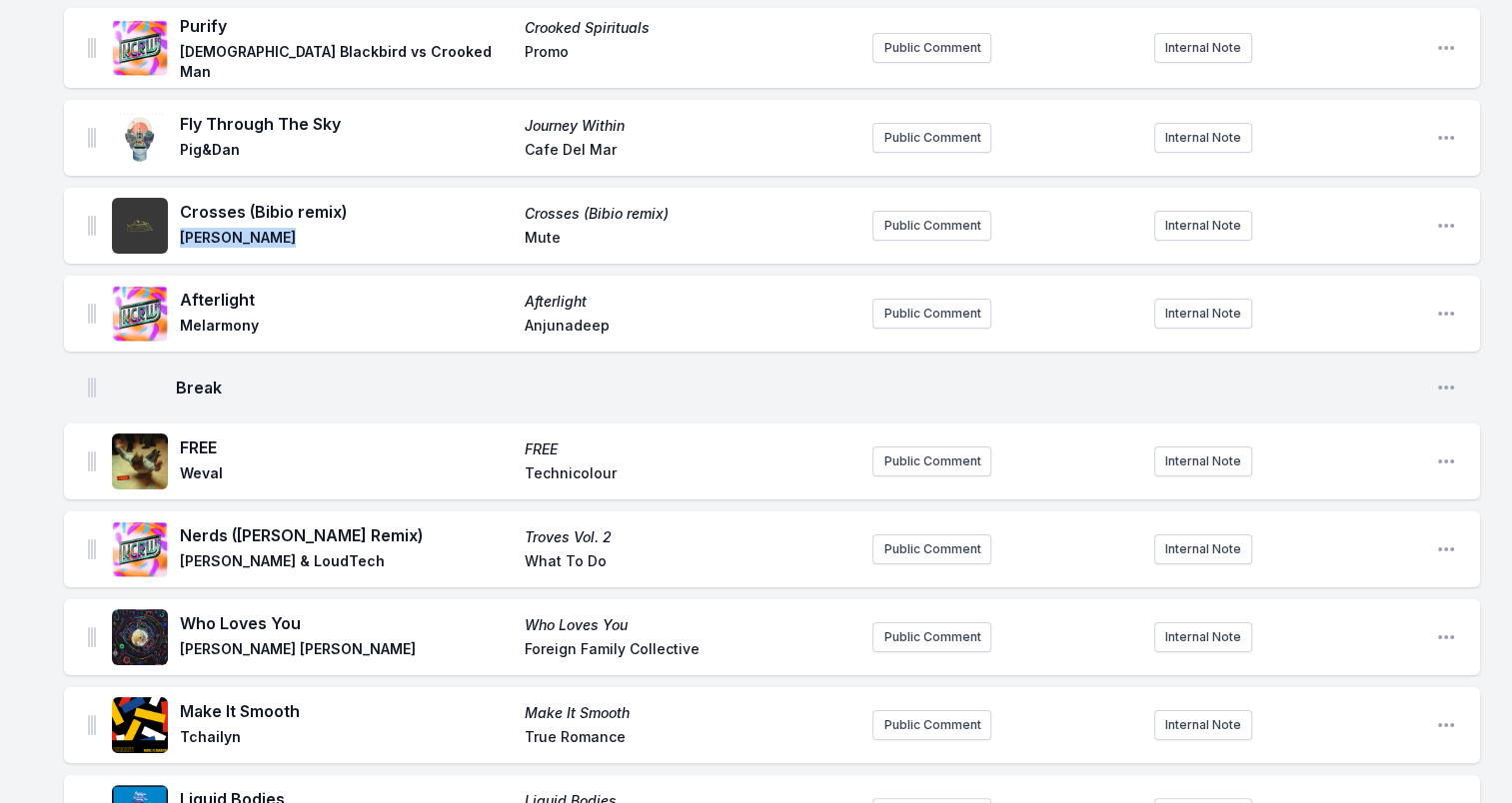 drag, startPoint x: 183, startPoint y: 232, endPoint x: 296, endPoint y: 234, distance: 113.0177 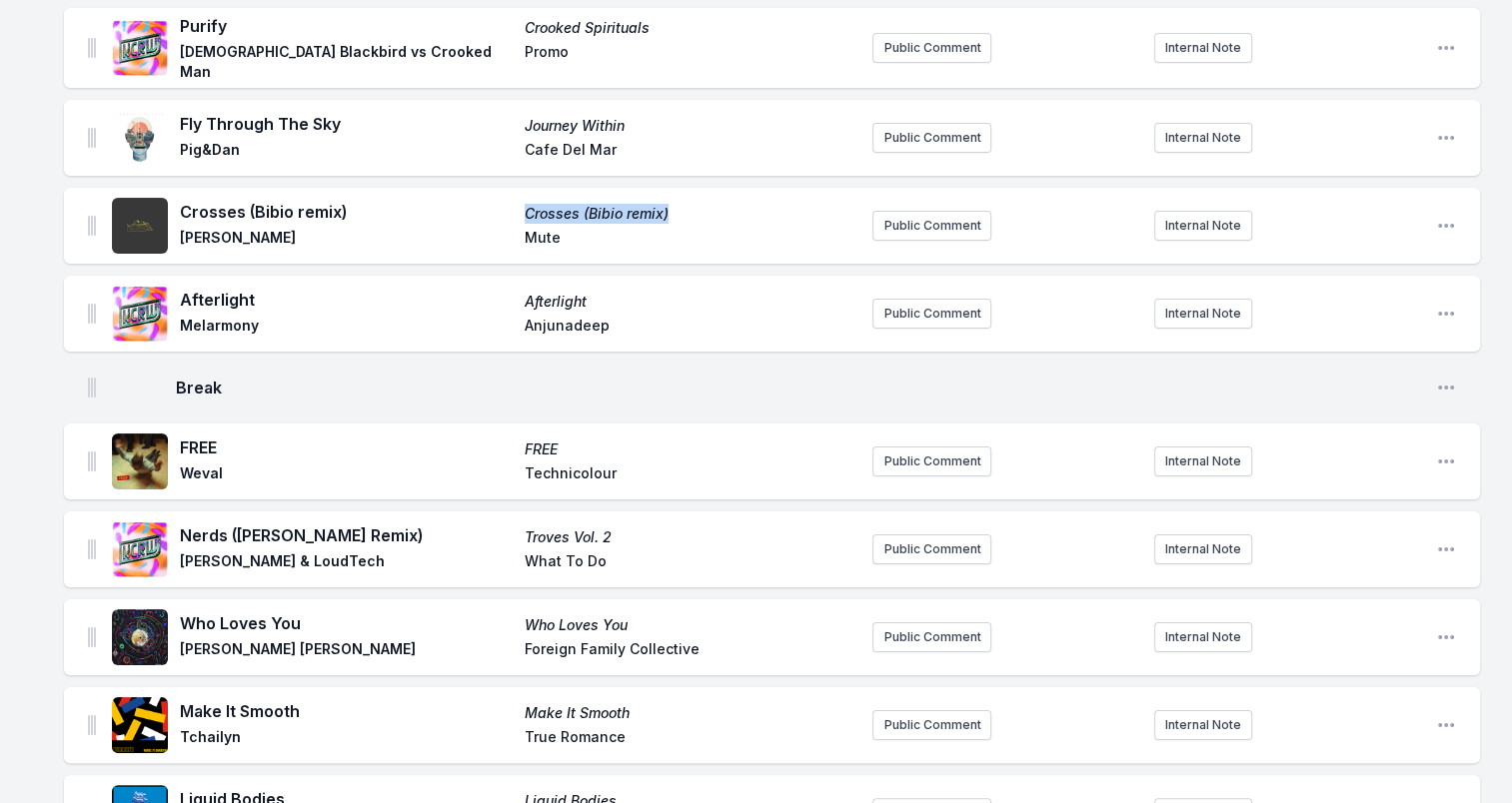 drag, startPoint x: 693, startPoint y: 206, endPoint x: 514, endPoint y: 211, distance: 179.06982 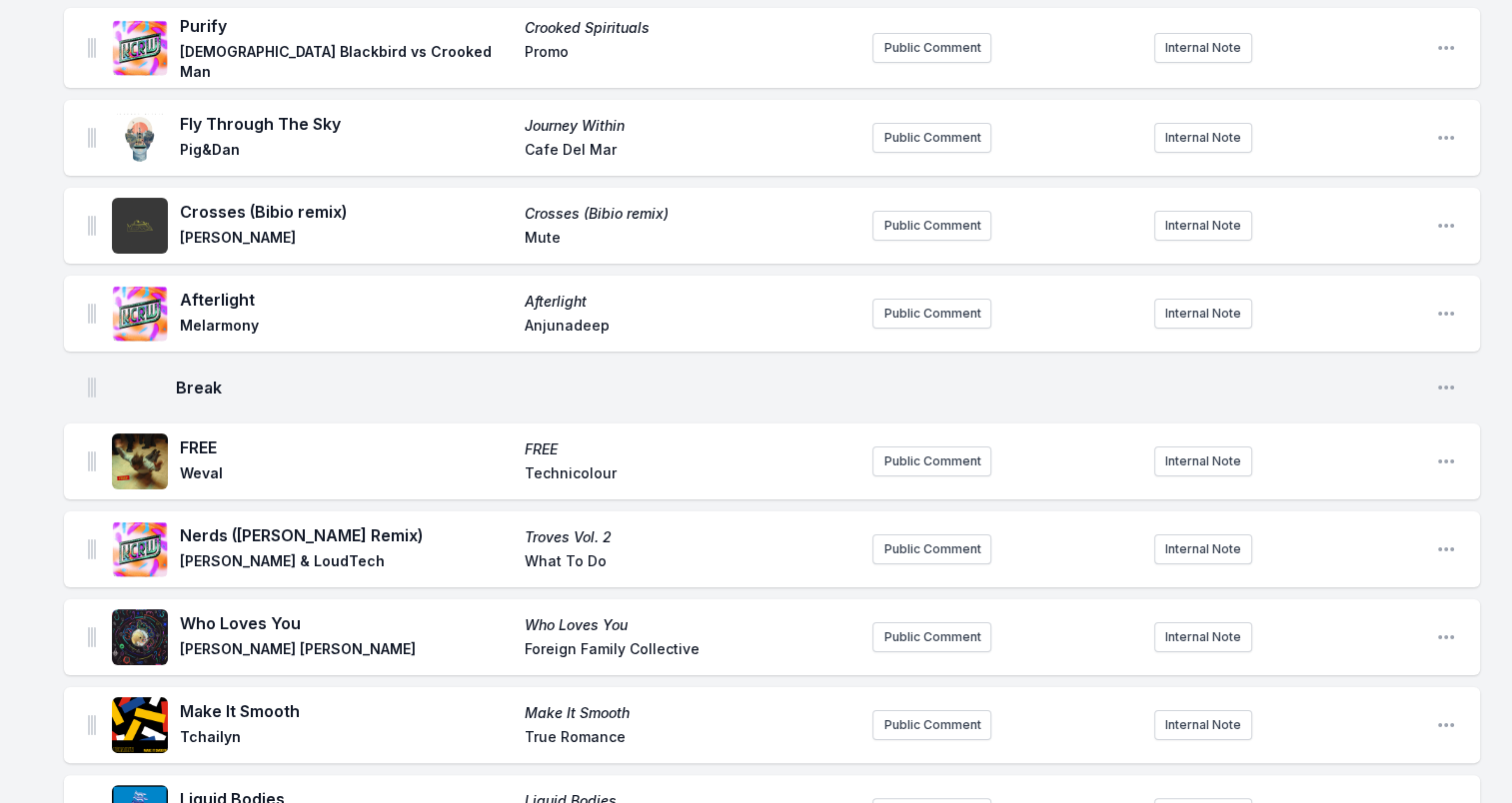click on "Mute" at bounding box center (691, 240) 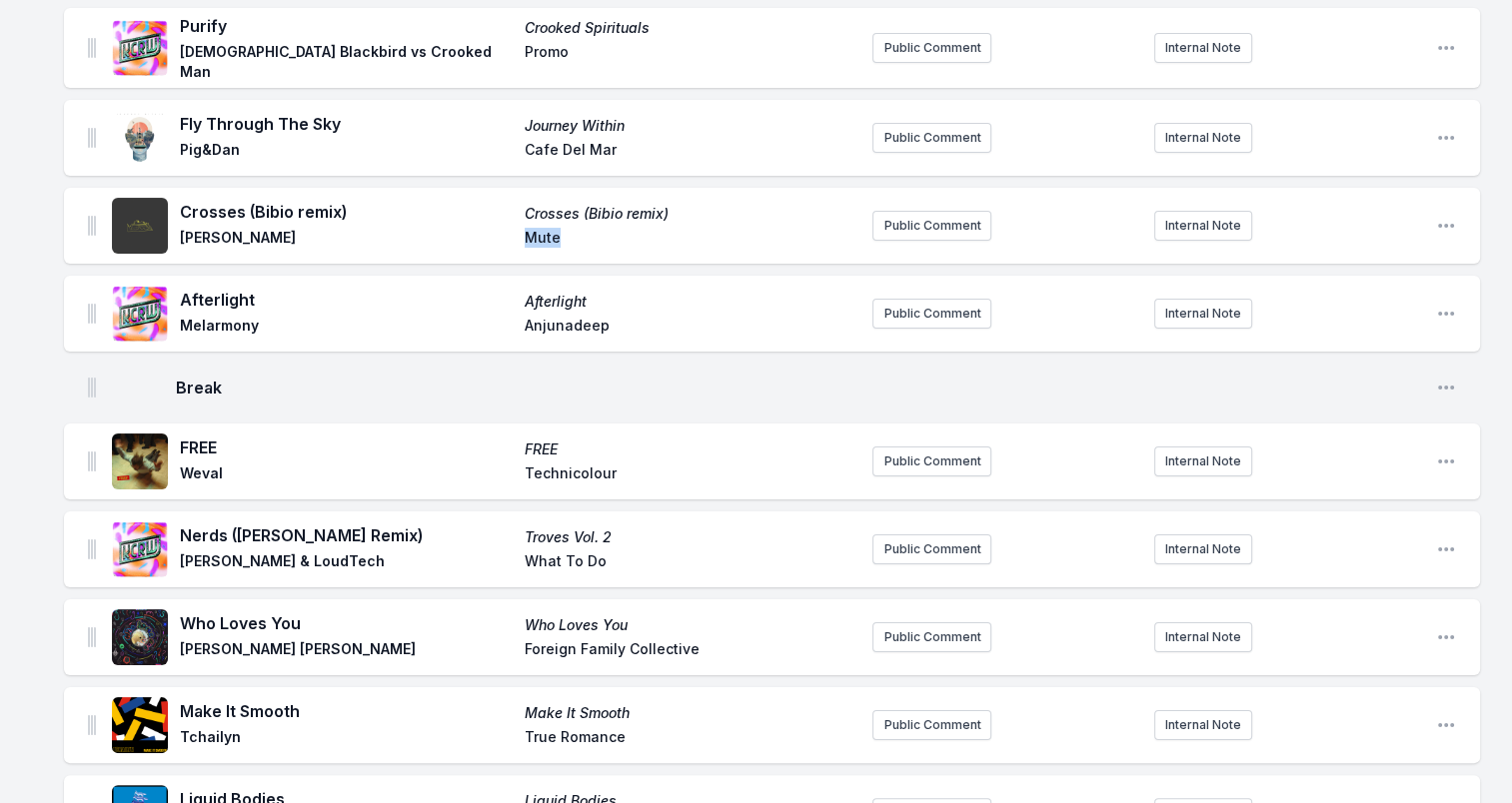 click on "Mute" at bounding box center [691, 240] 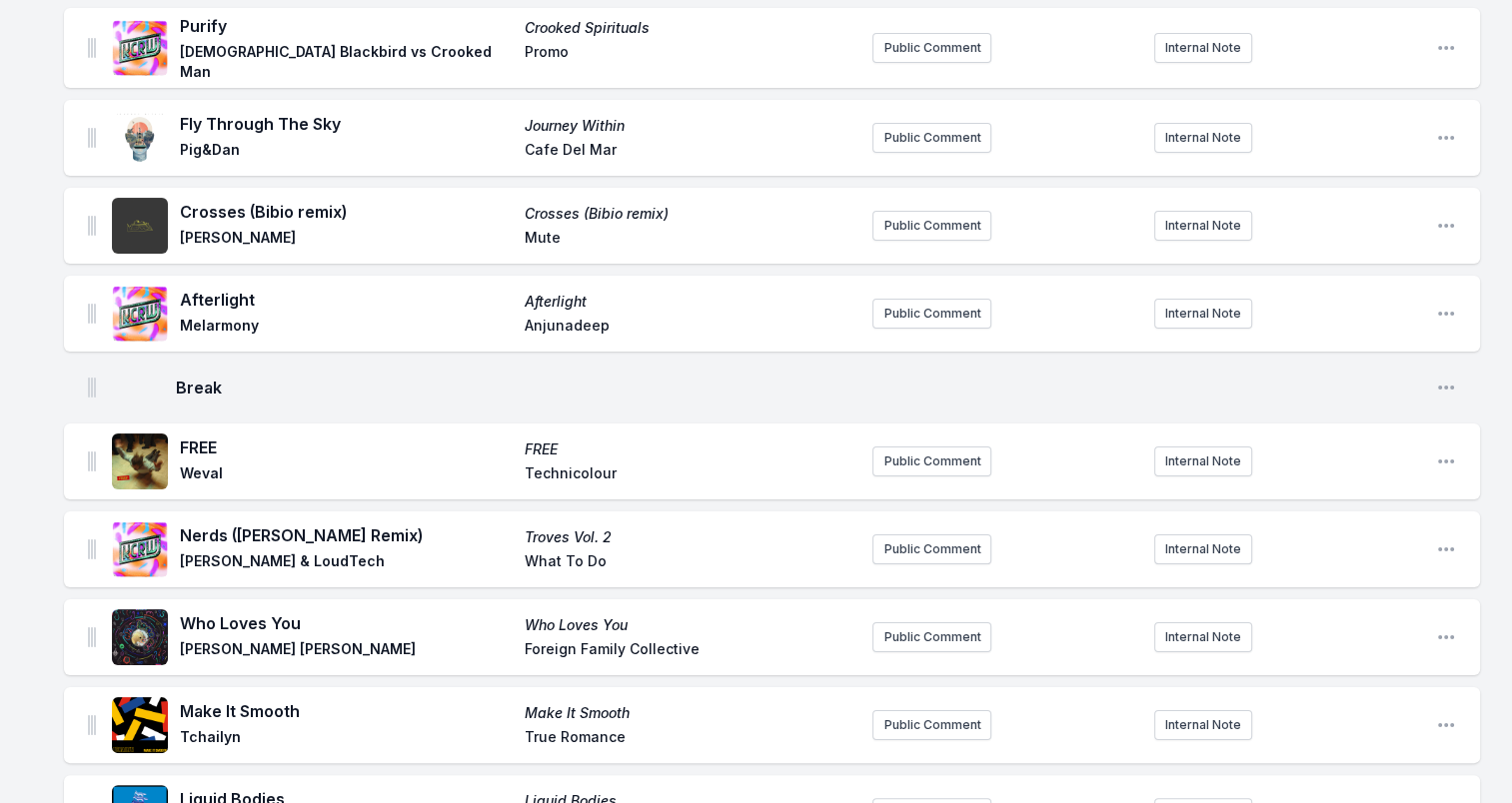 click on "Afterlight" at bounding box center (346, 300) 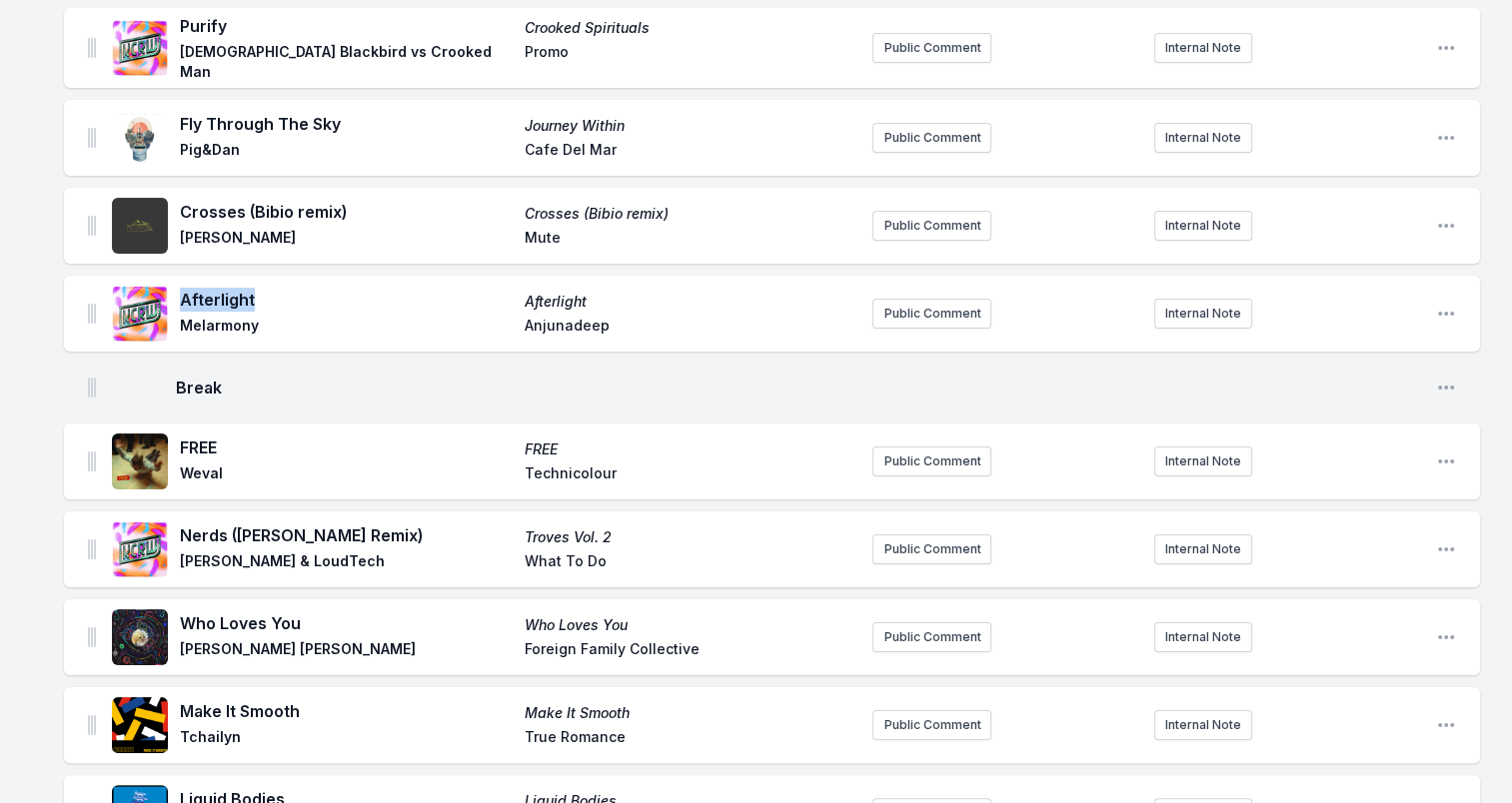 click on "Afterlight" at bounding box center (346, 300) 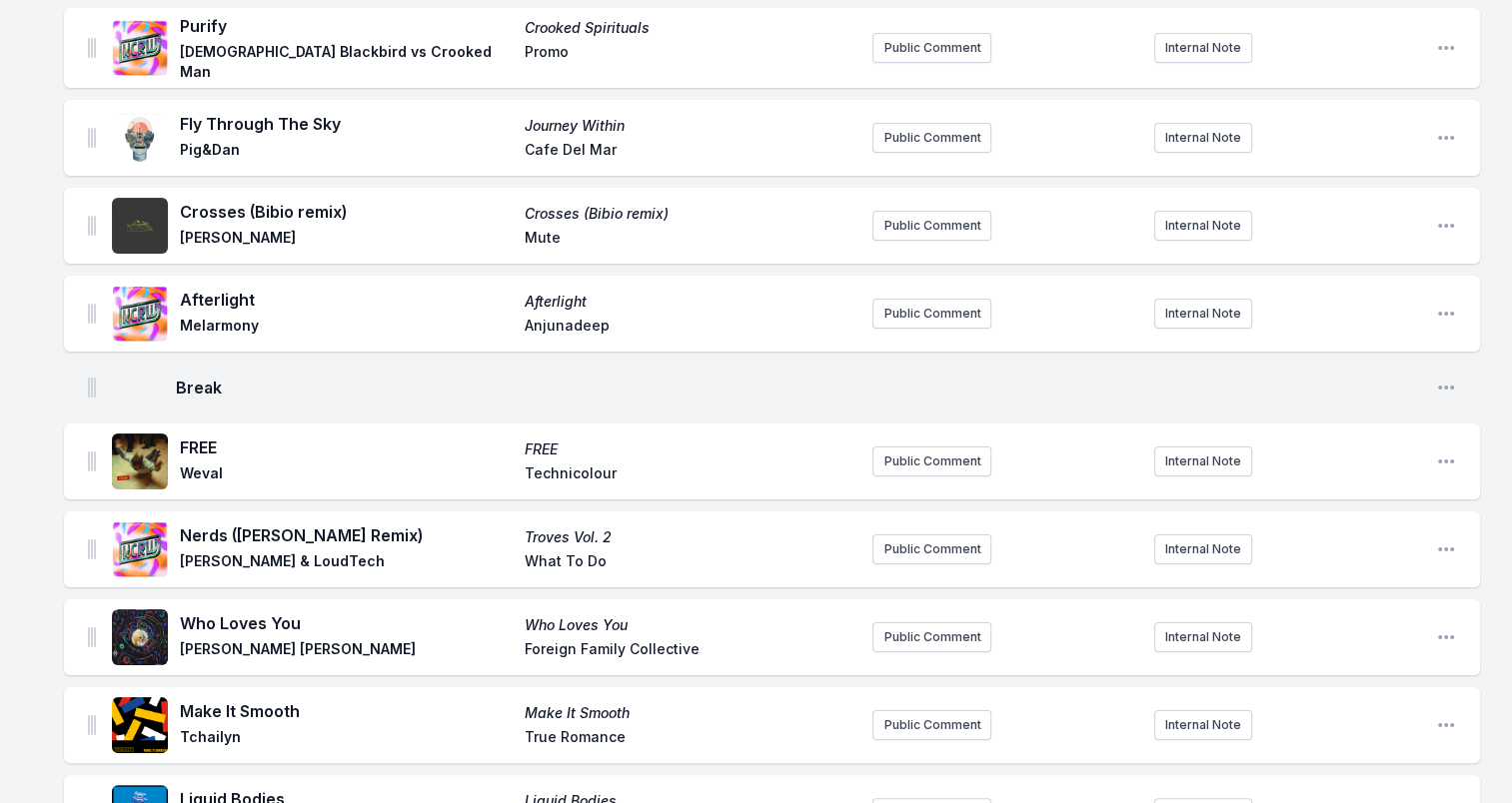 click on "Melarmony" at bounding box center (346, 328) 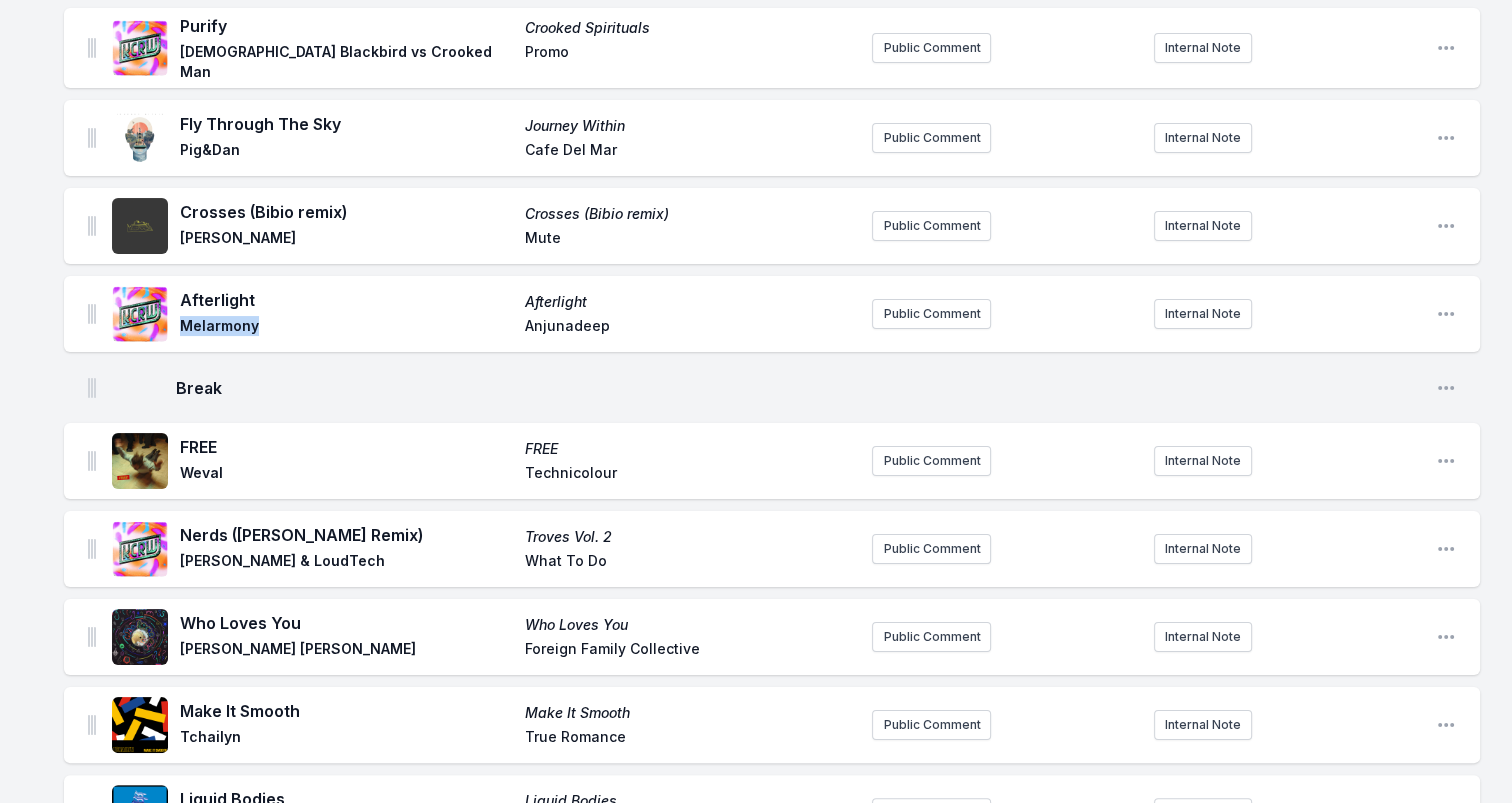 click on "Melarmony" at bounding box center (346, 328) 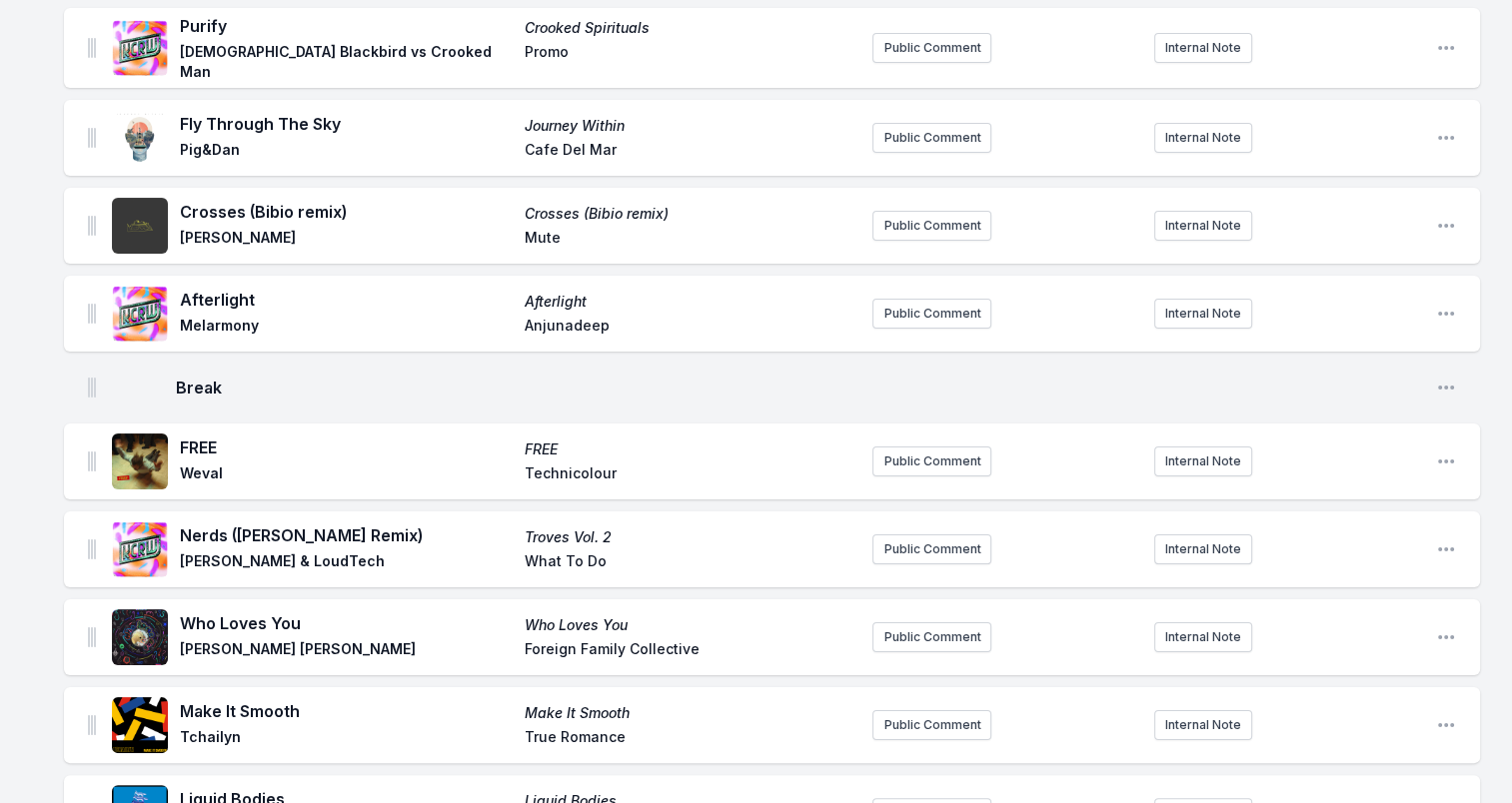 click on "Anjunadeep" at bounding box center [691, 328] 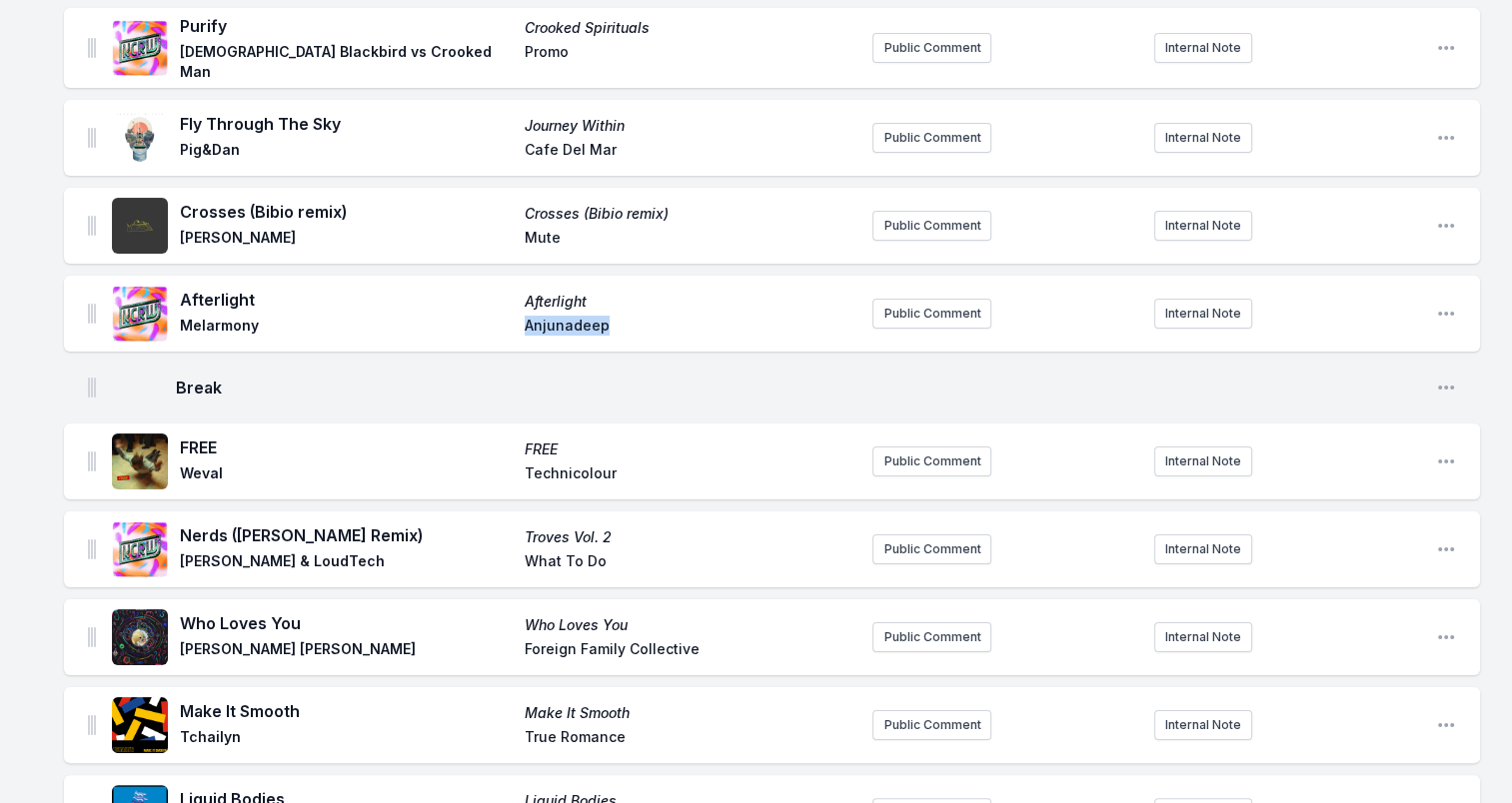 click on "Anjunadeep" at bounding box center (691, 328) 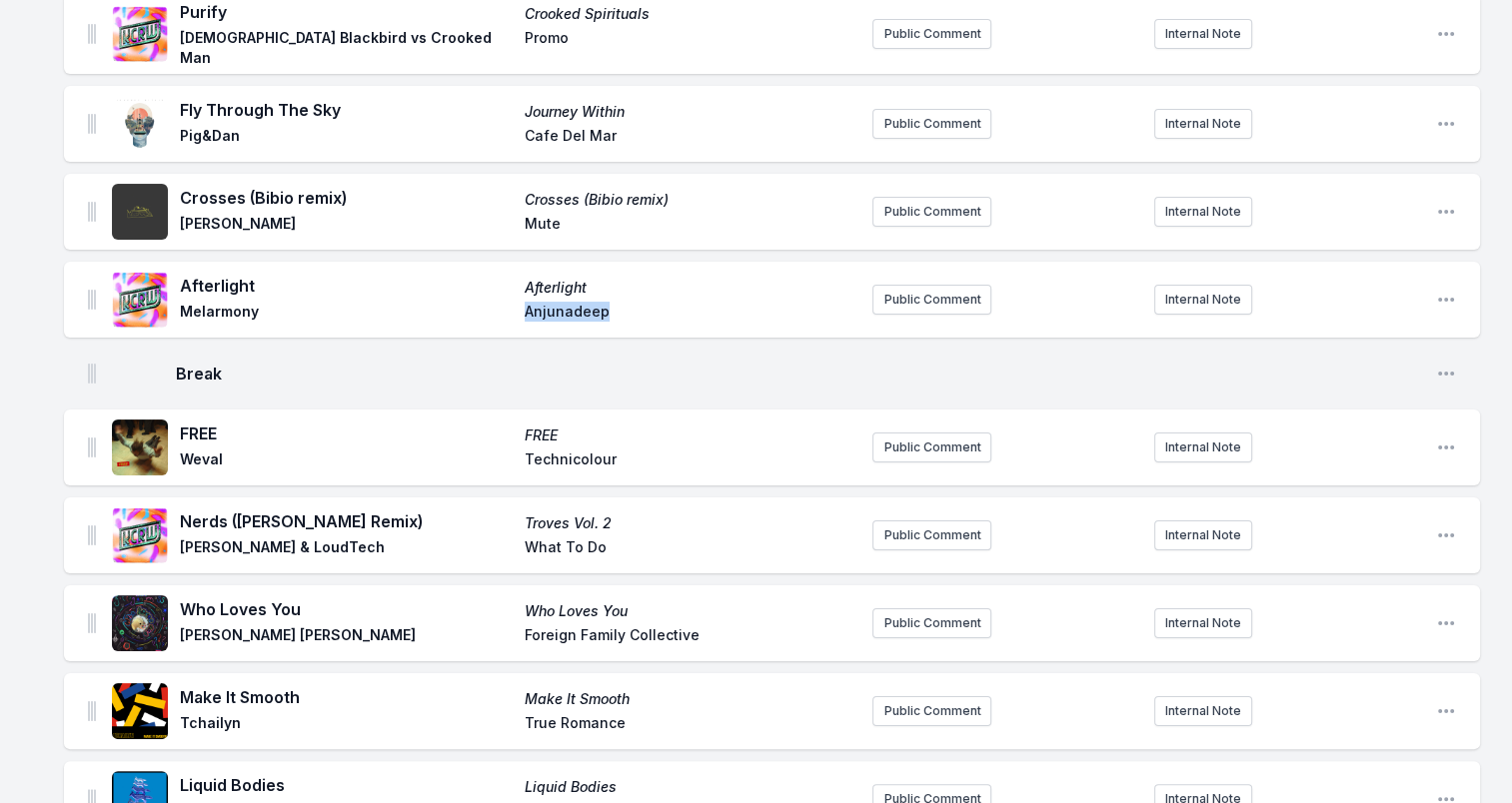 scroll, scrollTop: 300, scrollLeft: 0, axis: vertical 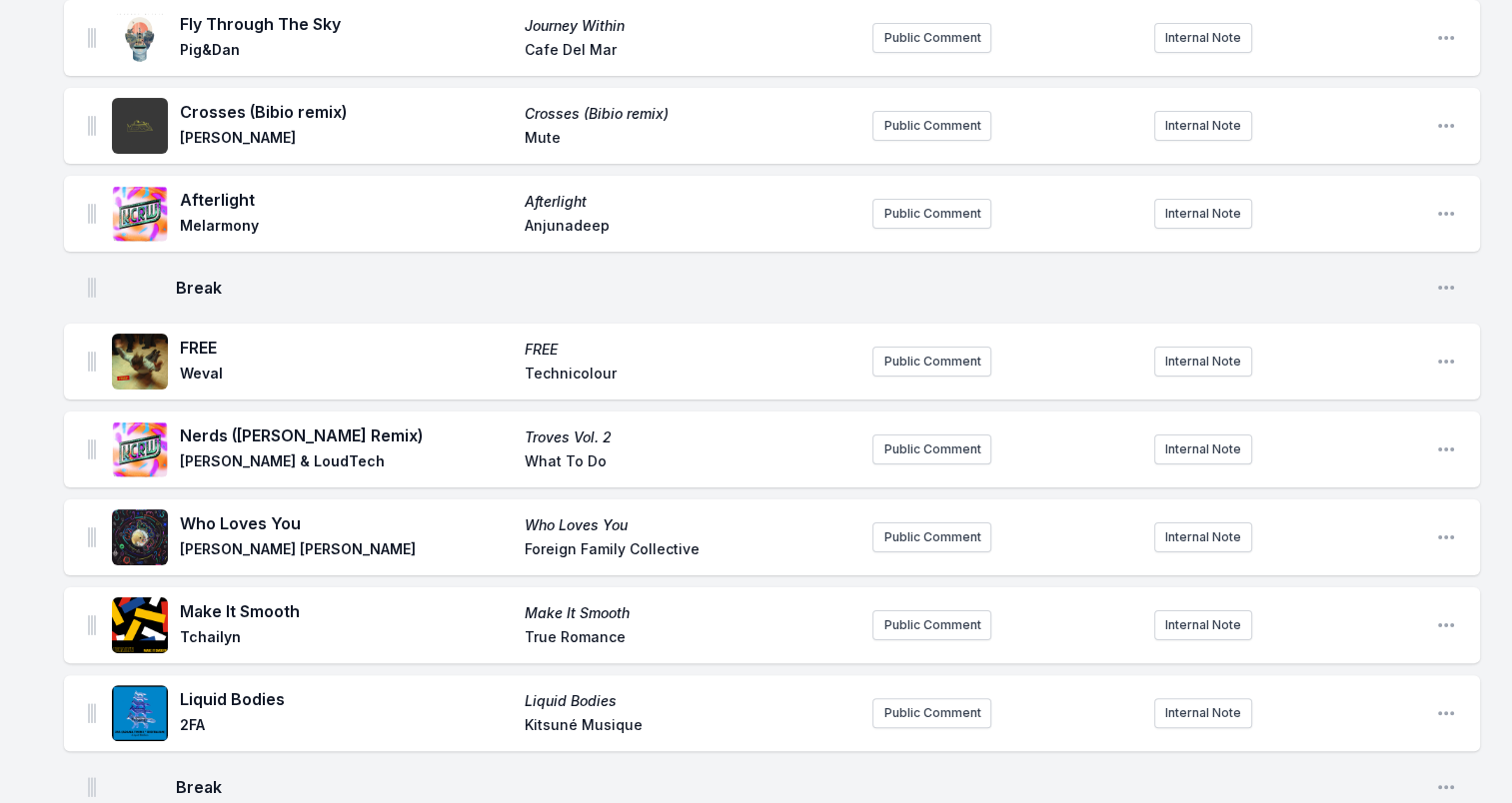 click on "FREE" at bounding box center (346, 348) 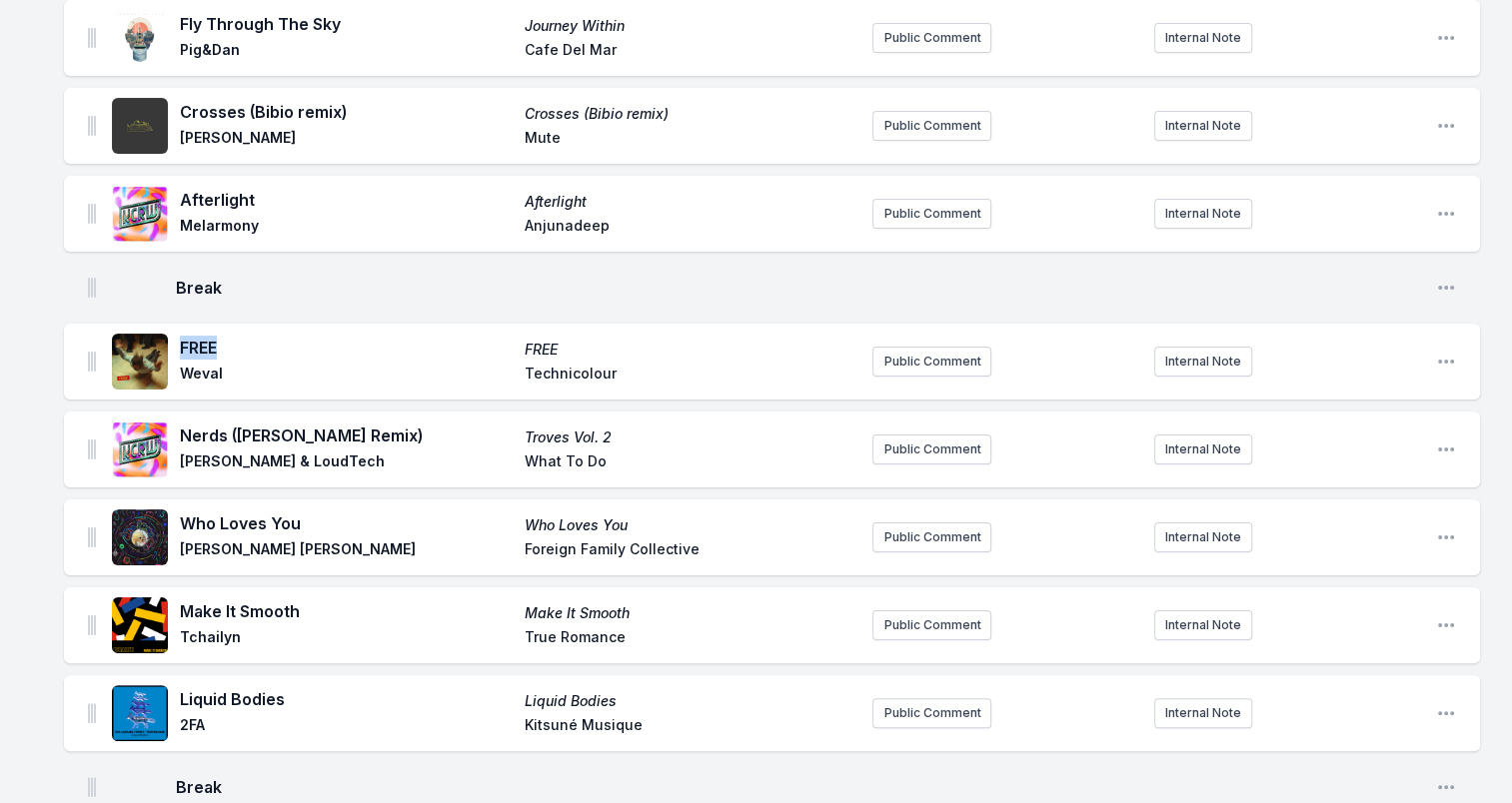 click on "FREE" at bounding box center [346, 348] 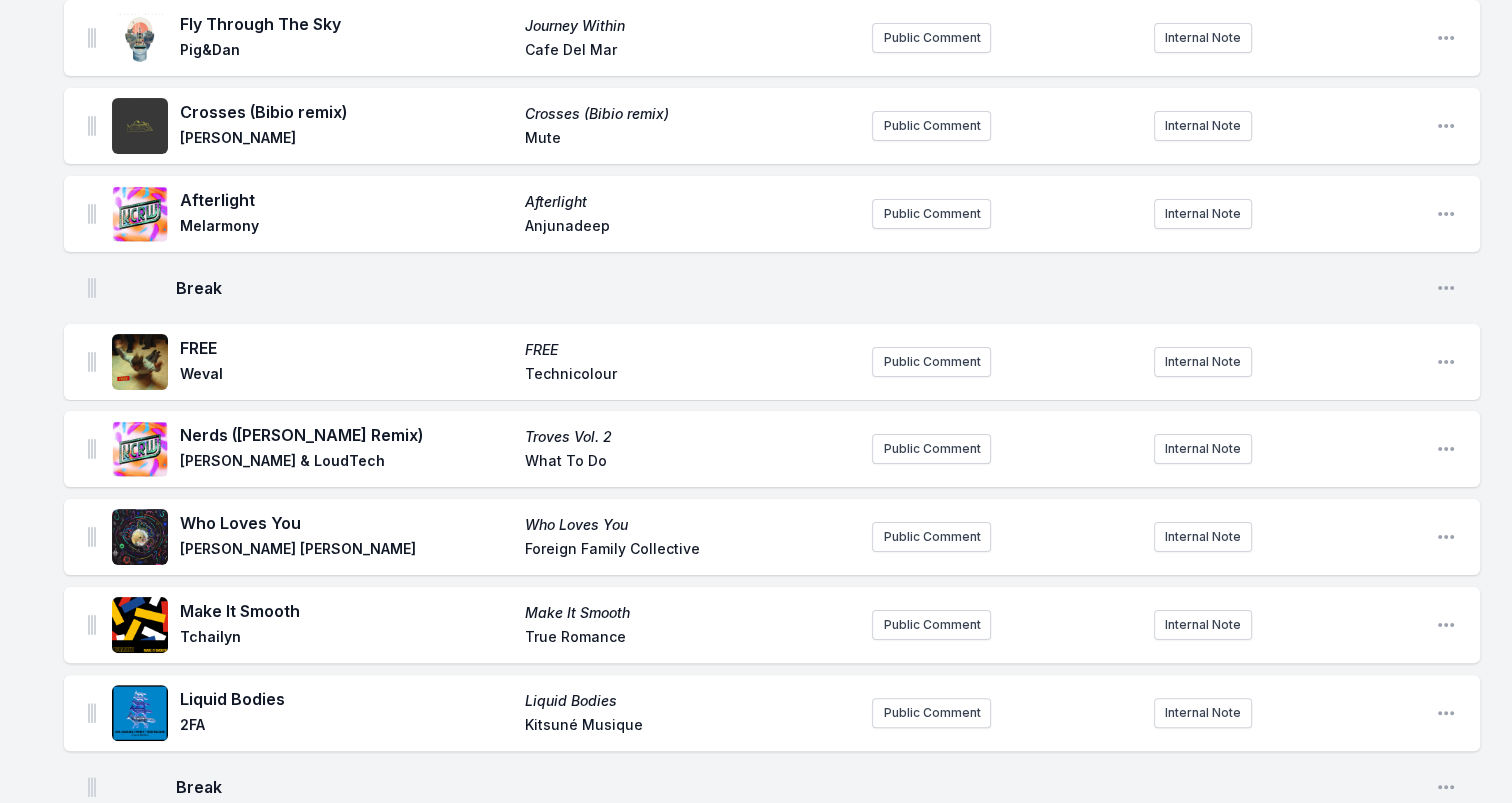 click on "Weval" at bounding box center [346, 376] 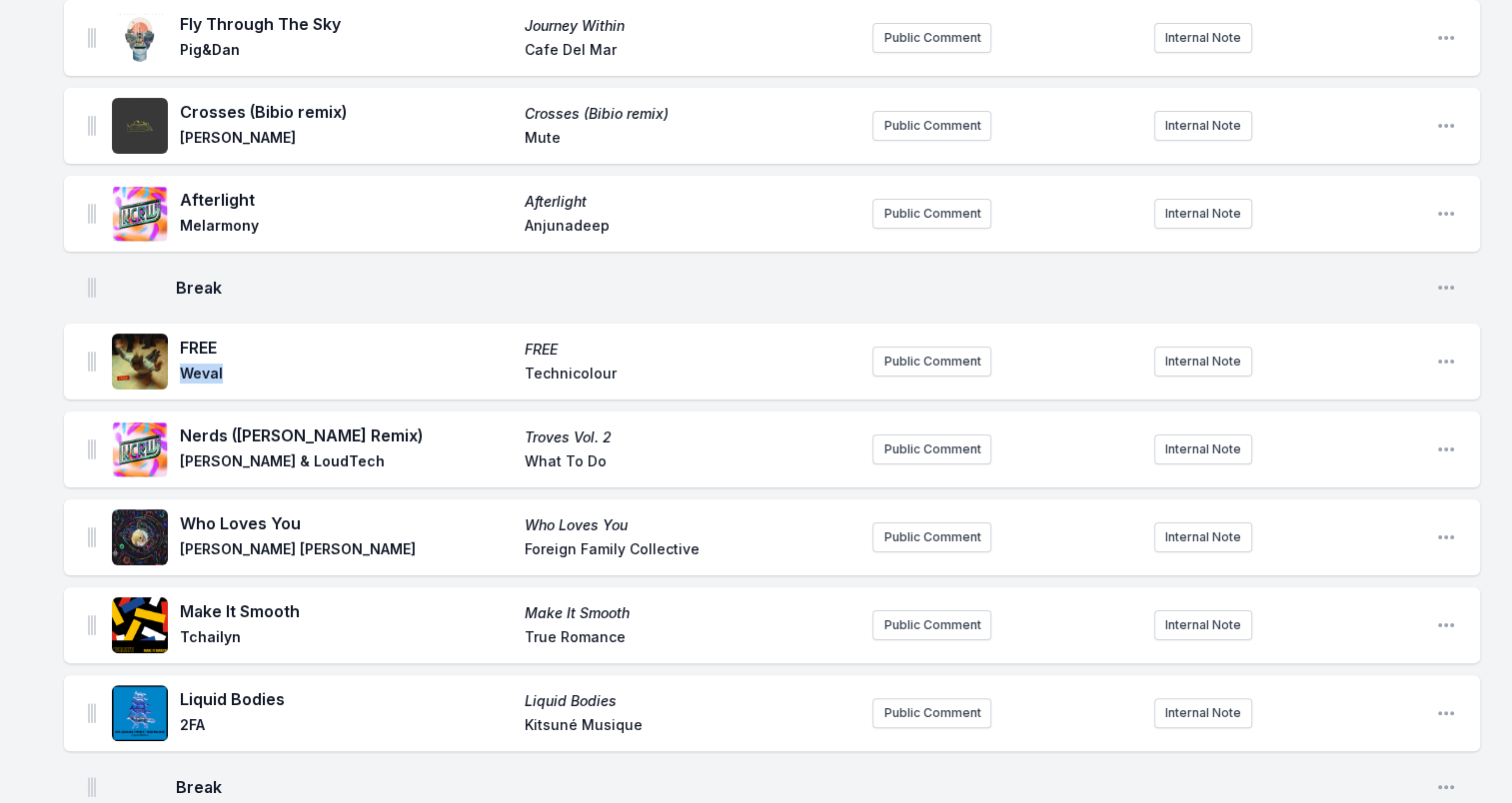 click on "Weval" at bounding box center [346, 376] 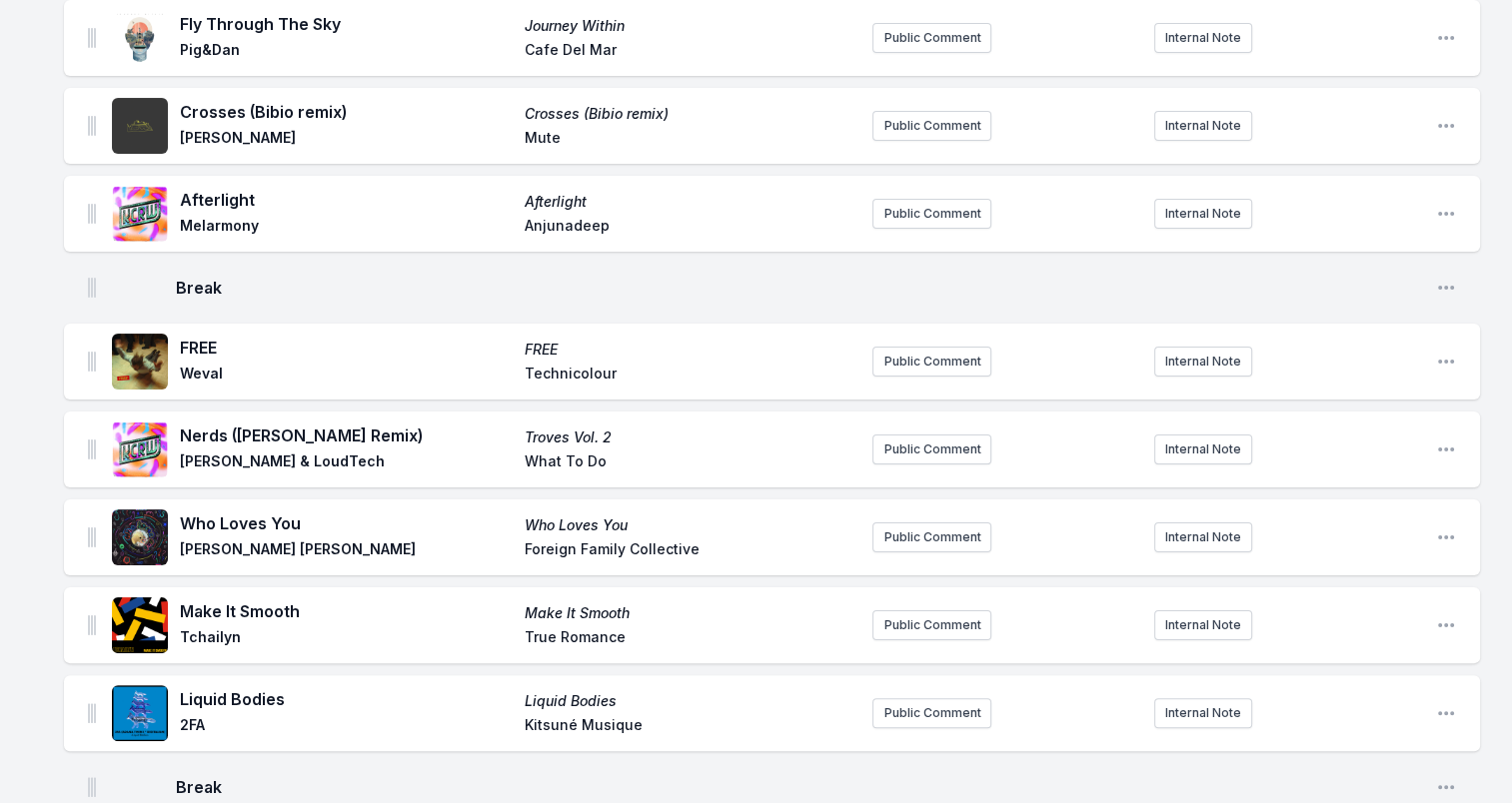 click on "Technicolour" at bounding box center (691, 376) 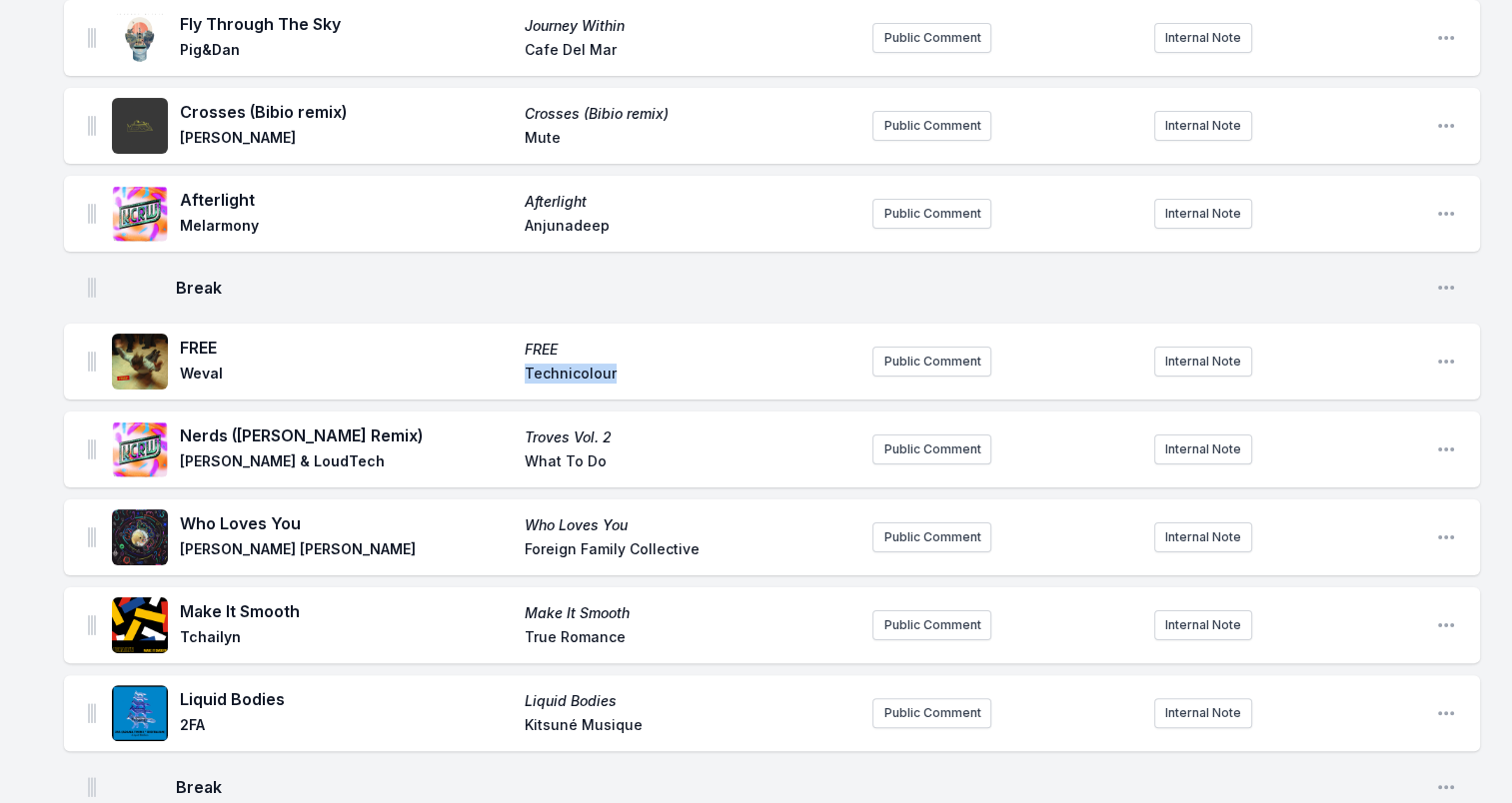 click on "Technicolour" at bounding box center [691, 376] 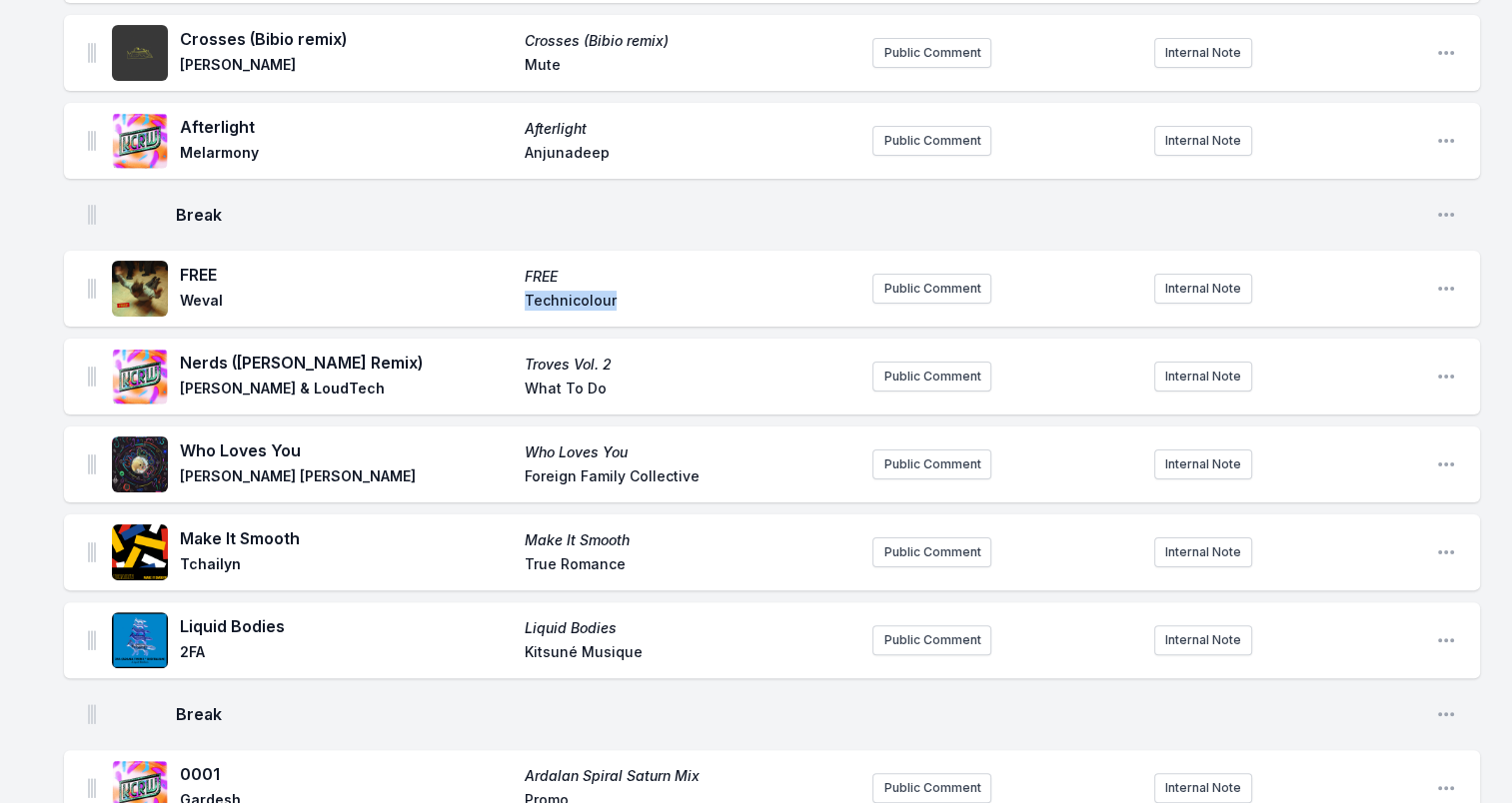 scroll, scrollTop: 499, scrollLeft: 0, axis: vertical 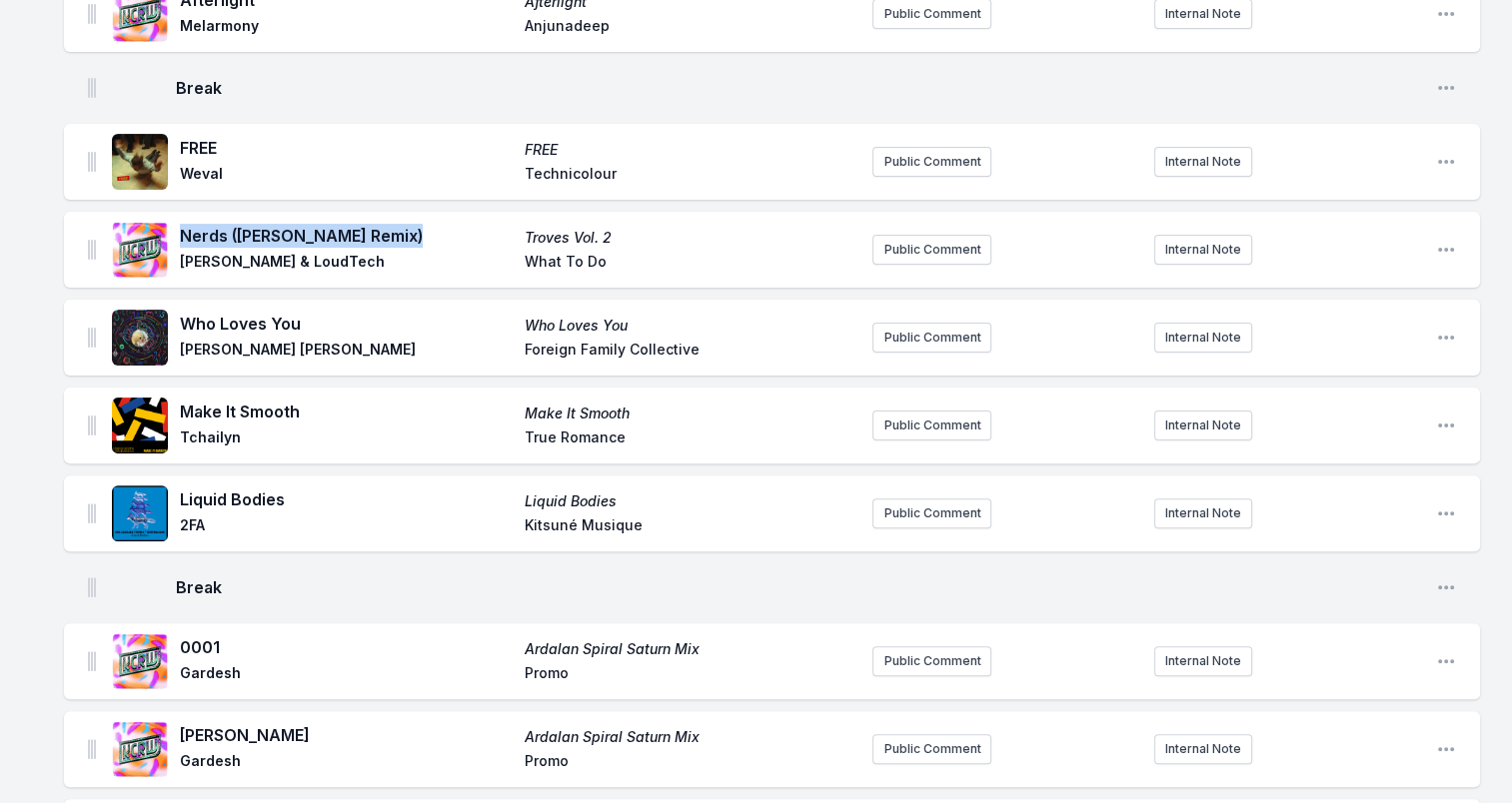 drag, startPoint x: 400, startPoint y: 231, endPoint x: 183, endPoint y: 227, distance: 217.03686 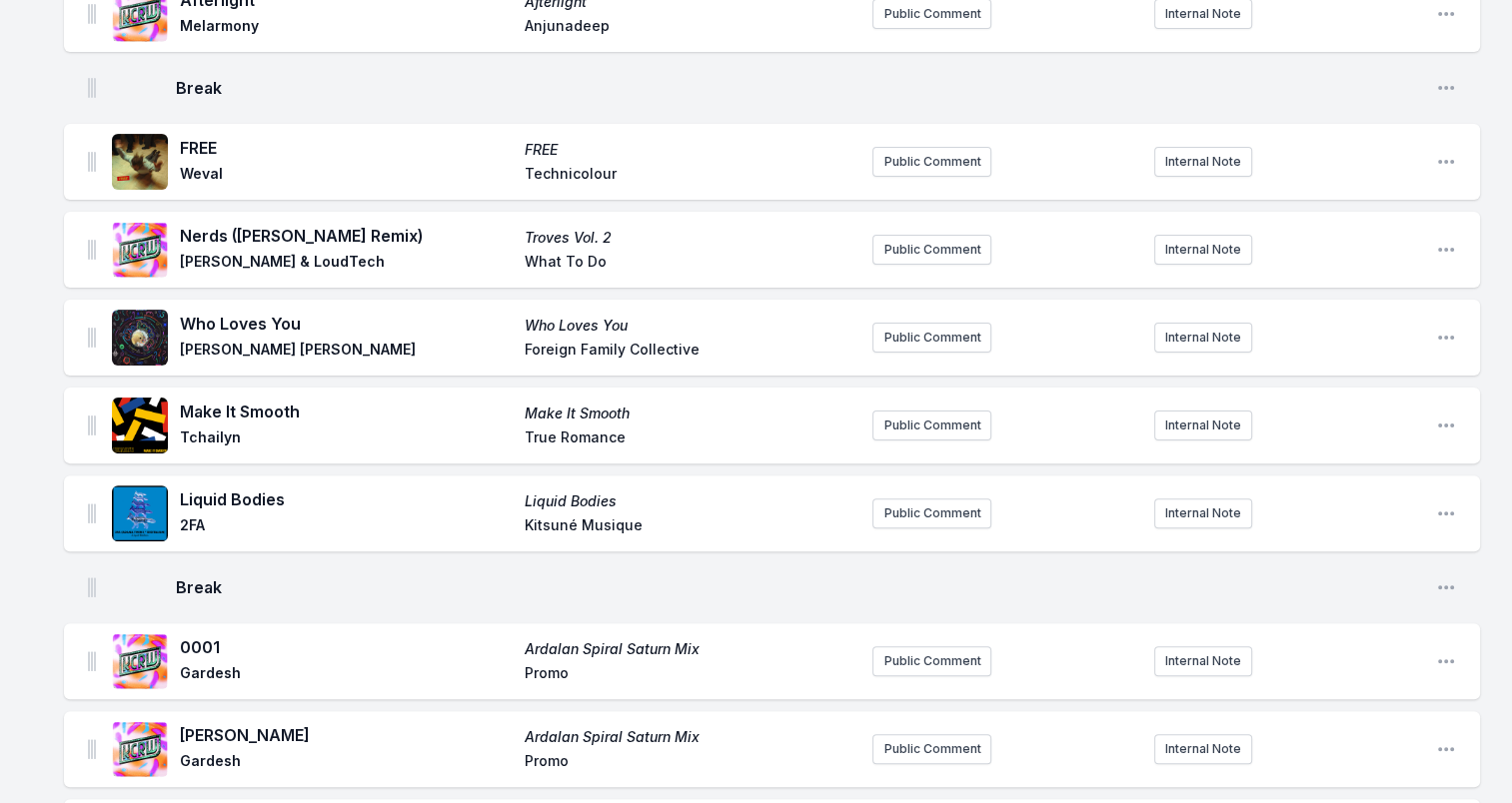 click on "[PERSON_NAME] & LoudTech" at bounding box center (346, 264) 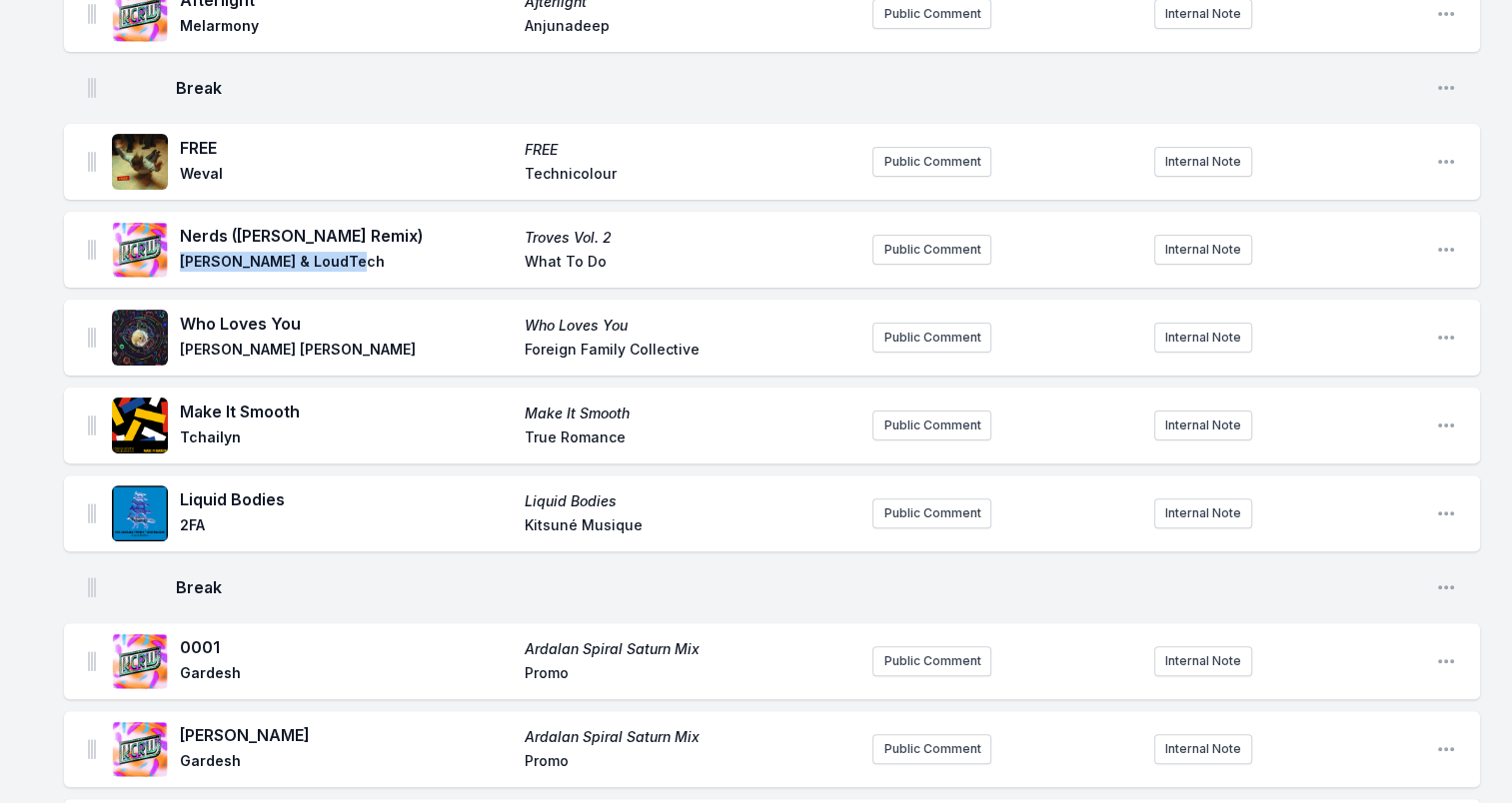 drag, startPoint x: 329, startPoint y: 264, endPoint x: 181, endPoint y: 268, distance: 148.05404 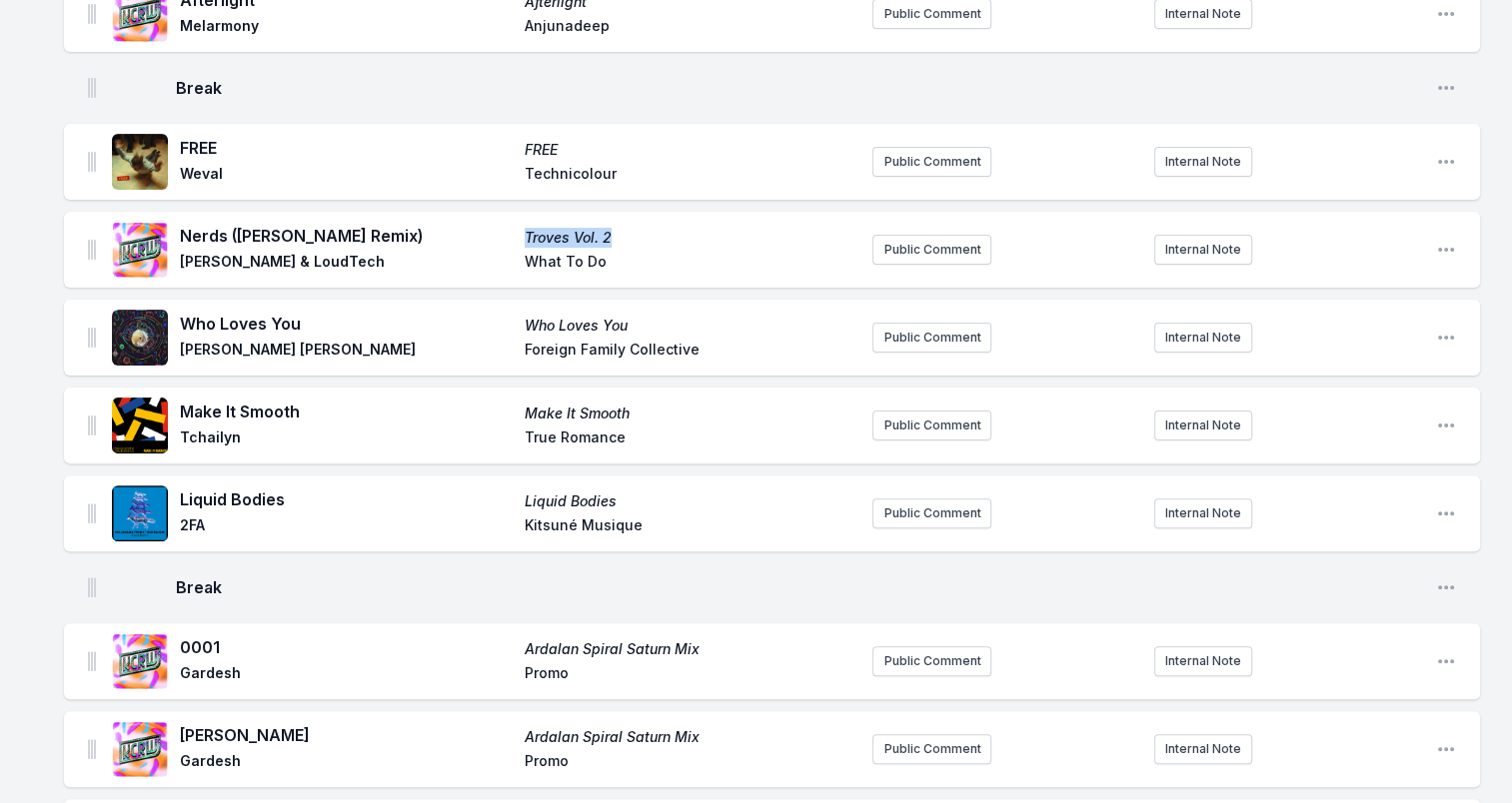 drag, startPoint x: 619, startPoint y: 234, endPoint x: 519, endPoint y: 238, distance: 100.07997 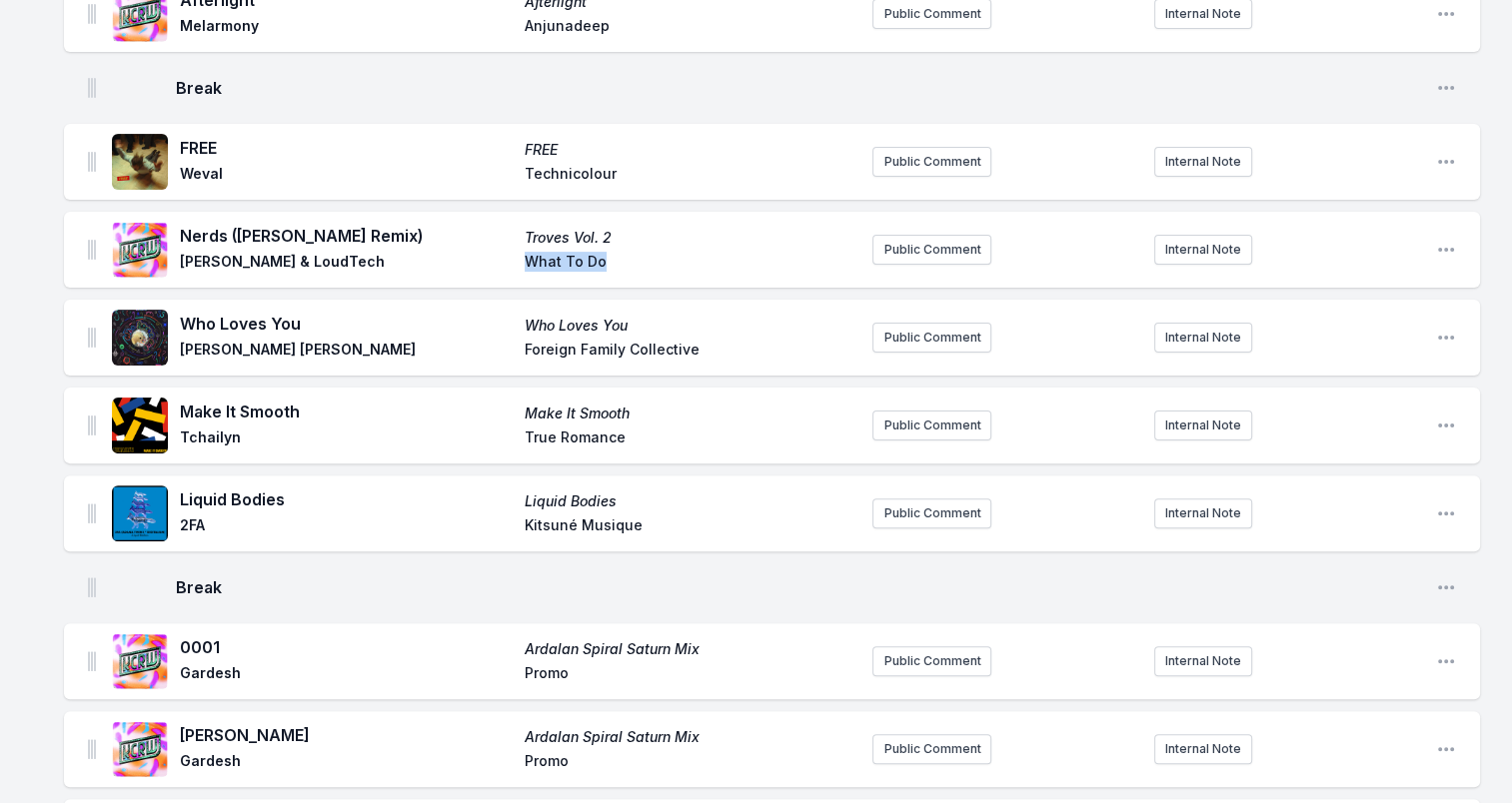 drag, startPoint x: 522, startPoint y: 258, endPoint x: 634, endPoint y: 256, distance: 112.01786 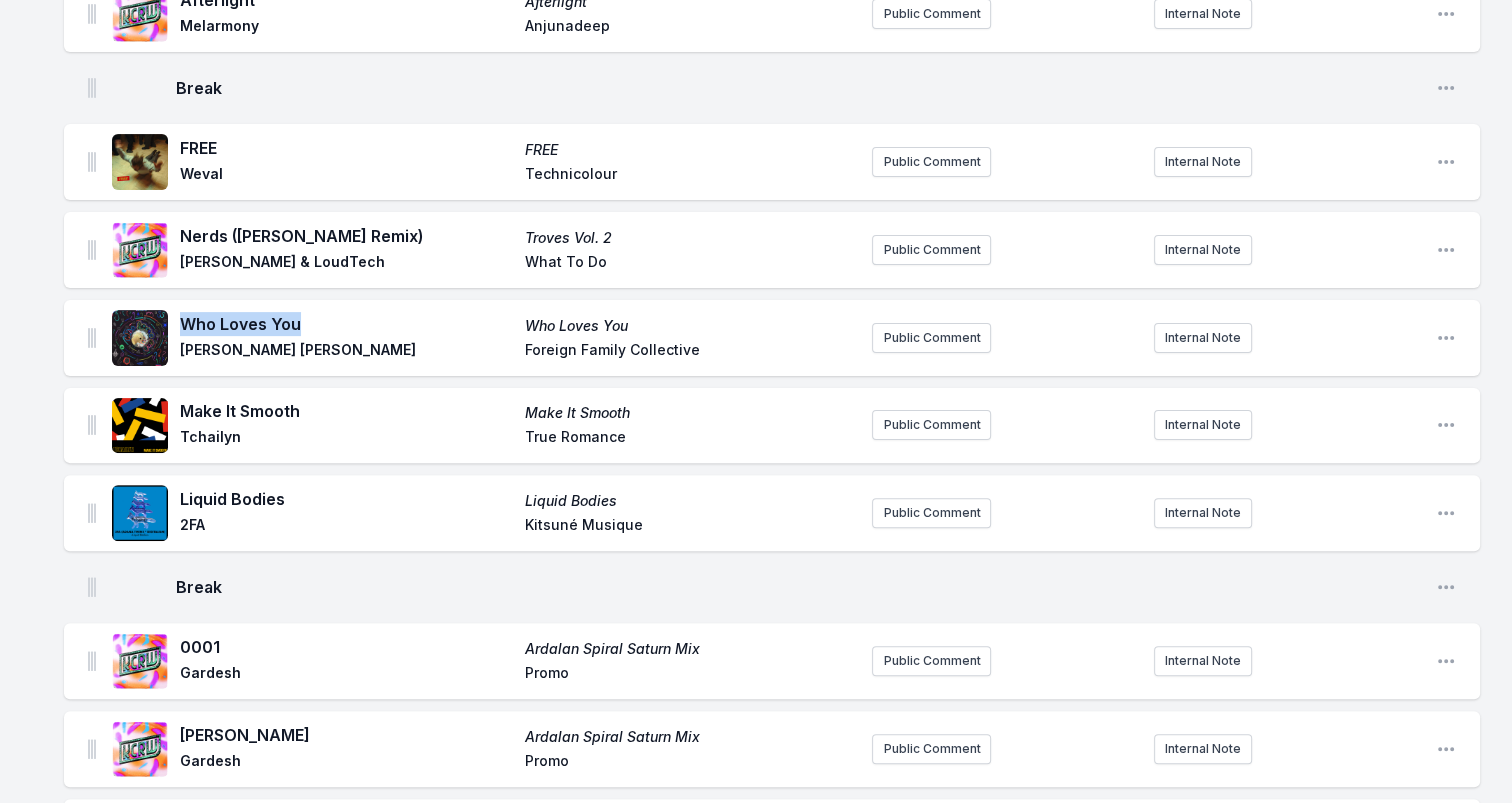 drag, startPoint x: 184, startPoint y: 319, endPoint x: 324, endPoint y: 320, distance: 140.00357 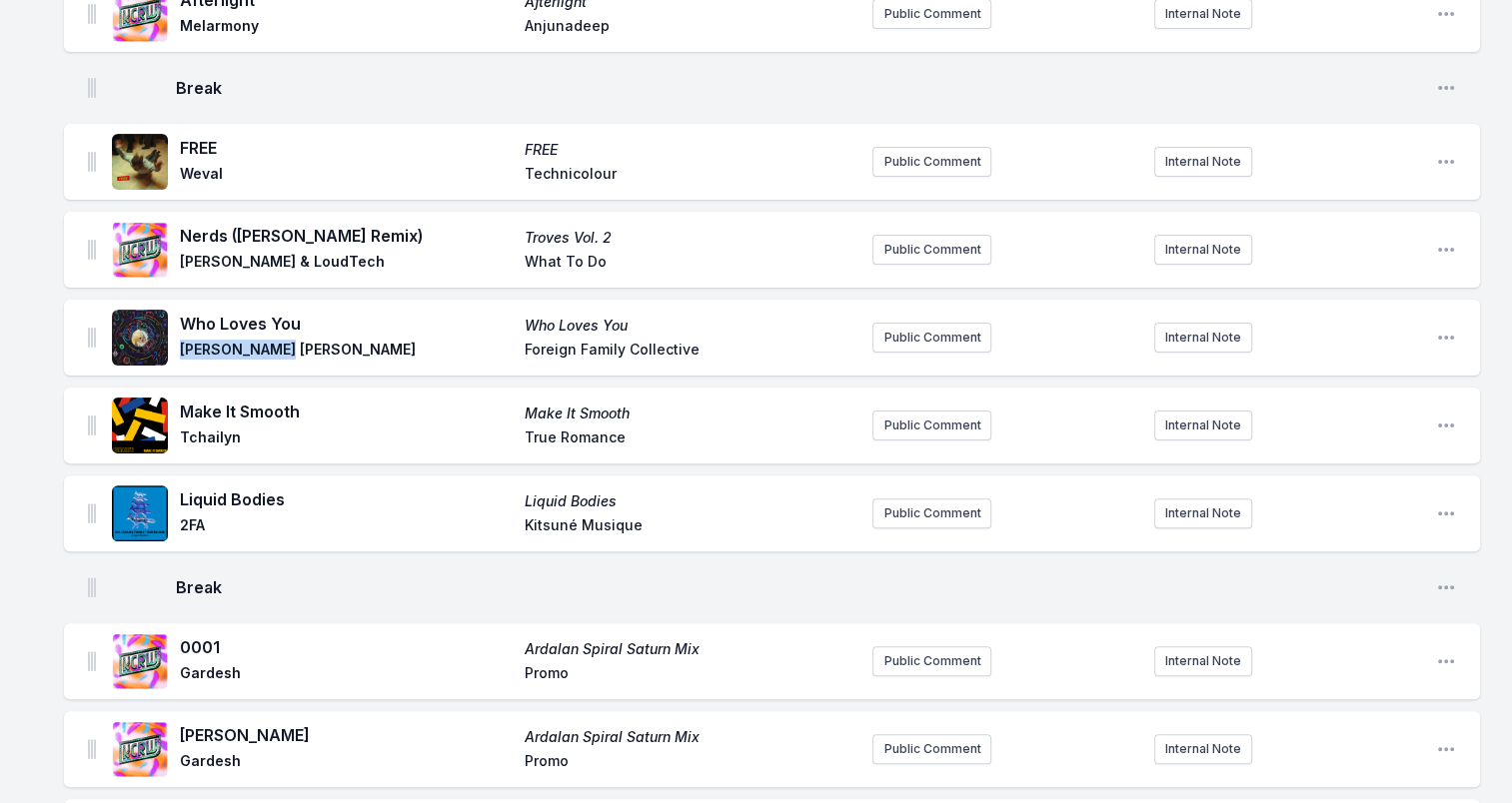drag, startPoint x: 182, startPoint y: 343, endPoint x: 280, endPoint y: 346, distance: 98.045908 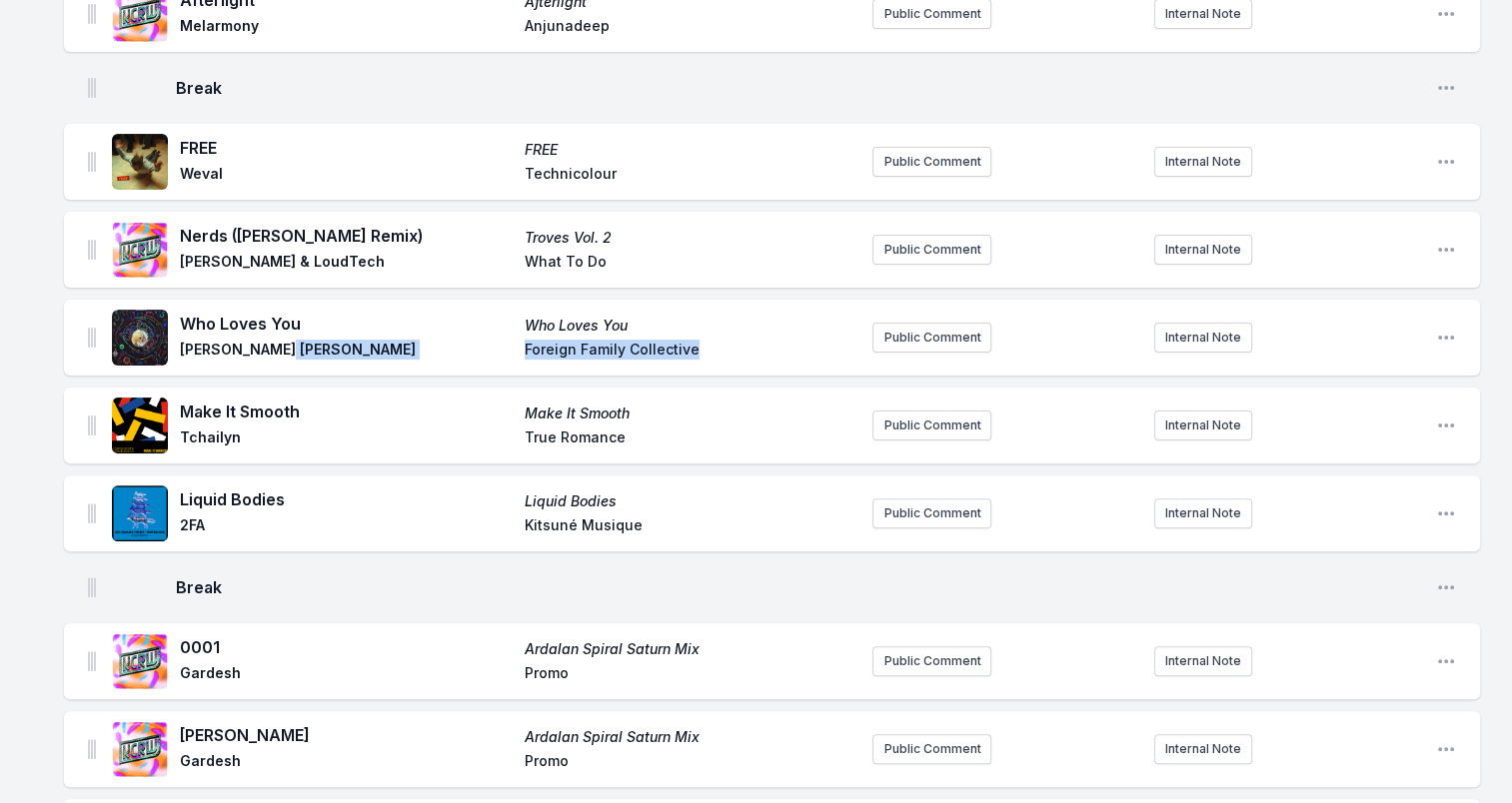 drag, startPoint x: 722, startPoint y: 363, endPoint x: 472, endPoint y: 366, distance: 250.018 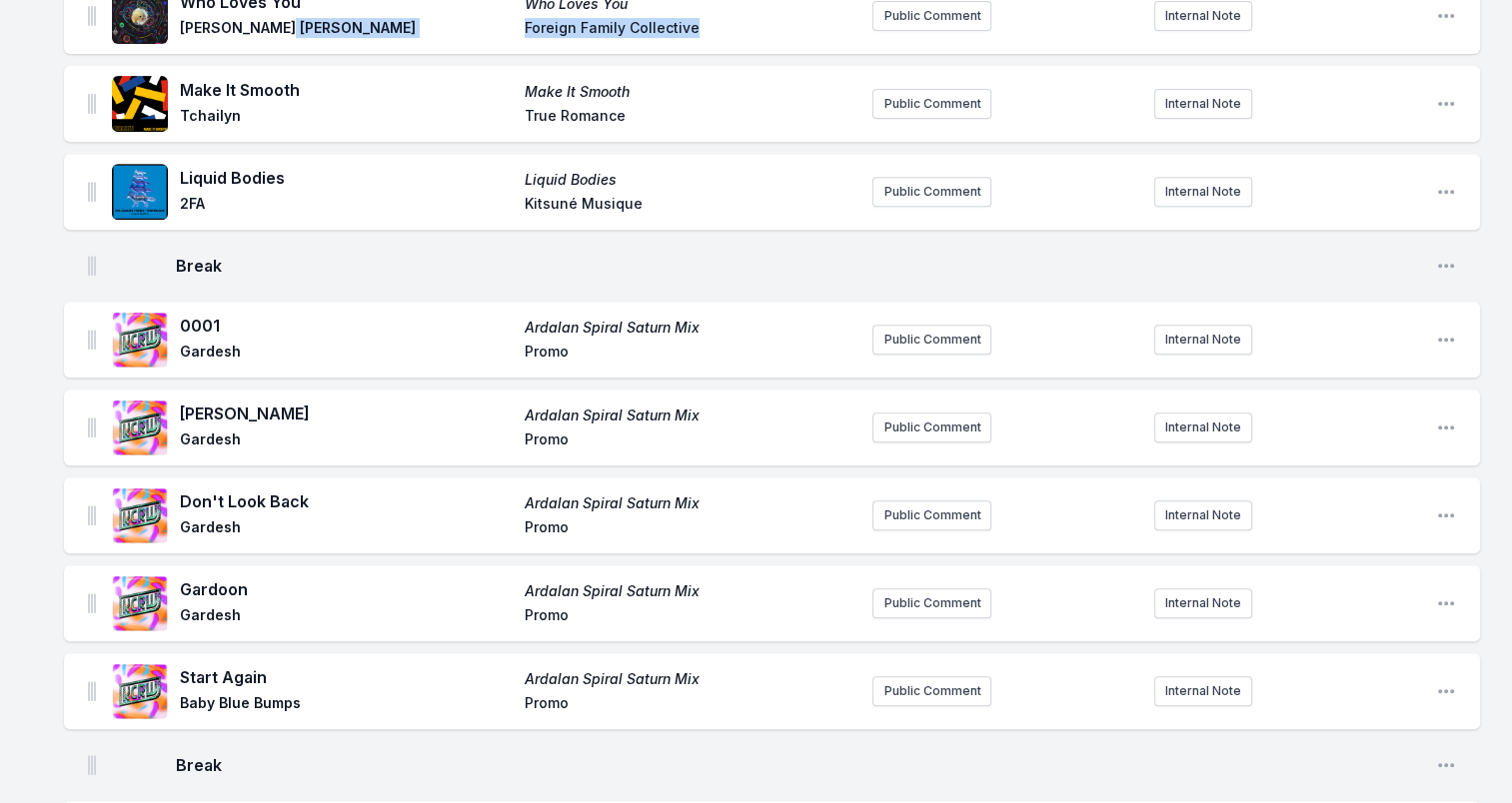 scroll, scrollTop: 699, scrollLeft: 0, axis: vertical 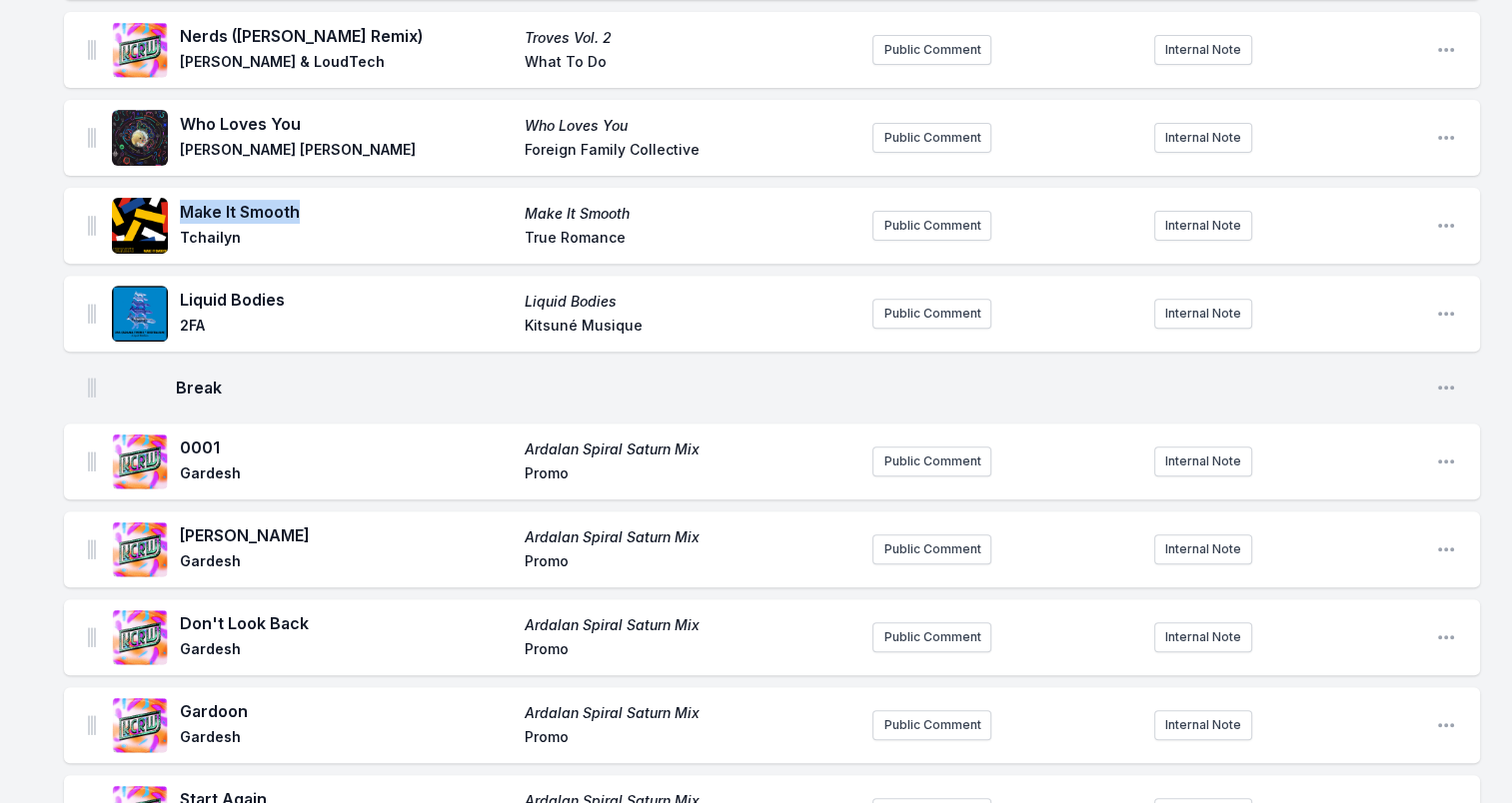 drag, startPoint x: 181, startPoint y: 206, endPoint x: 332, endPoint y: 217, distance: 151.40013 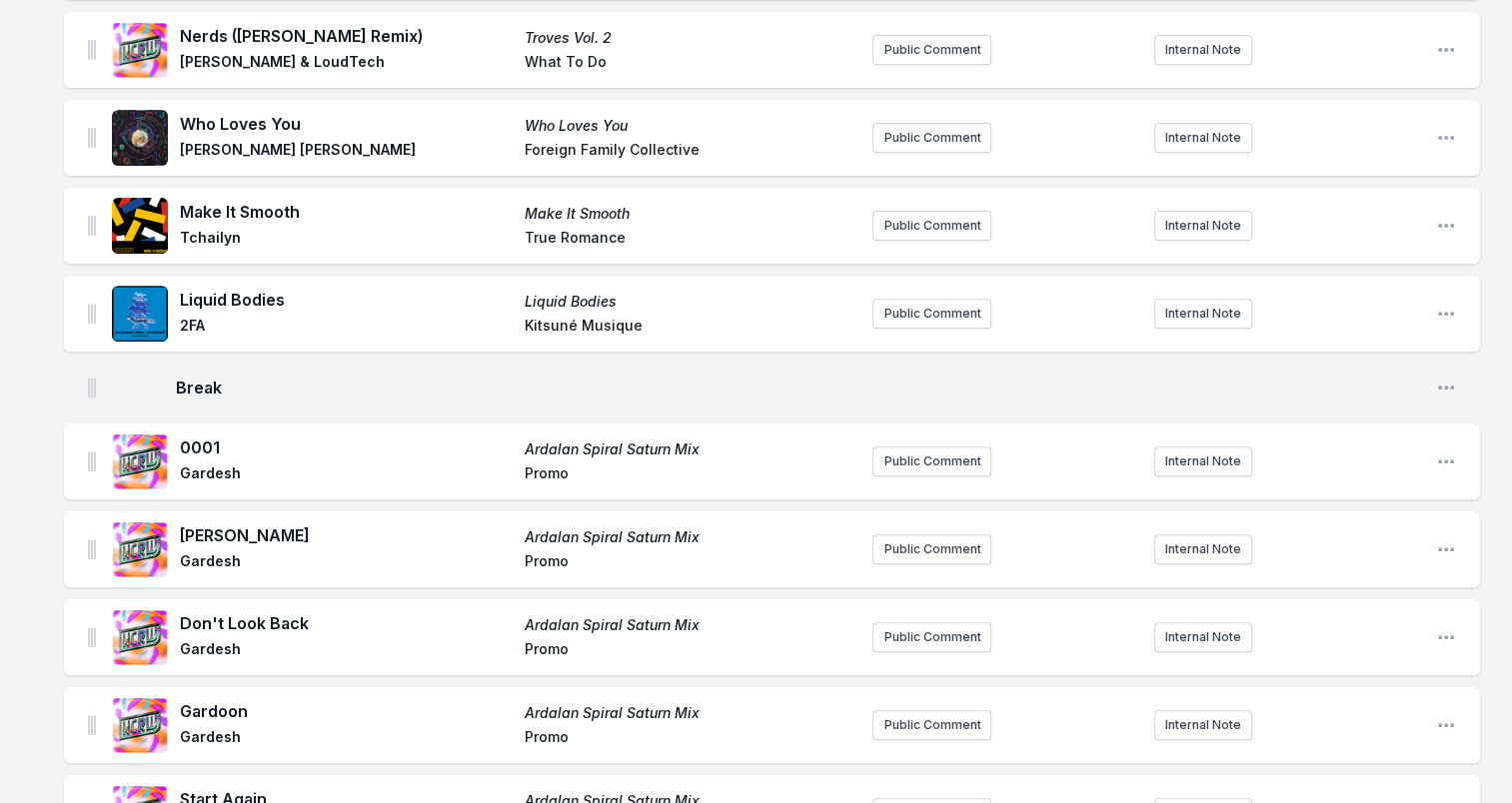 click on "Tchailyn" at bounding box center (346, 240) 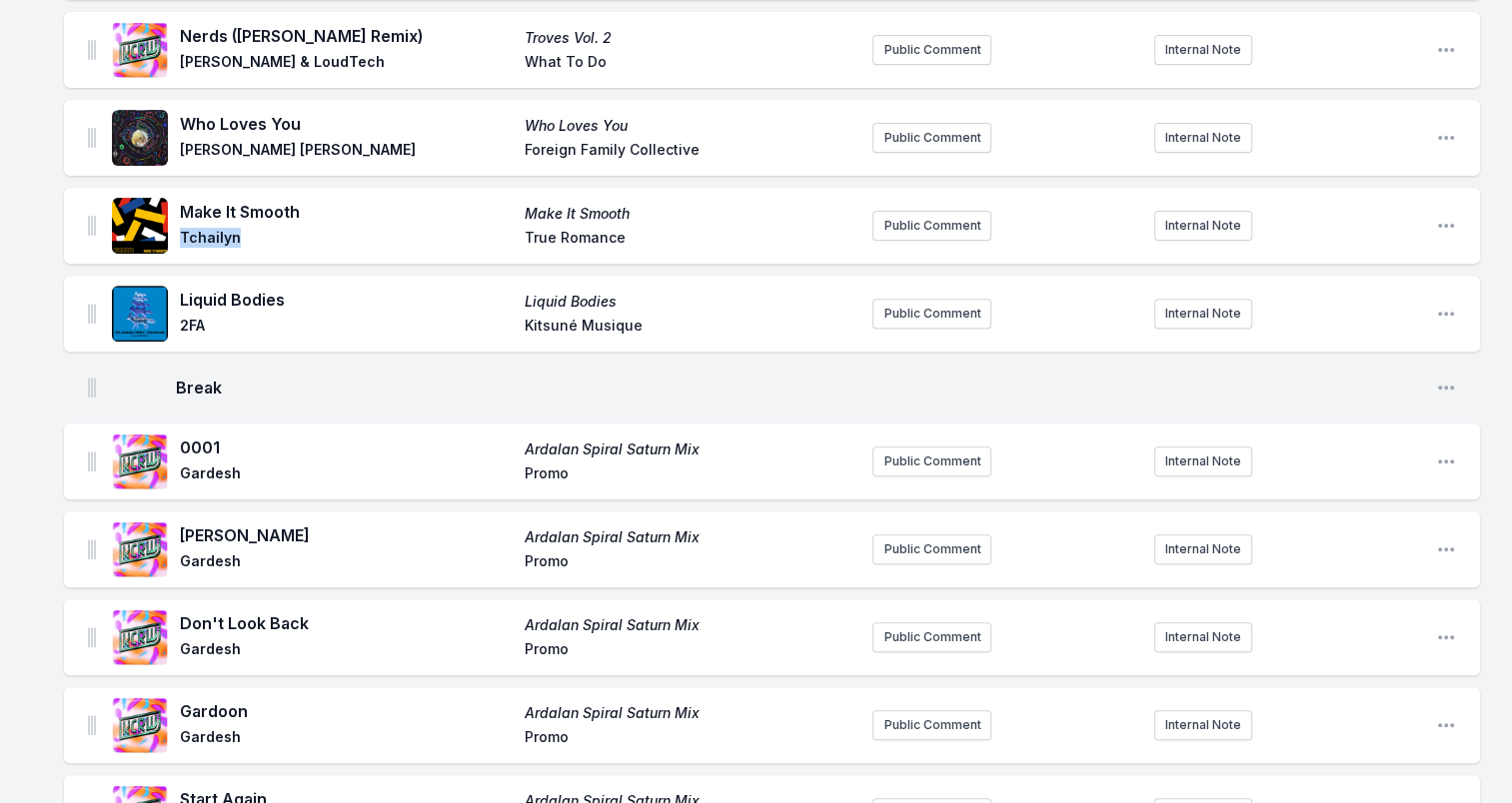click on "Tchailyn" at bounding box center [346, 240] 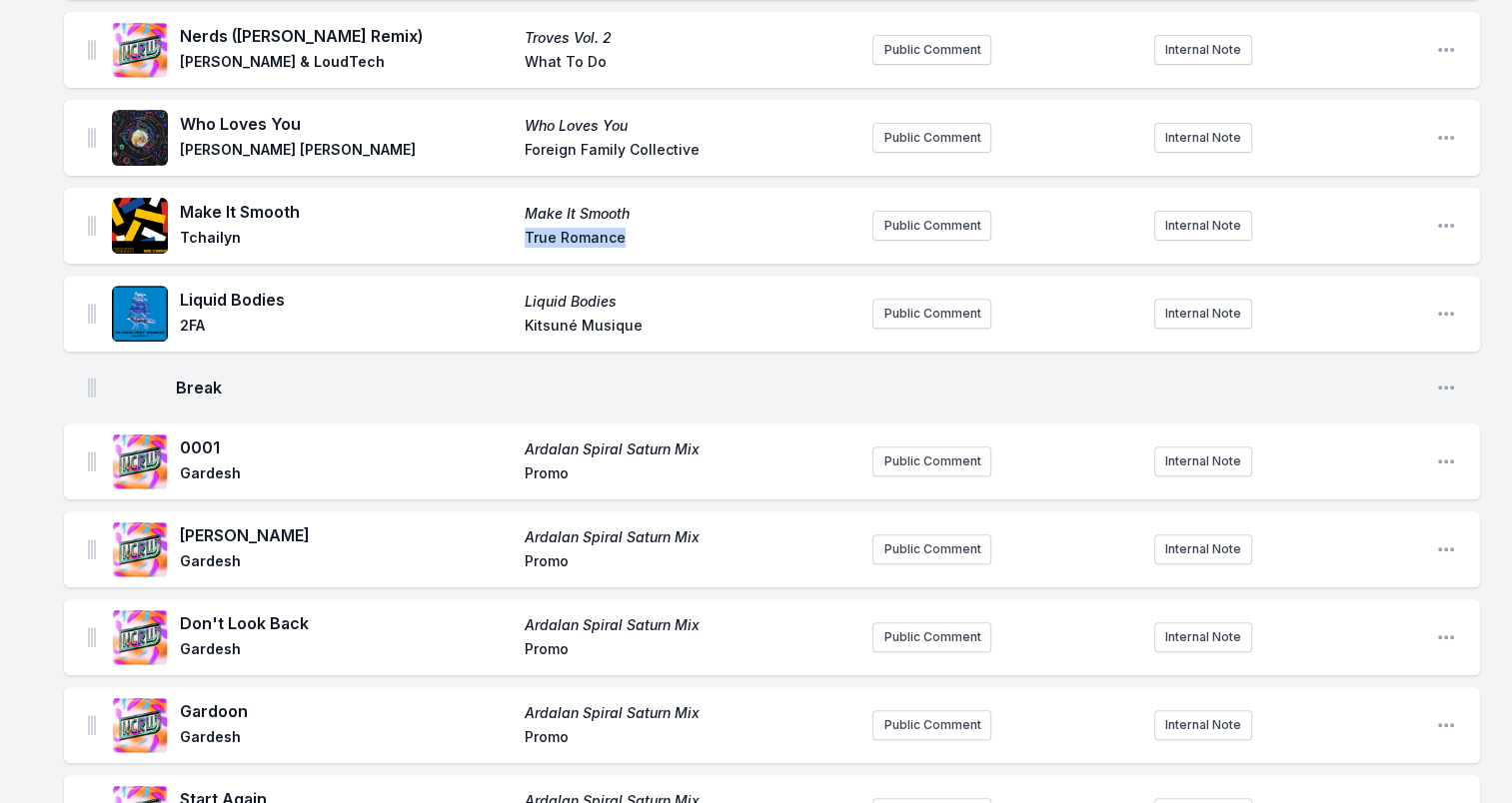 drag, startPoint x: 524, startPoint y: 233, endPoint x: 654, endPoint y: 244, distance: 130.46455 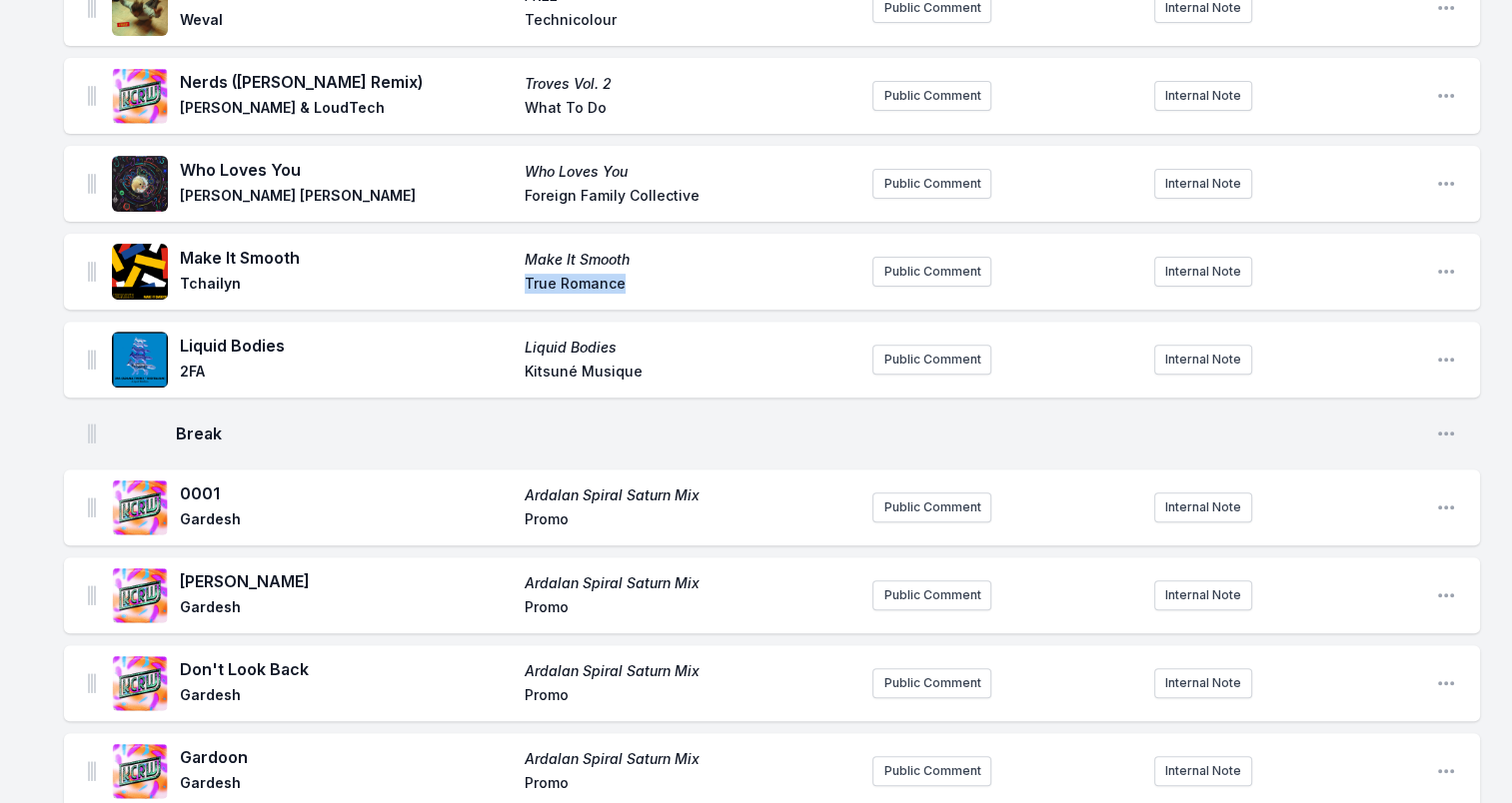 scroll, scrollTop: 599, scrollLeft: 0, axis: vertical 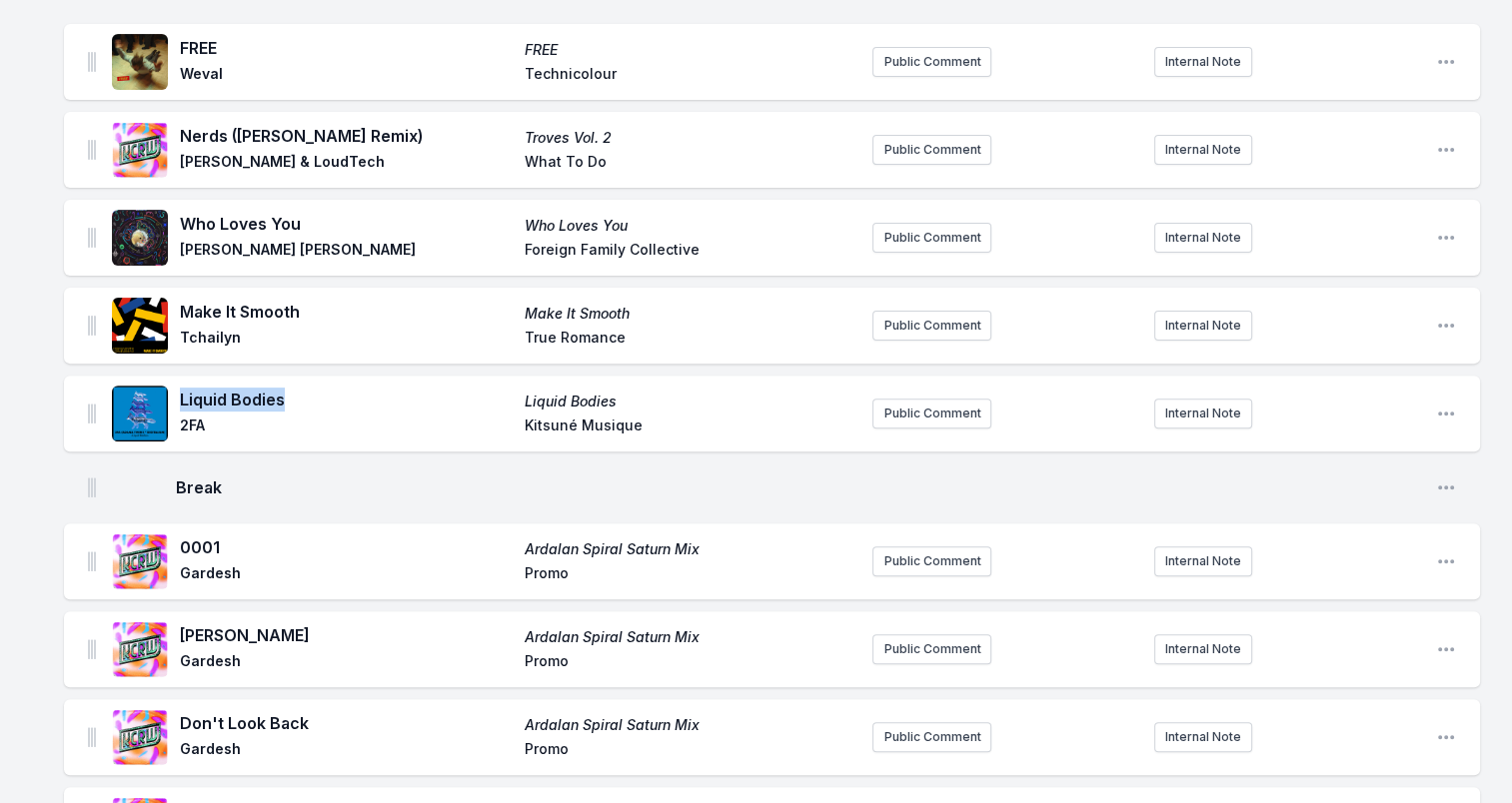 drag, startPoint x: 177, startPoint y: 397, endPoint x: 315, endPoint y: 403, distance: 138.13037 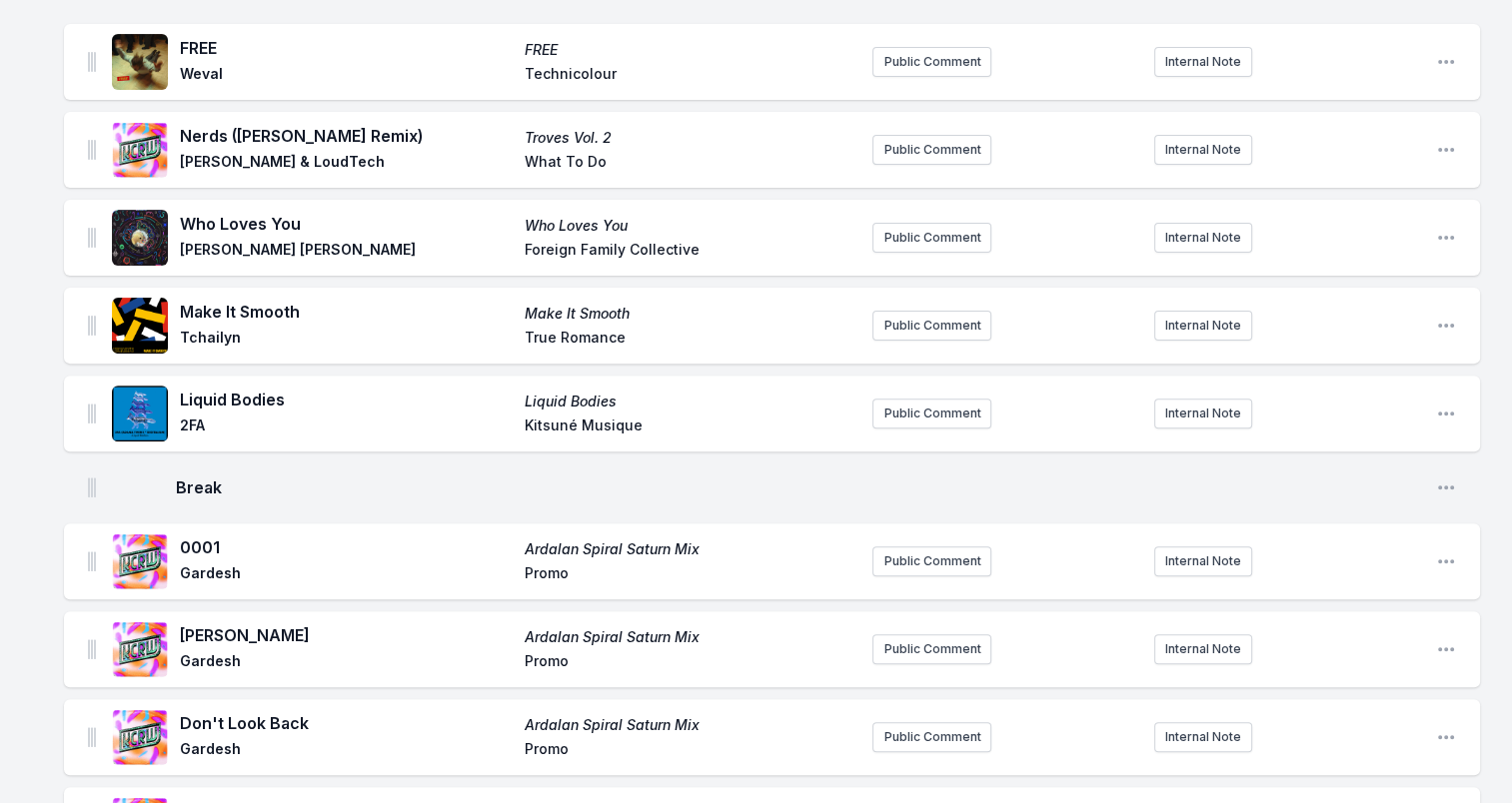 click on "2FA" at bounding box center [346, 427] 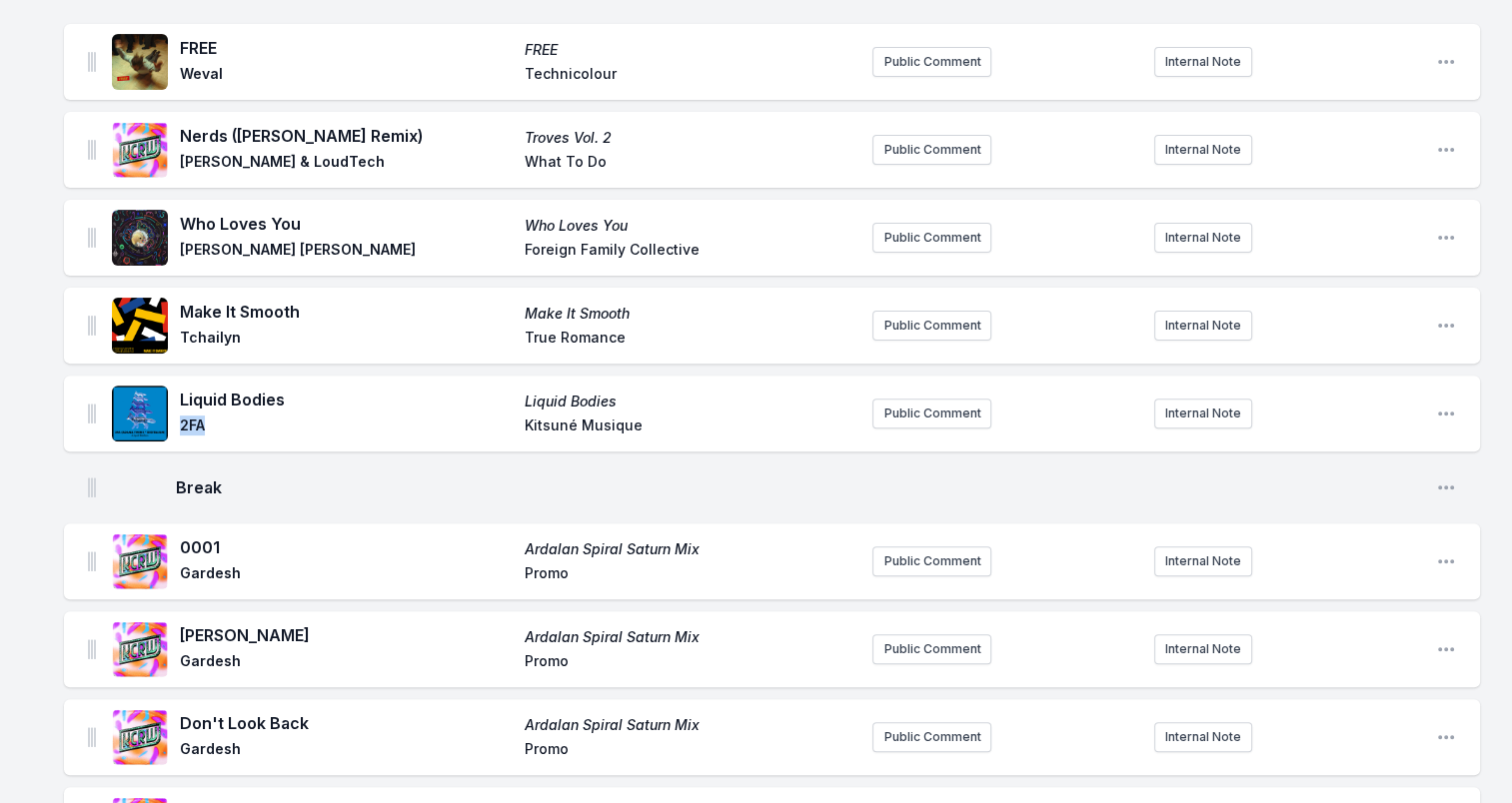 click on "2FA" at bounding box center (346, 427) 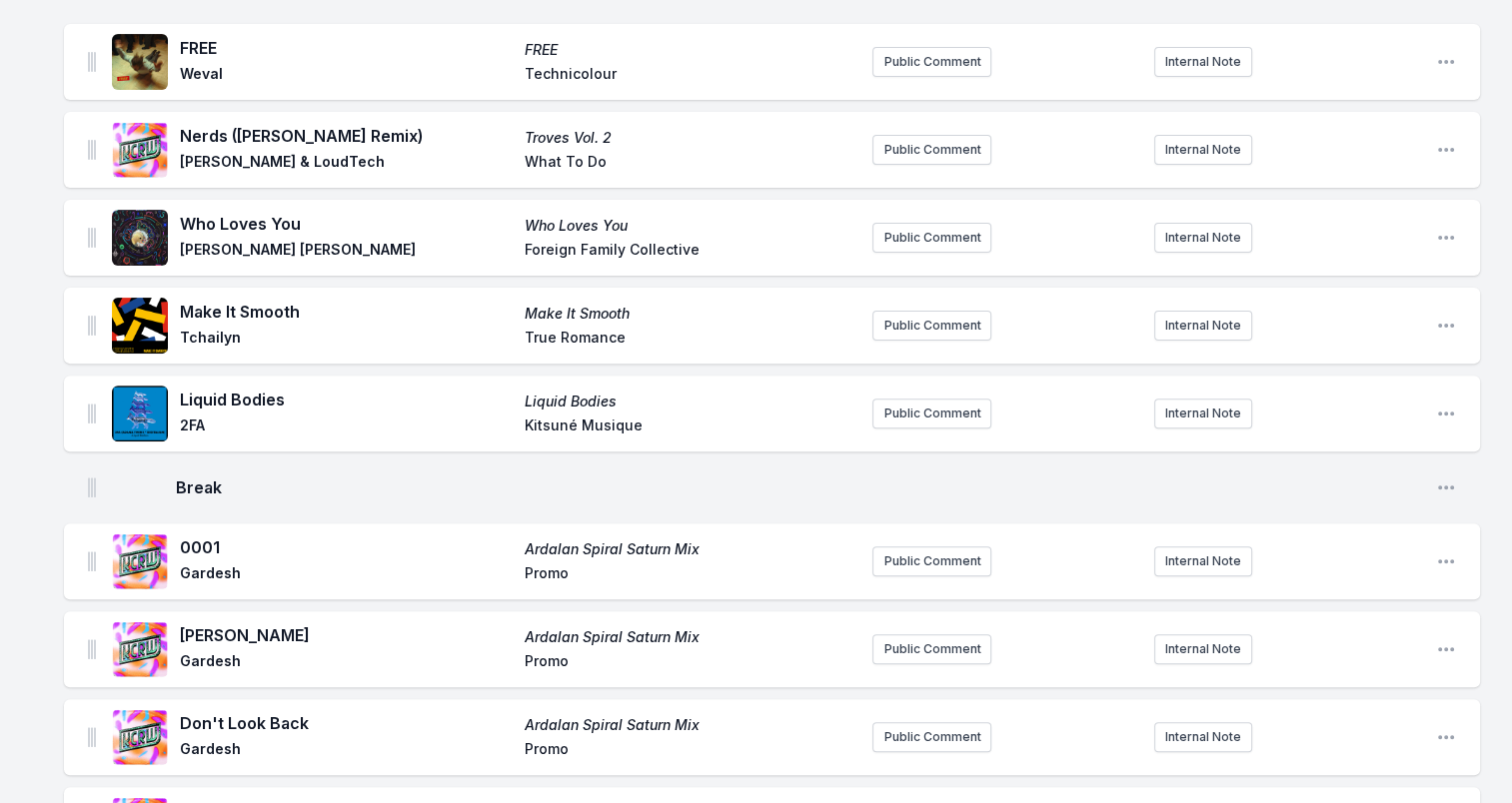 click on "Kitsuné Musique" at bounding box center [691, 427] 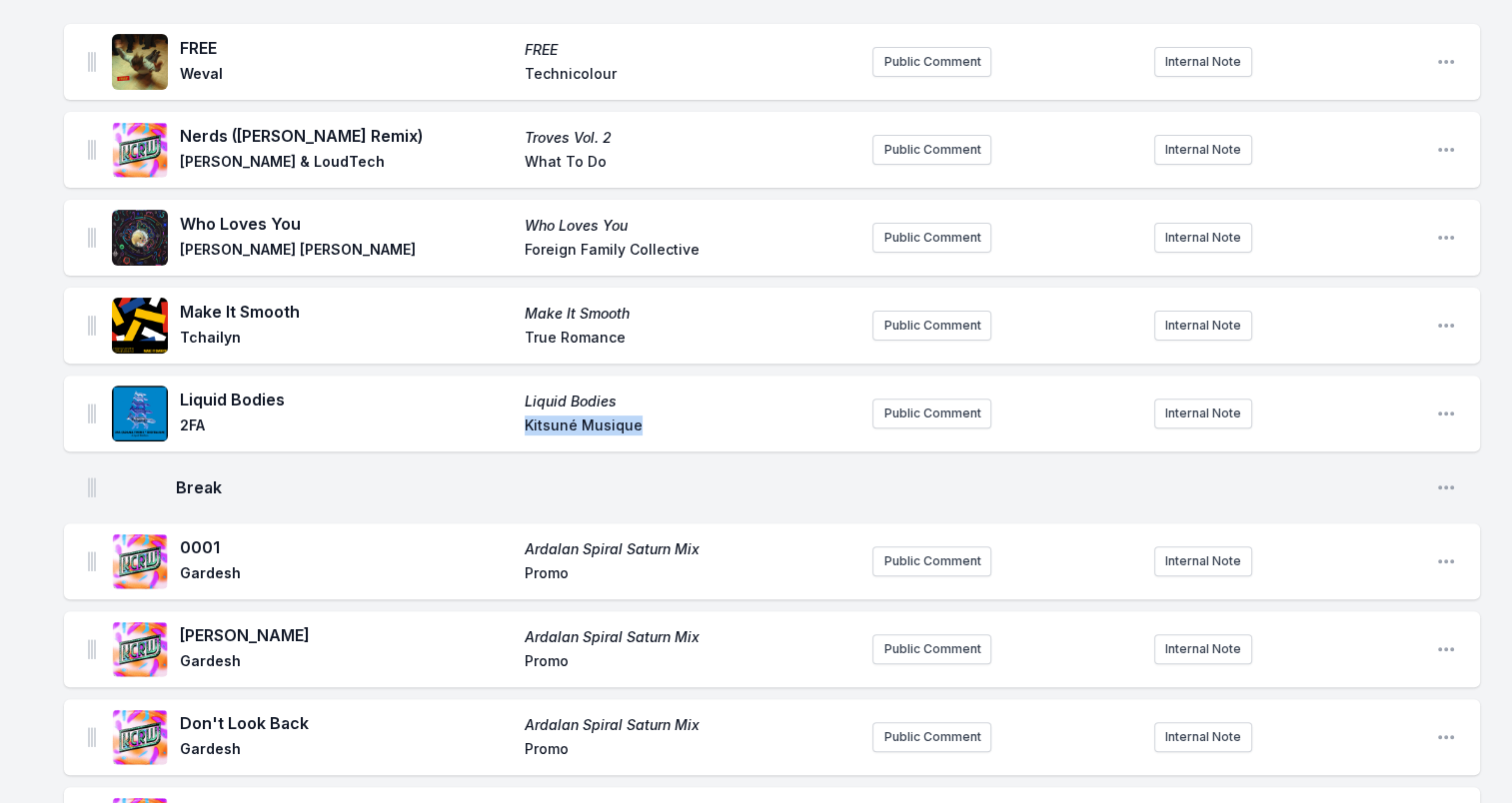 drag, startPoint x: 607, startPoint y: 429, endPoint x: 717, endPoint y: 429, distance: 110 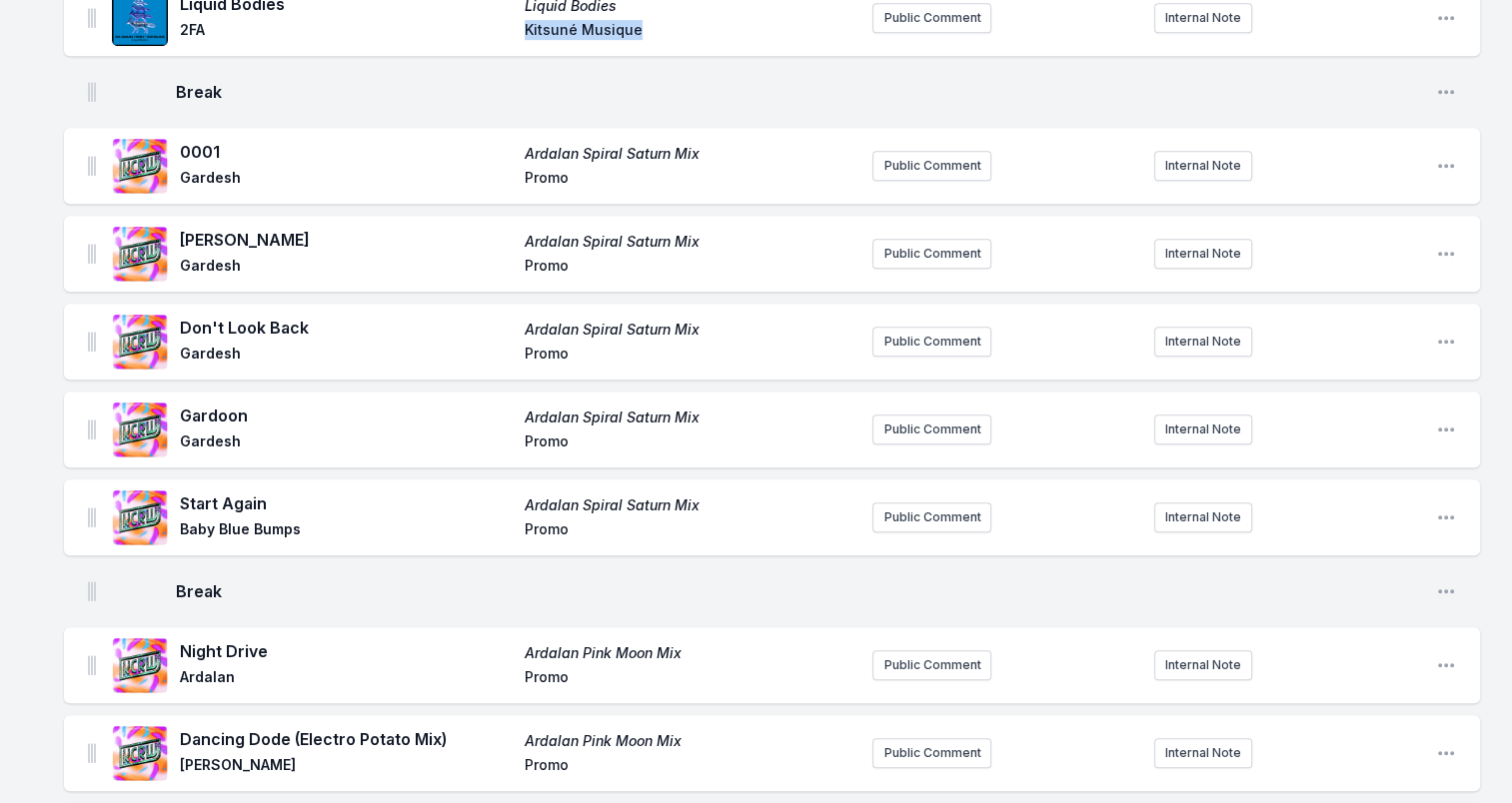 scroll, scrollTop: 999, scrollLeft: 0, axis: vertical 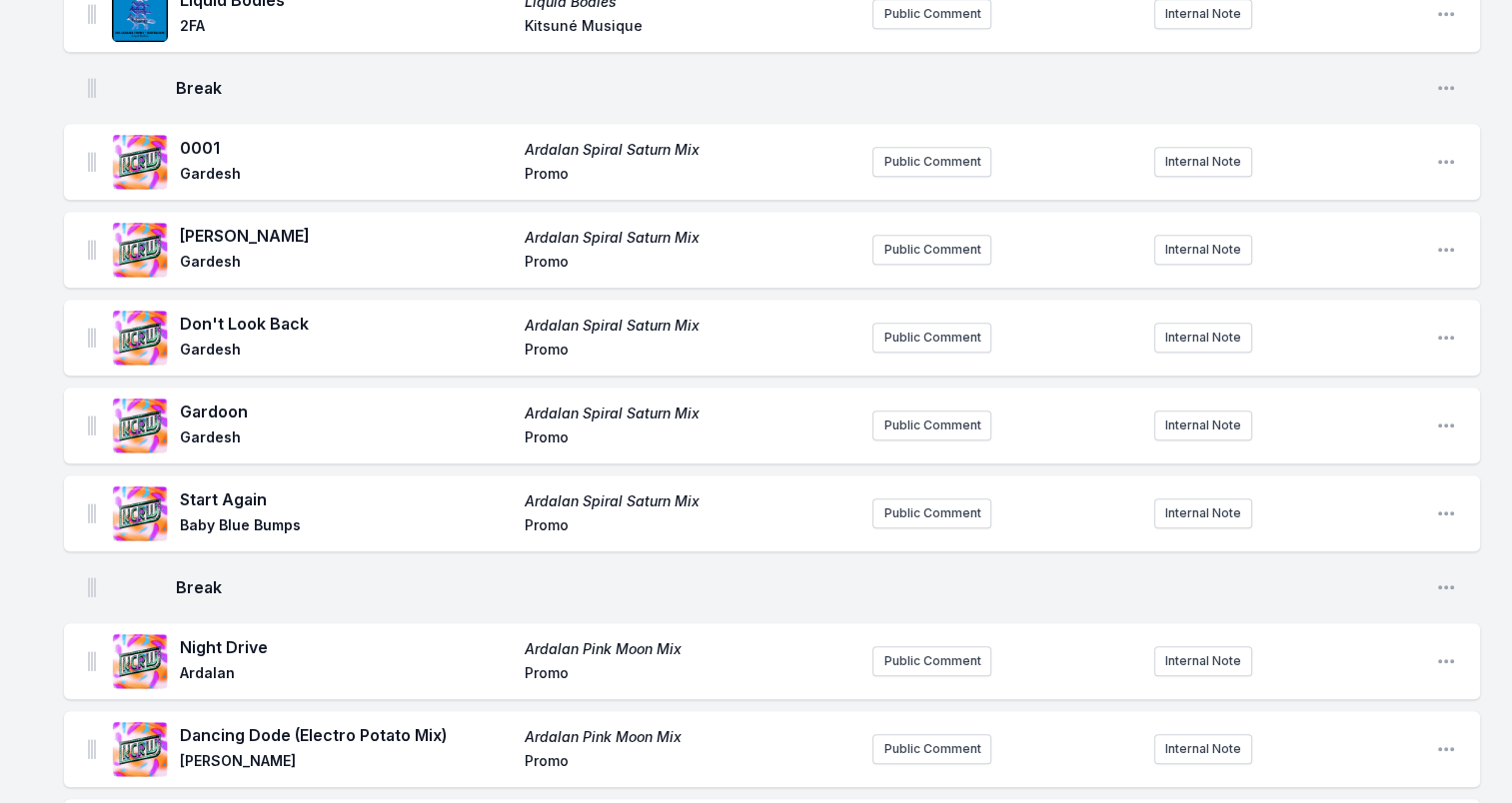 click on "0001" at bounding box center [346, 148] 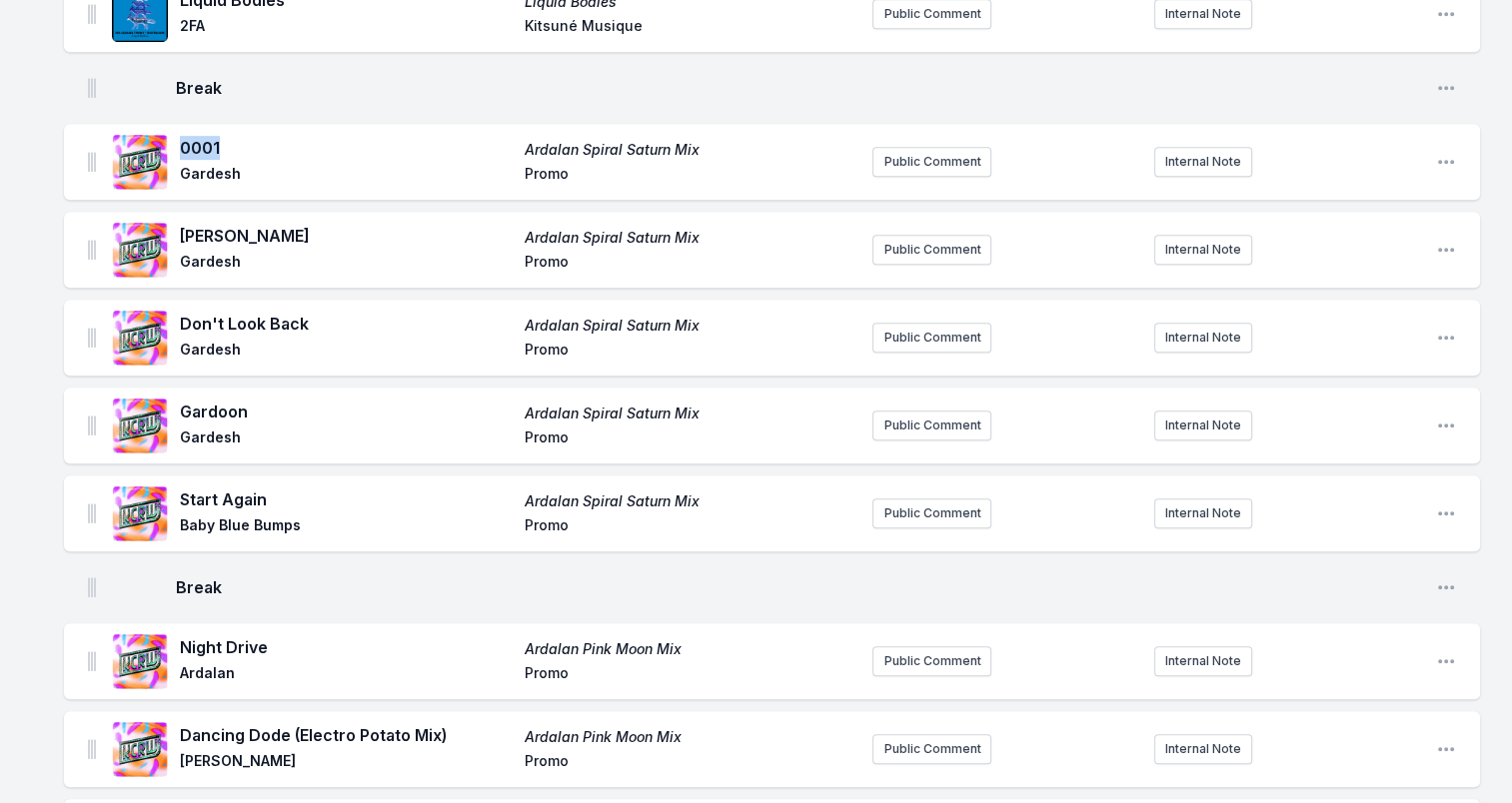click on "0001" at bounding box center [346, 148] 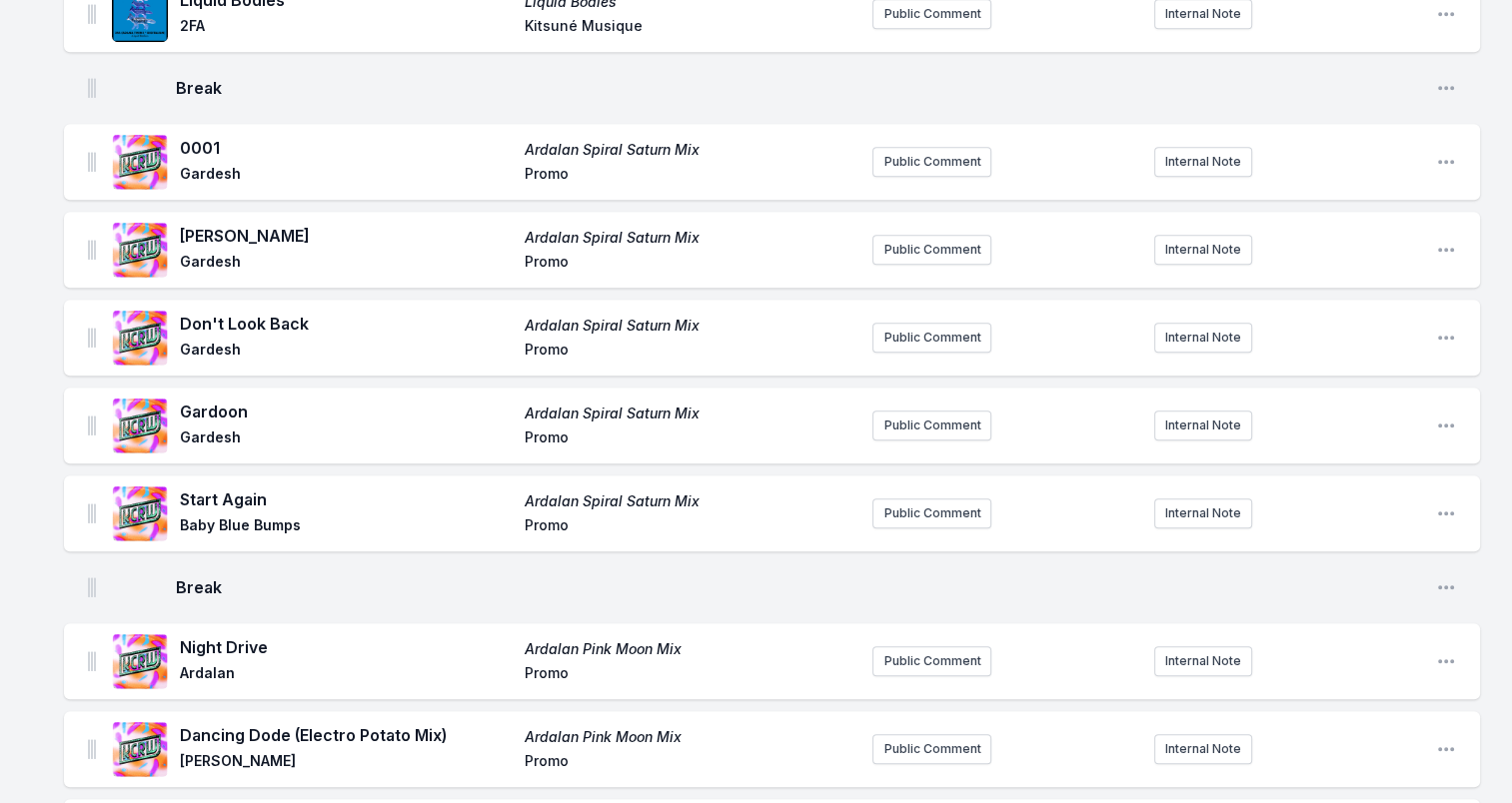 click on "[PERSON_NAME]" at bounding box center (346, 236) 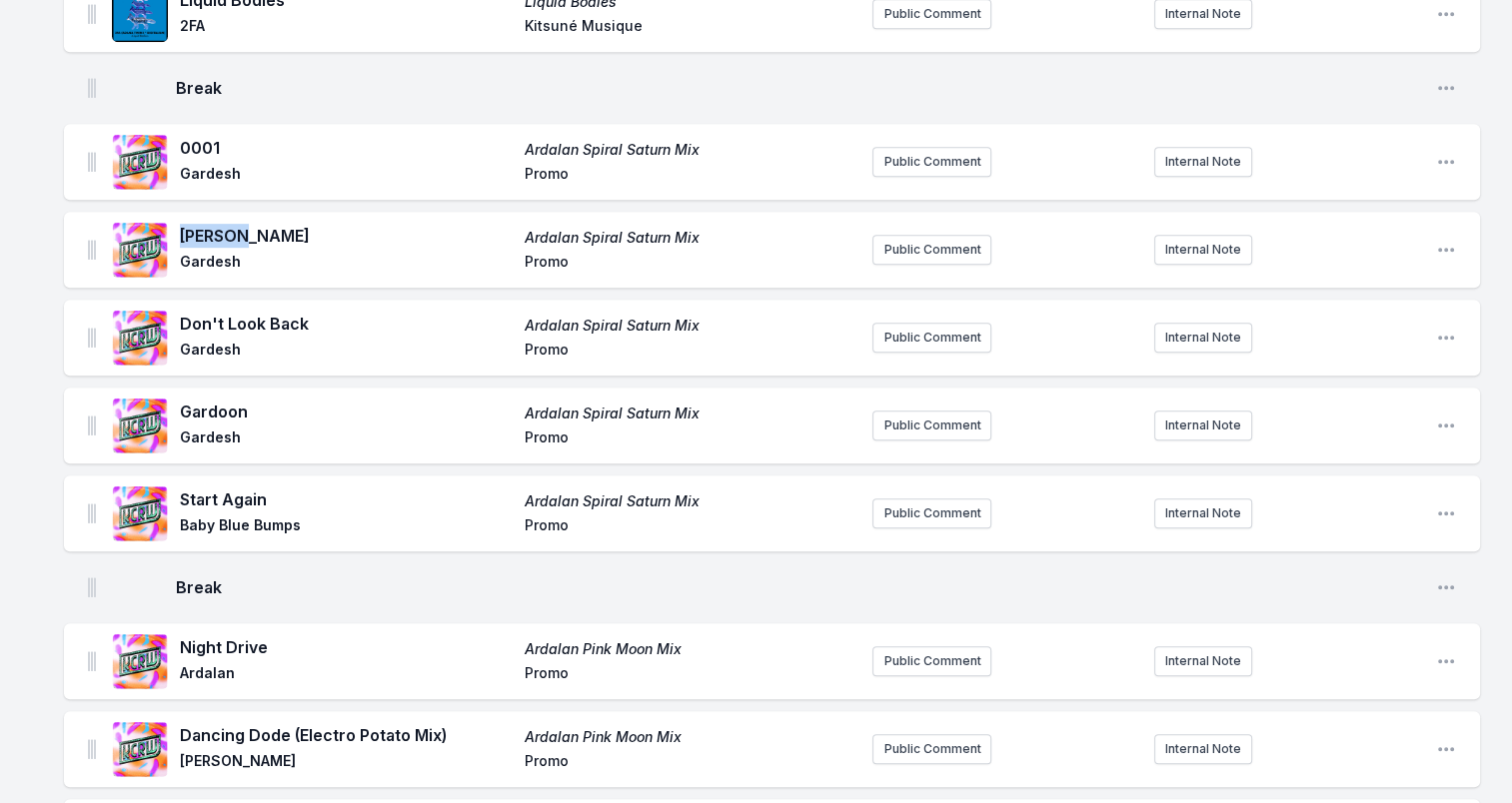 click on "[PERSON_NAME]" at bounding box center [346, 236] 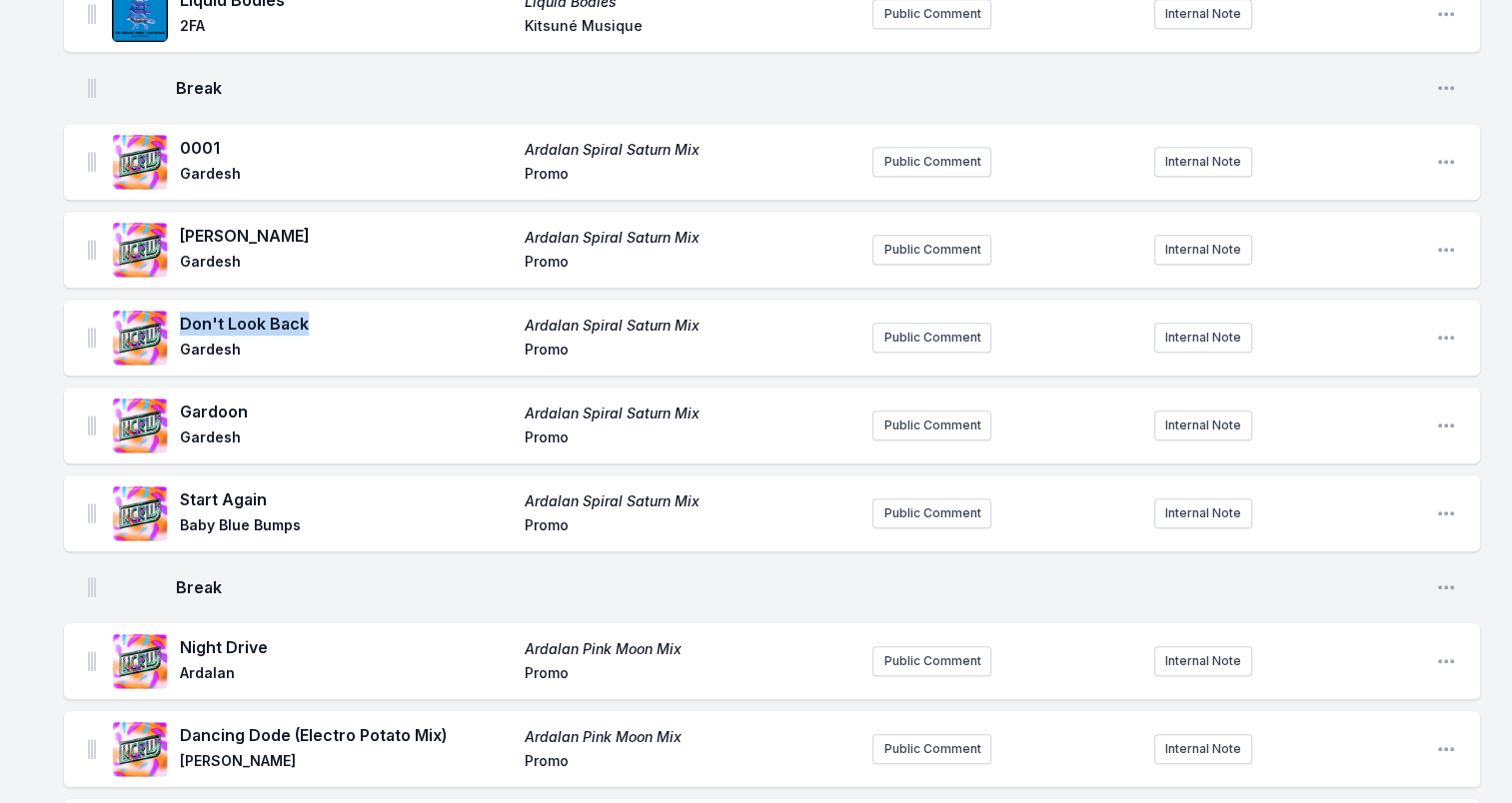 drag, startPoint x: 180, startPoint y: 322, endPoint x: 346, endPoint y: 322, distance: 166 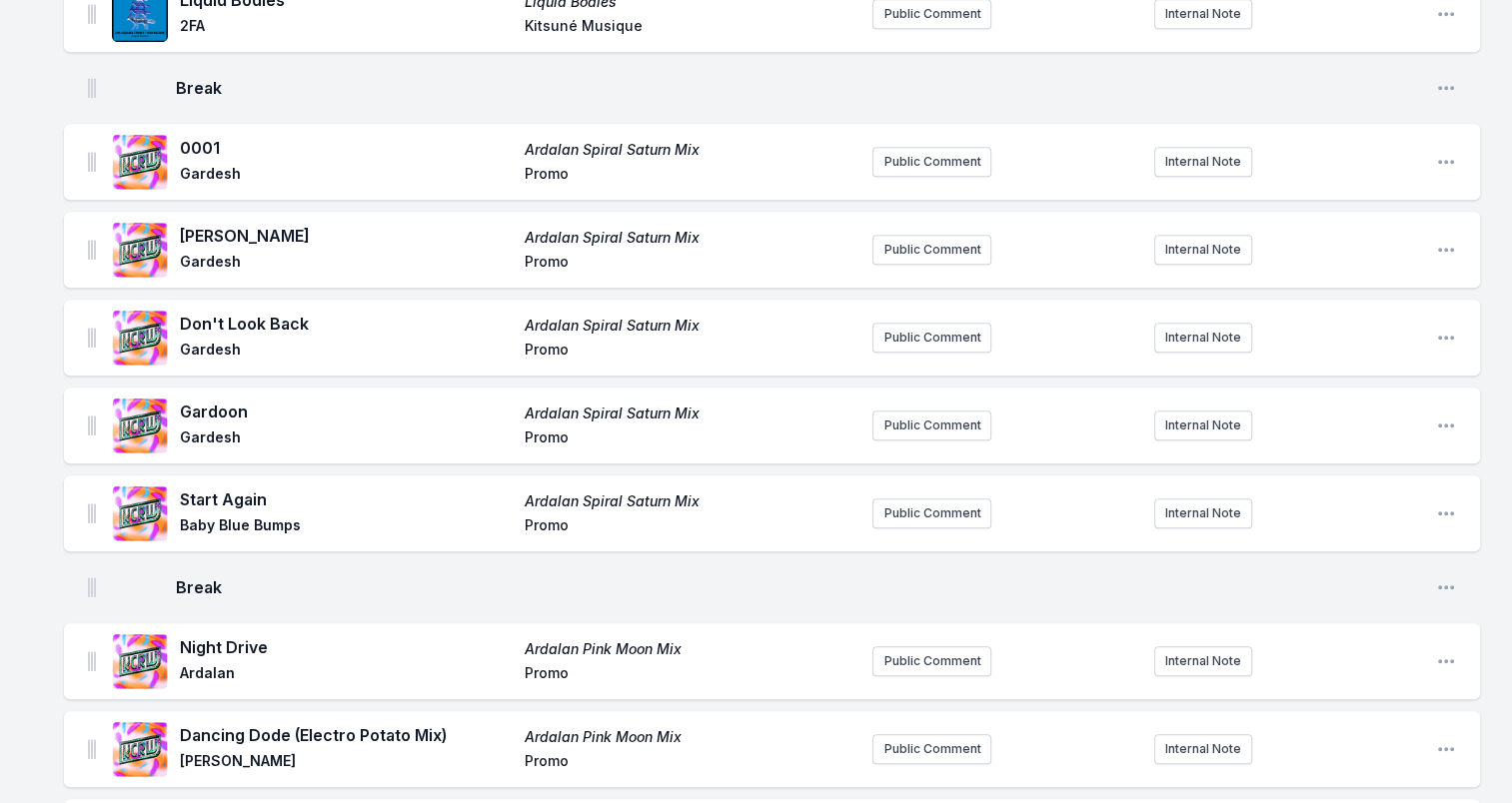 click on "Gardoon" at bounding box center [346, 411] 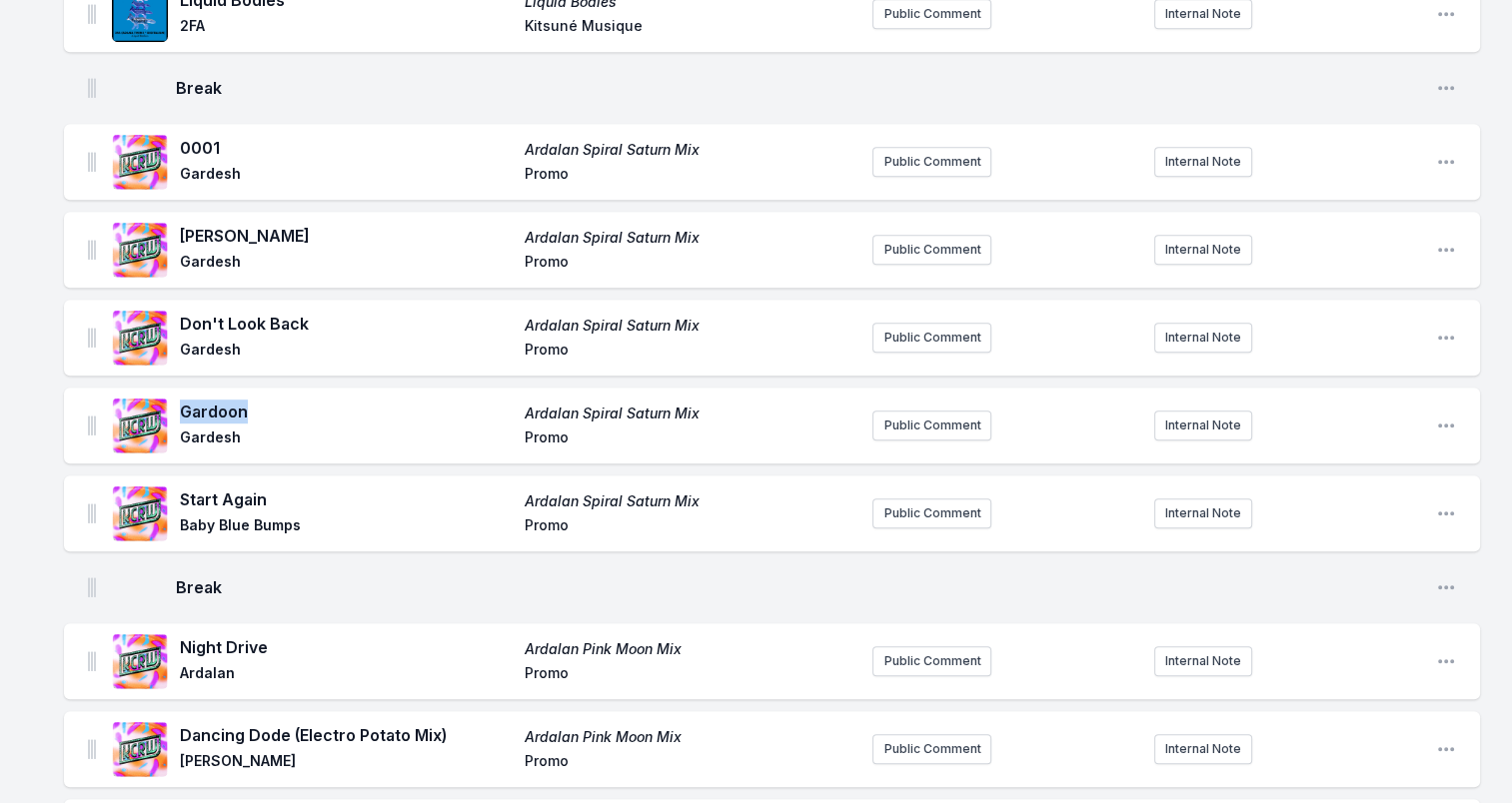 click on "Gardoon" at bounding box center (346, 411) 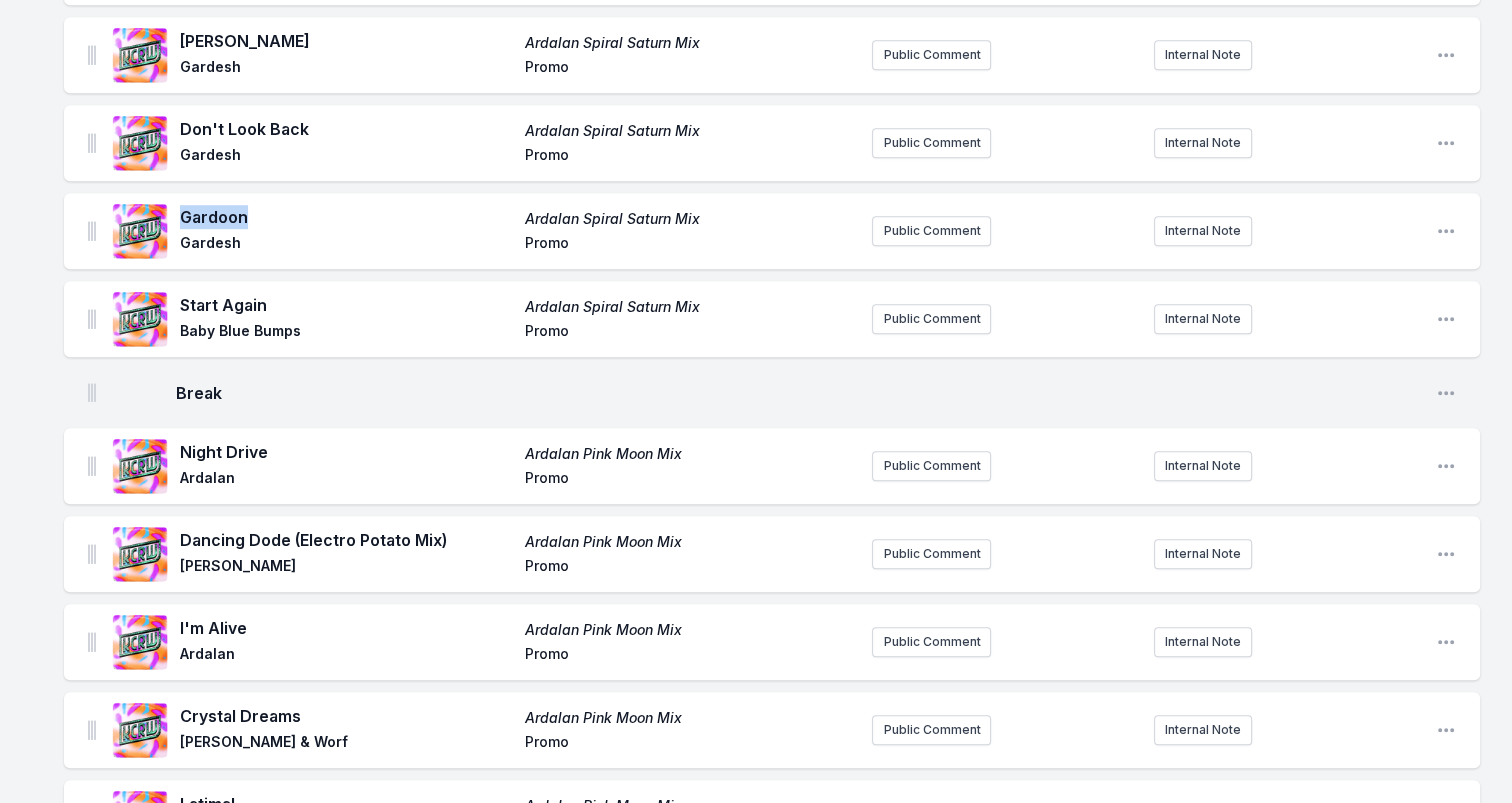 scroll, scrollTop: 1199, scrollLeft: 0, axis: vertical 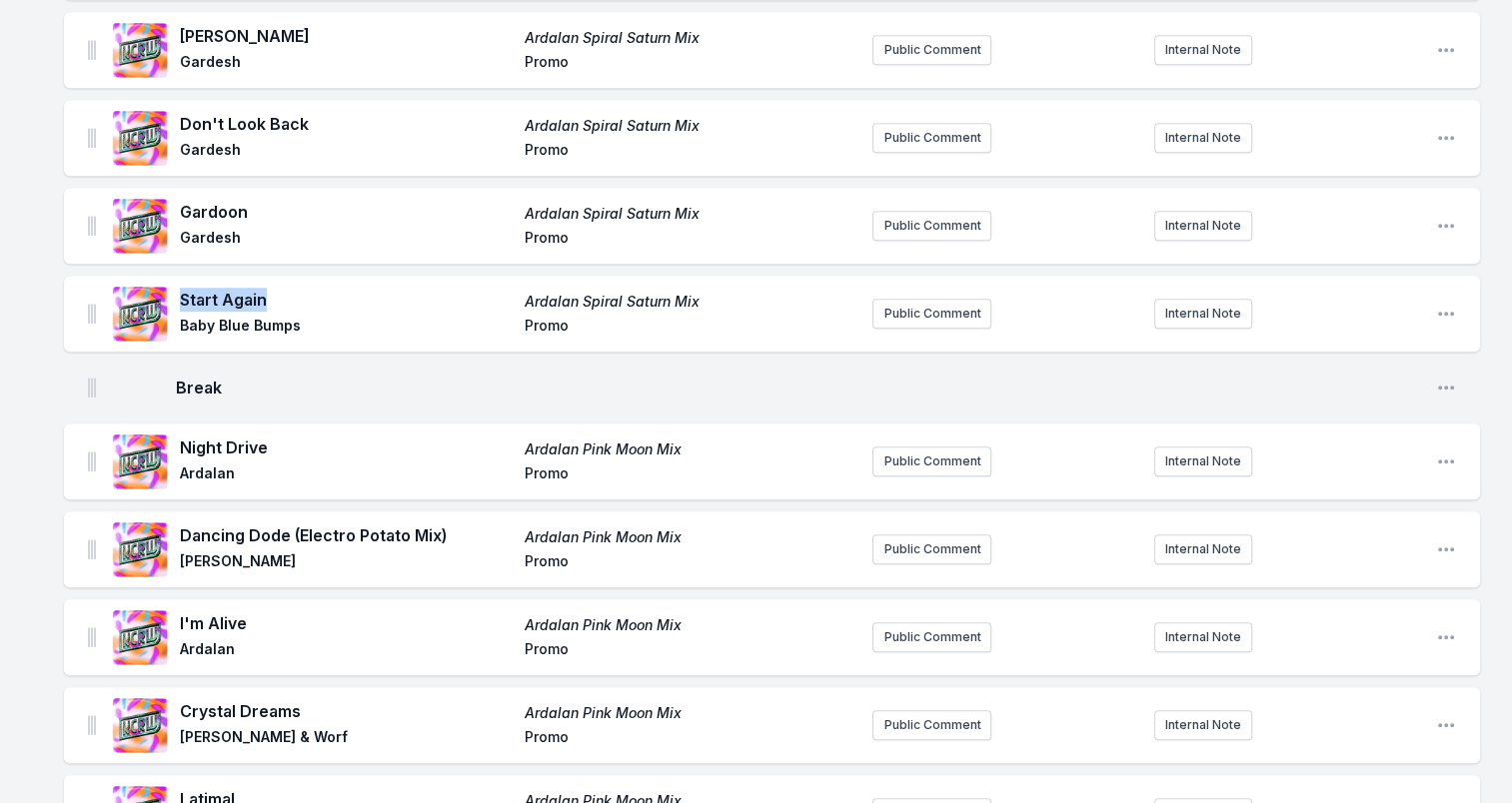 drag, startPoint x: 180, startPoint y: 296, endPoint x: 283, endPoint y: 292, distance: 103.077641 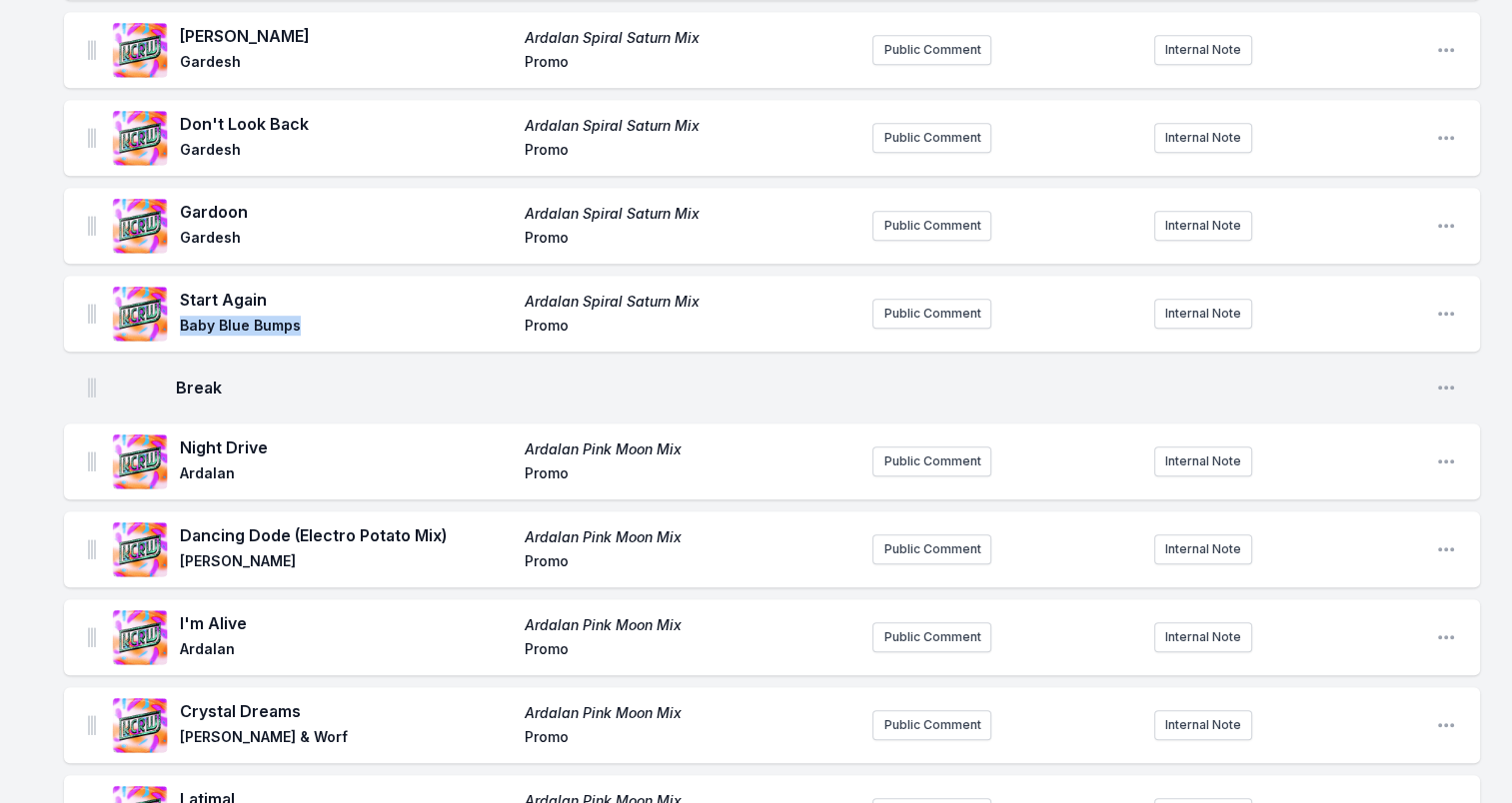 drag, startPoint x: 180, startPoint y: 324, endPoint x: 338, endPoint y: 330, distance: 158.11388 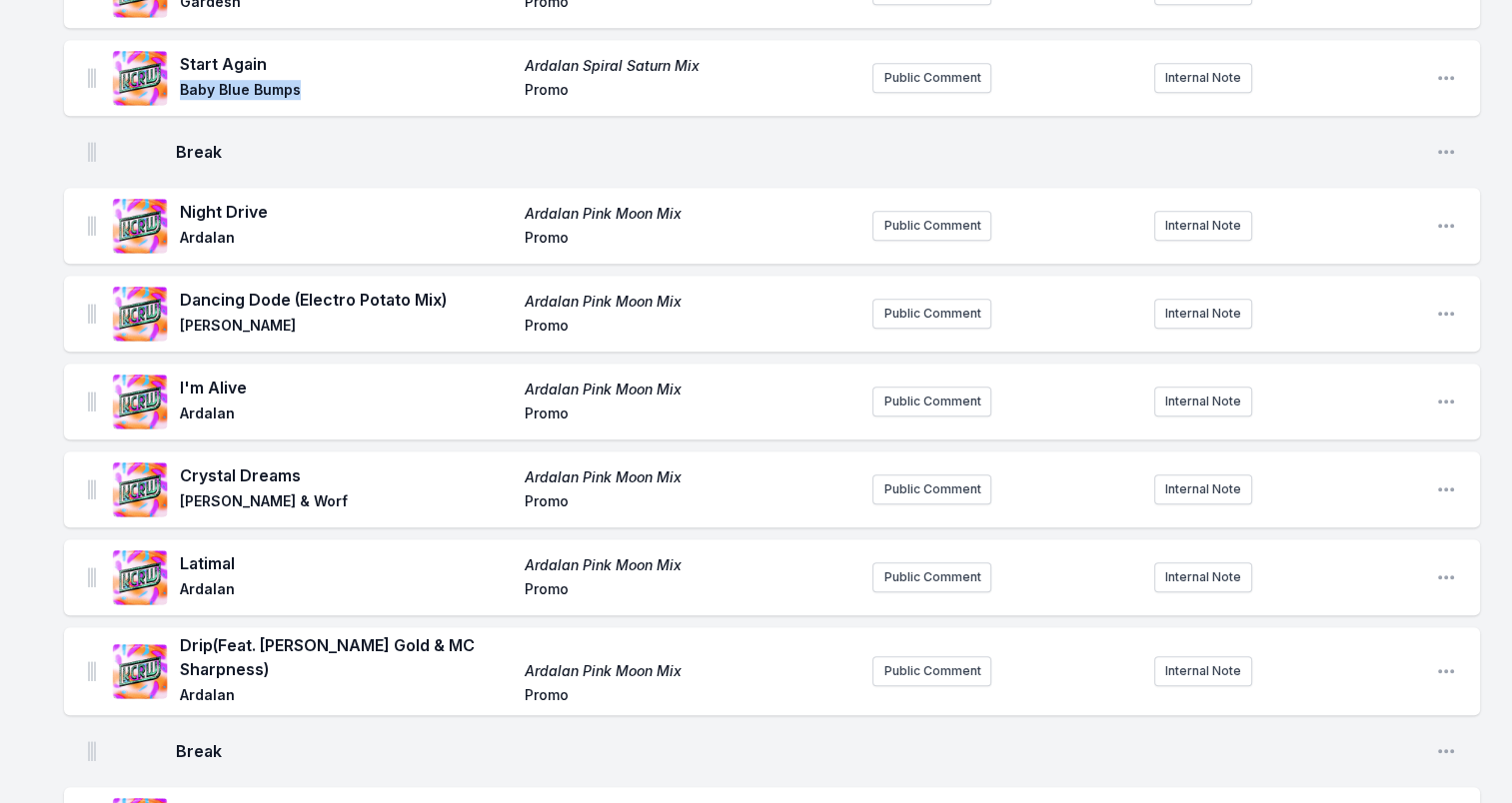scroll, scrollTop: 1498, scrollLeft: 0, axis: vertical 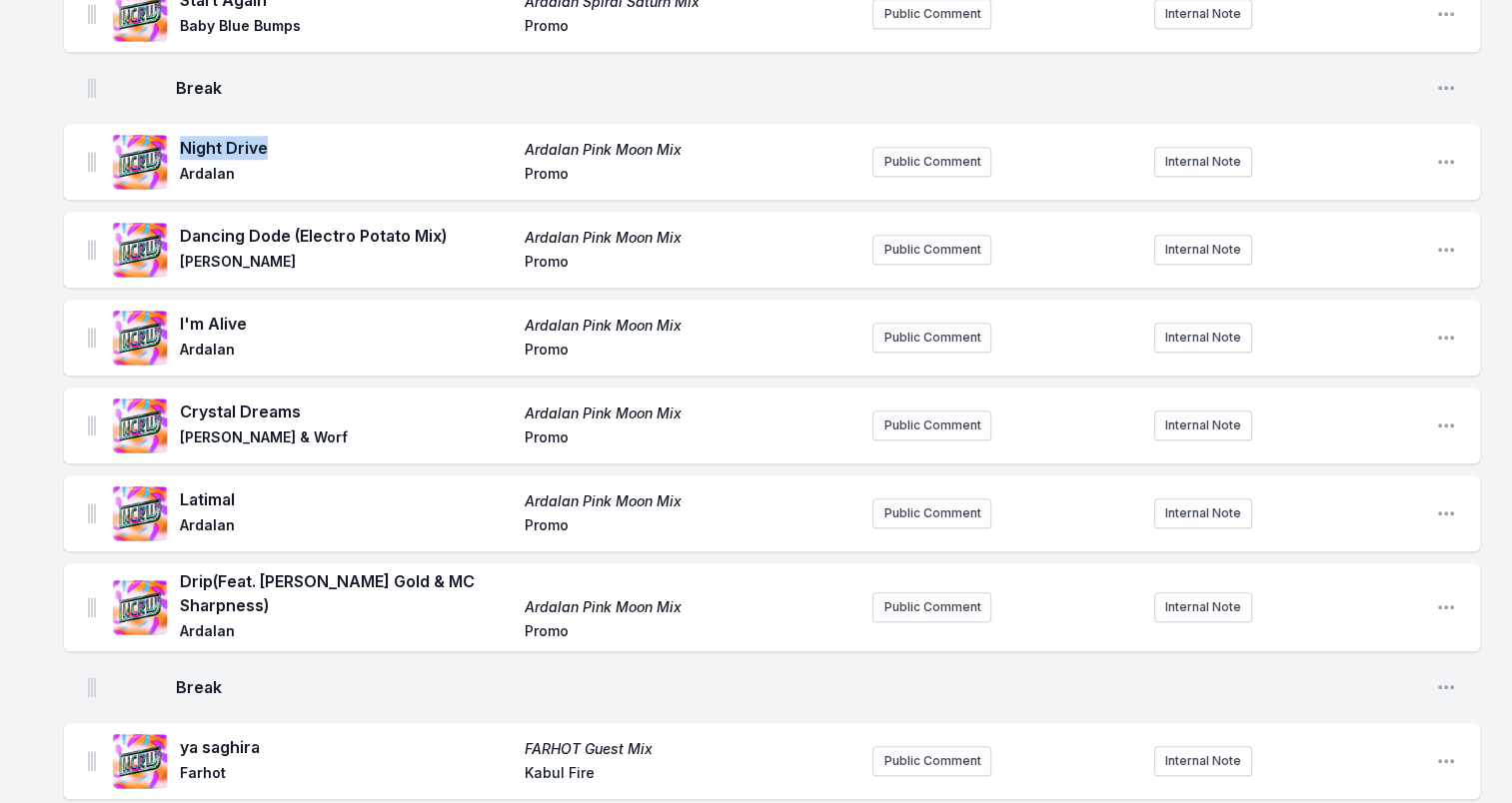 drag, startPoint x: 200, startPoint y: 145, endPoint x: 306, endPoint y: 147, distance: 106.01887 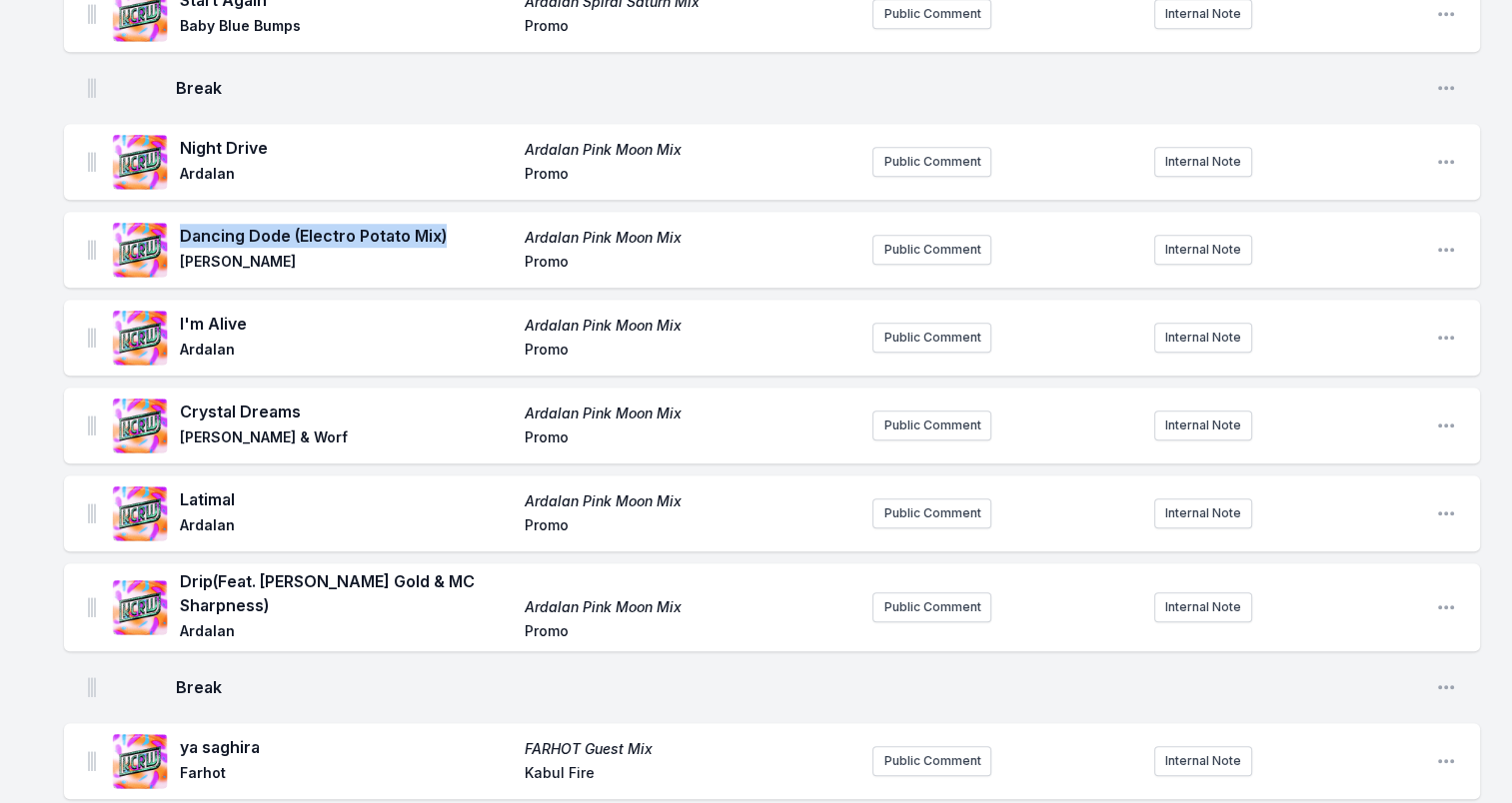 drag, startPoint x: 181, startPoint y: 229, endPoint x: 497, endPoint y: 242, distance: 316.2673 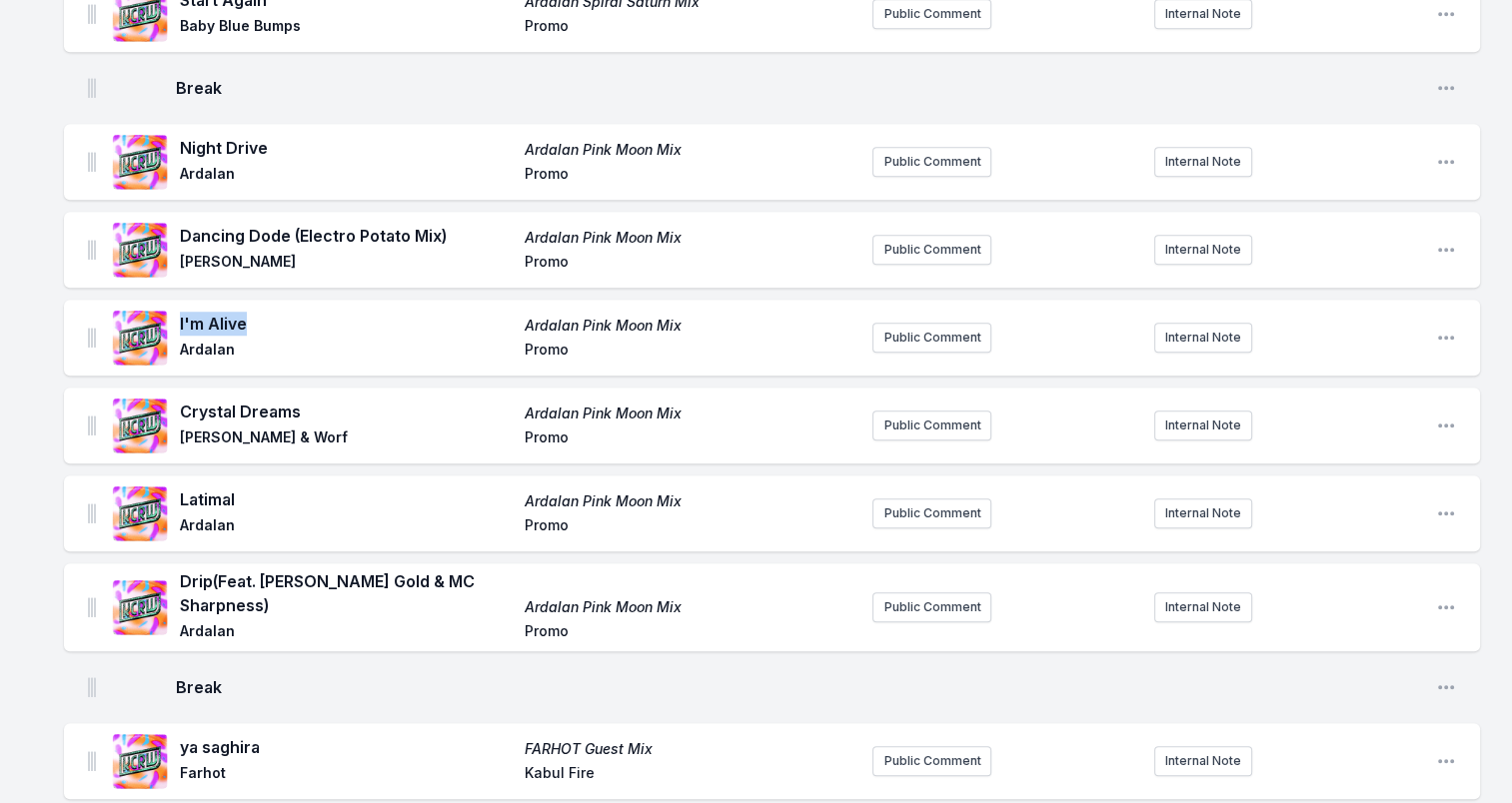 drag, startPoint x: 179, startPoint y: 322, endPoint x: 327, endPoint y: 321, distance: 148.00338 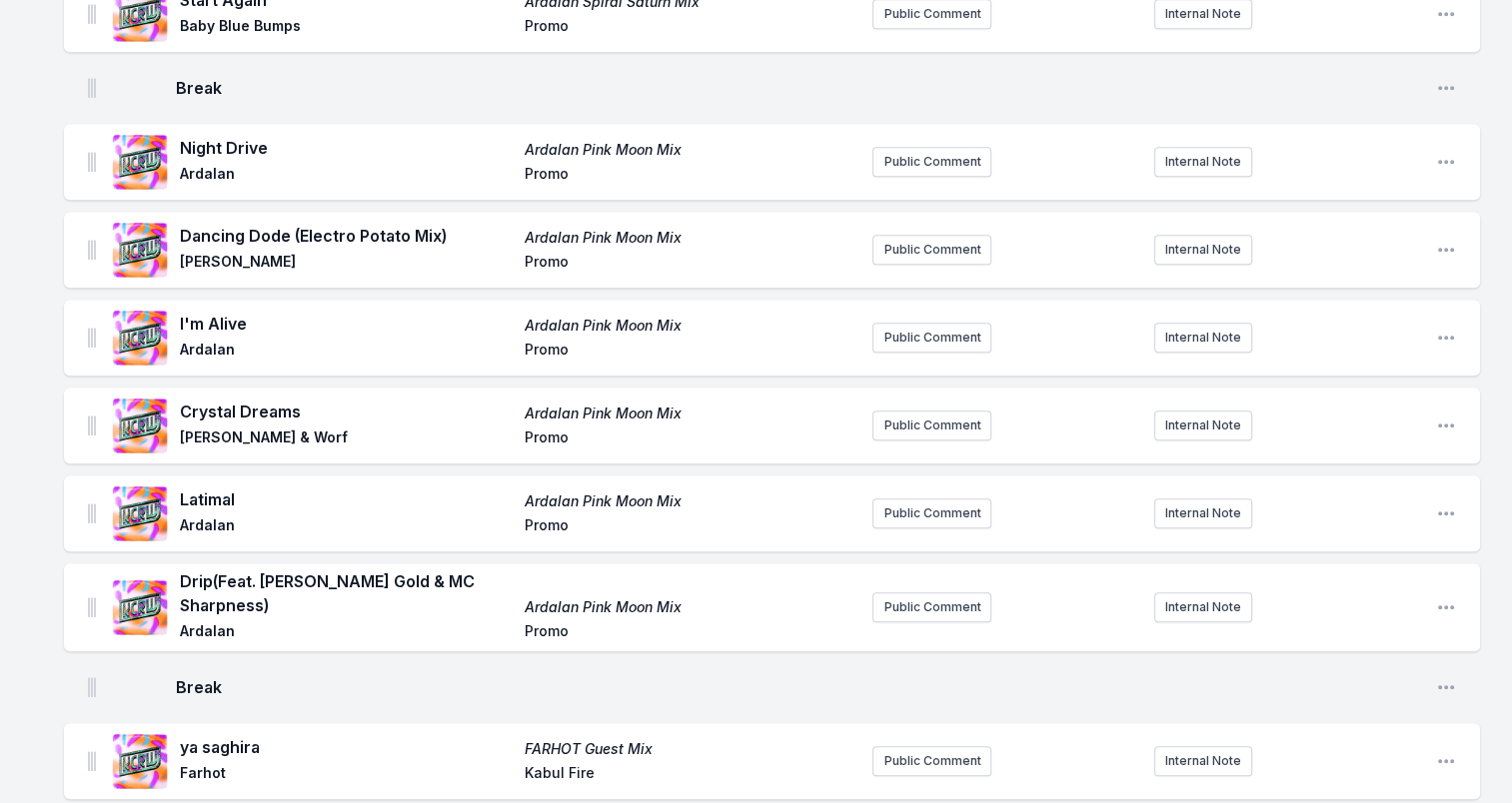 click on "Dancing Dode (Electro Potato Mix) Ardalan Pink Moon Mix [PERSON_NAME] Car Promo" at bounding box center (484, 250) 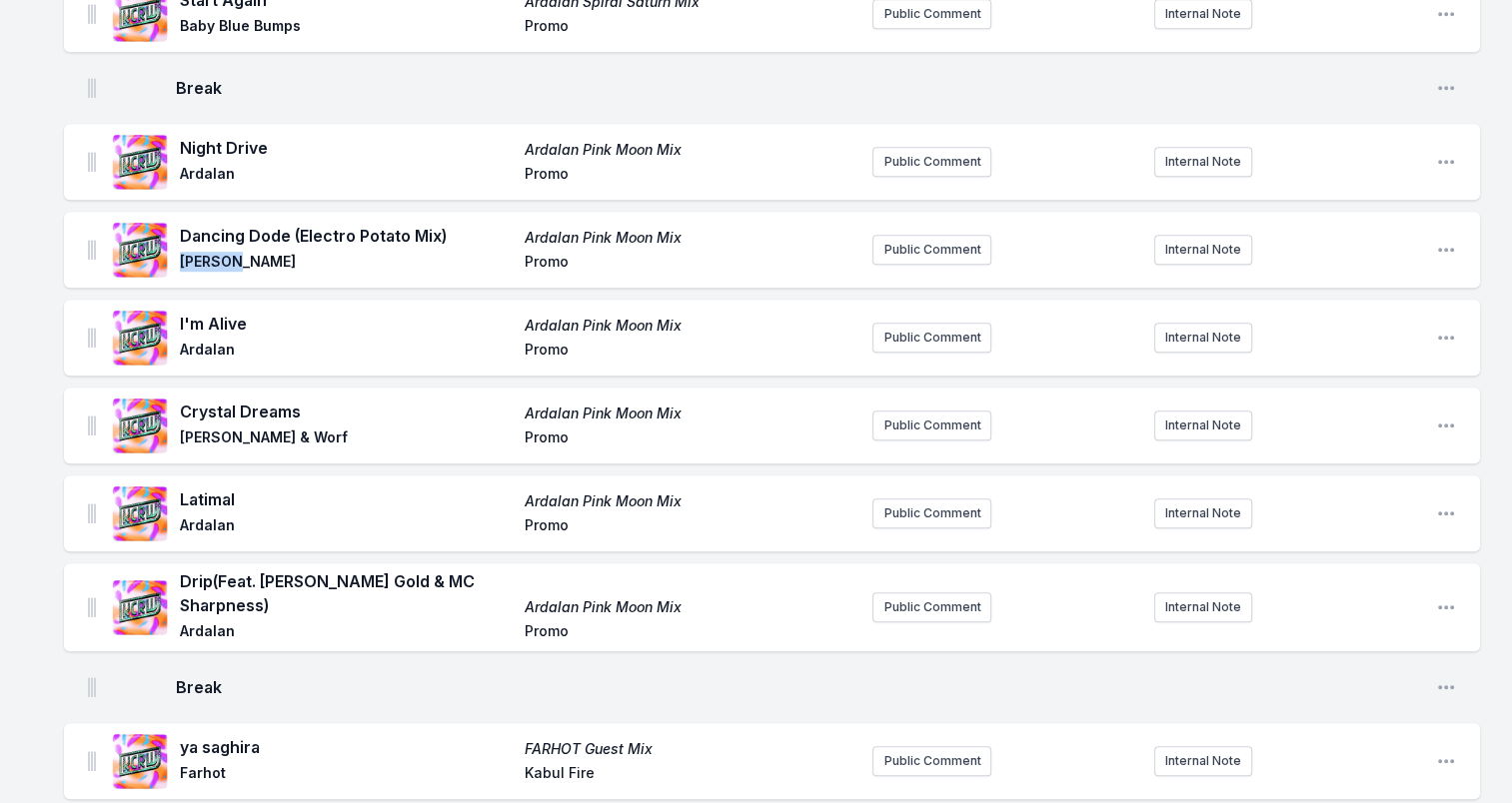 drag, startPoint x: 180, startPoint y: 256, endPoint x: 251, endPoint y: 263, distance: 71.34424 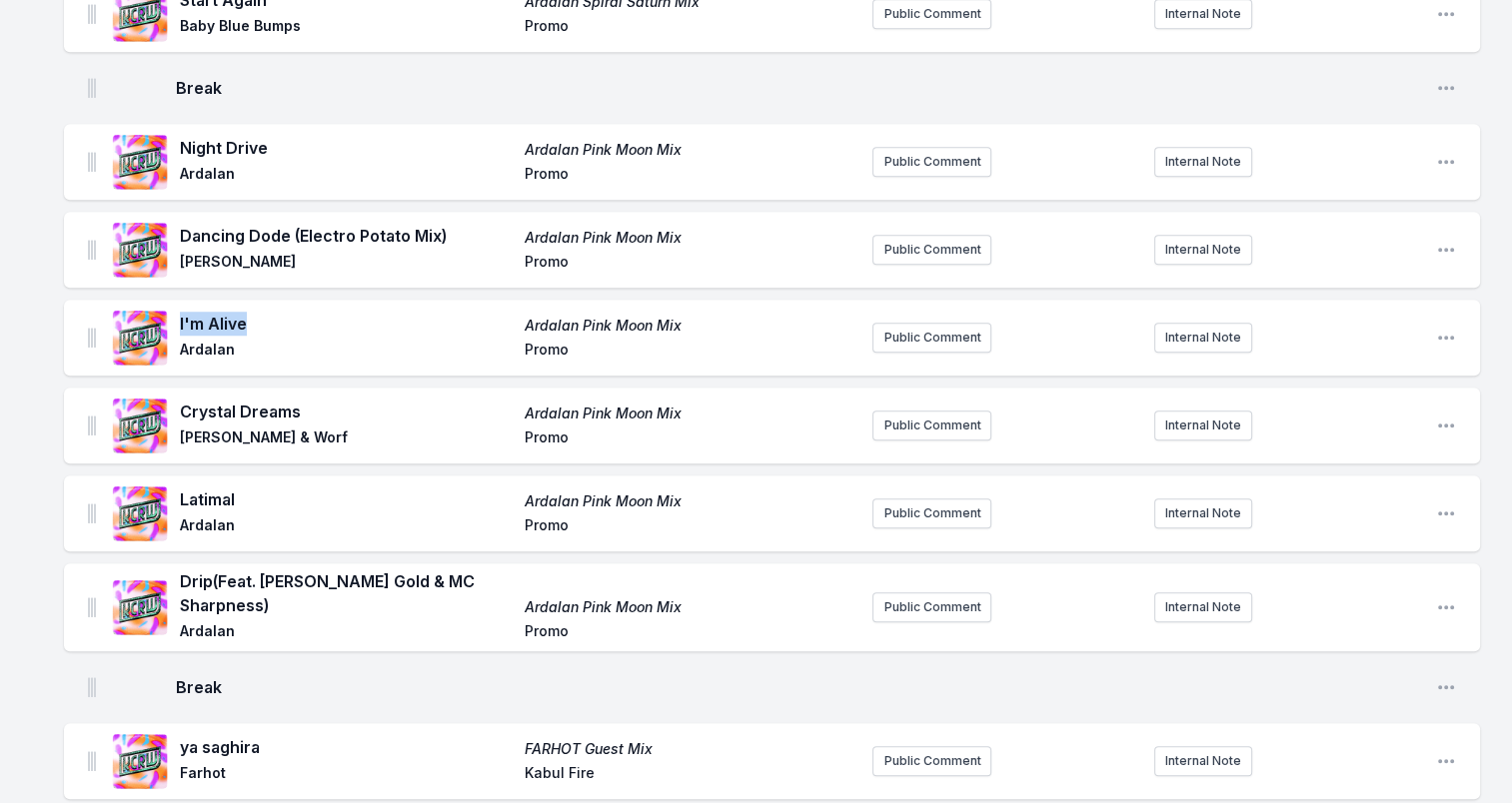 drag, startPoint x: 180, startPoint y: 318, endPoint x: 300, endPoint y: 324, distance: 120.14991 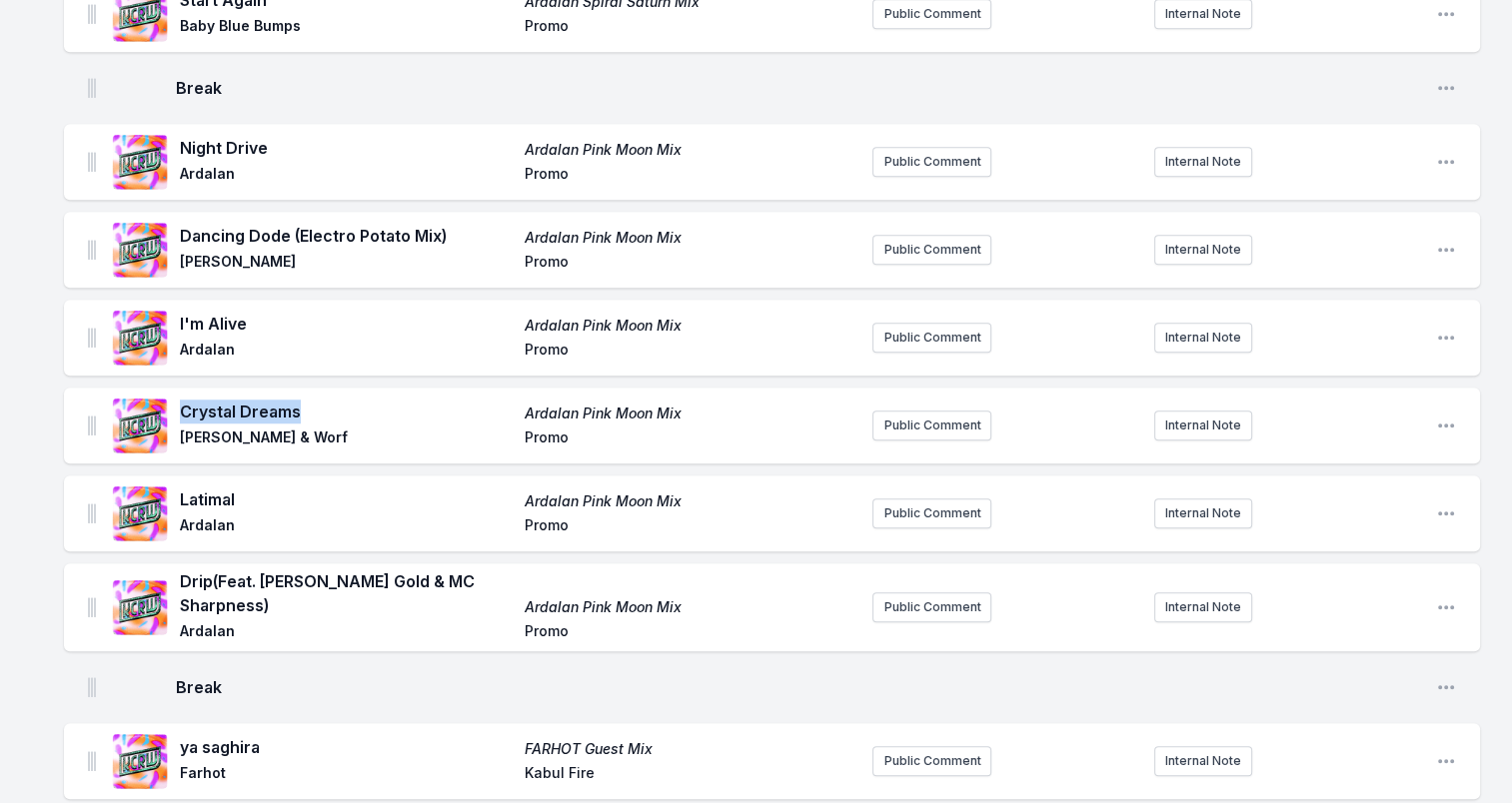 drag, startPoint x: 320, startPoint y: 404, endPoint x: 185, endPoint y: 399, distance: 135.09256 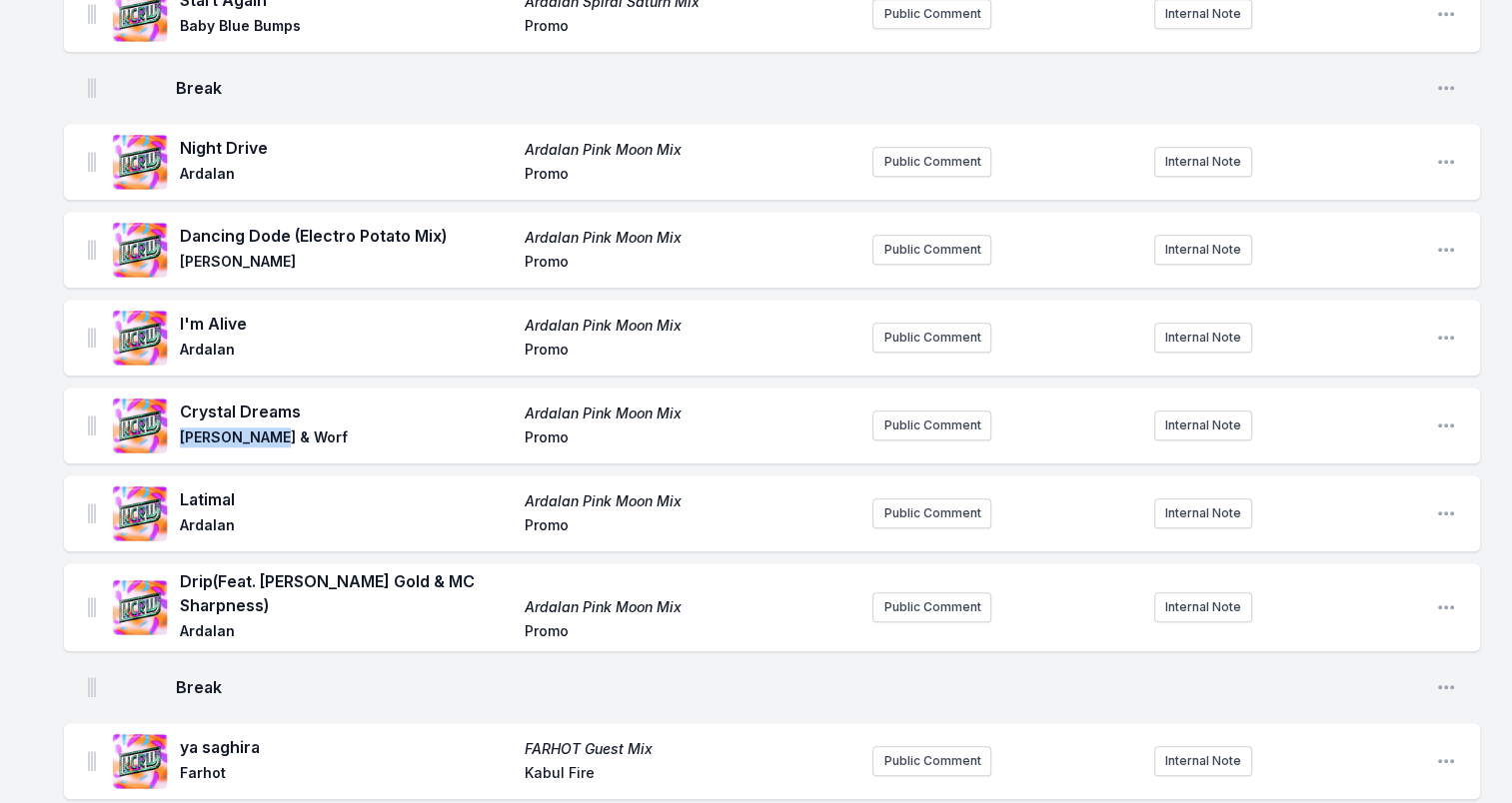 drag, startPoint x: 202, startPoint y: 430, endPoint x: 304, endPoint y: 432, distance: 102.01961 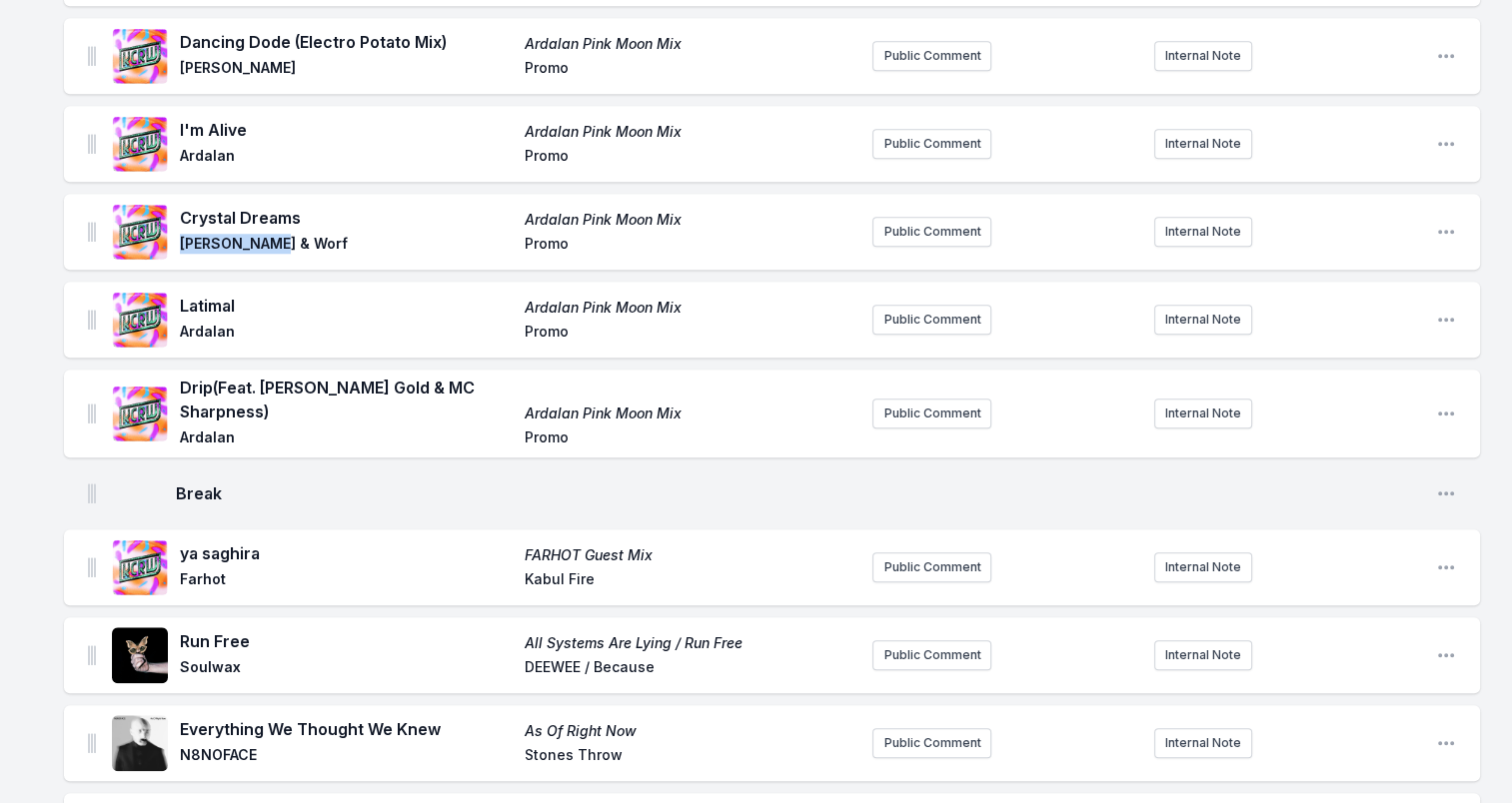 scroll, scrollTop: 1698, scrollLeft: 0, axis: vertical 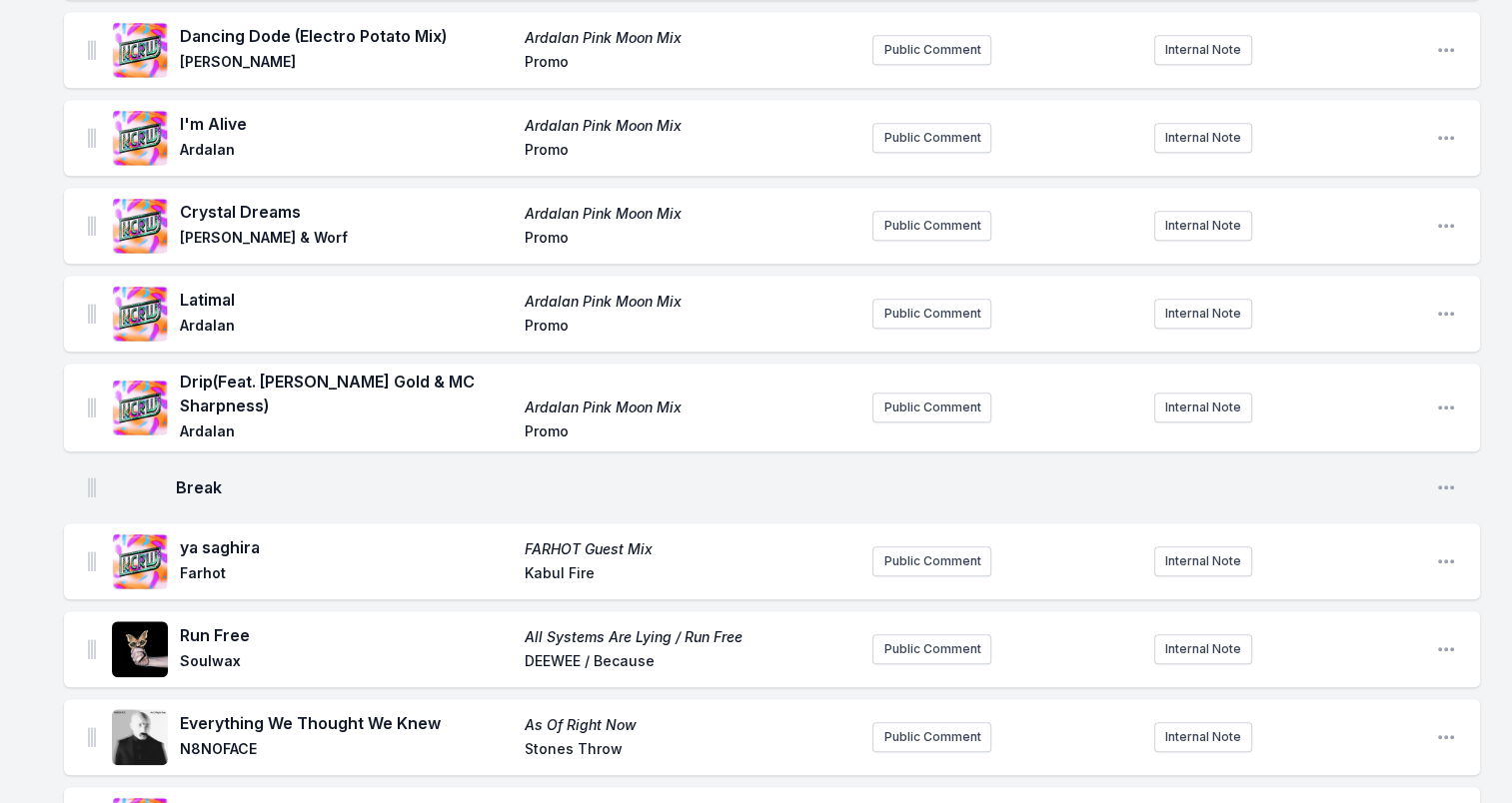 click on "Latimal" at bounding box center [346, 300] 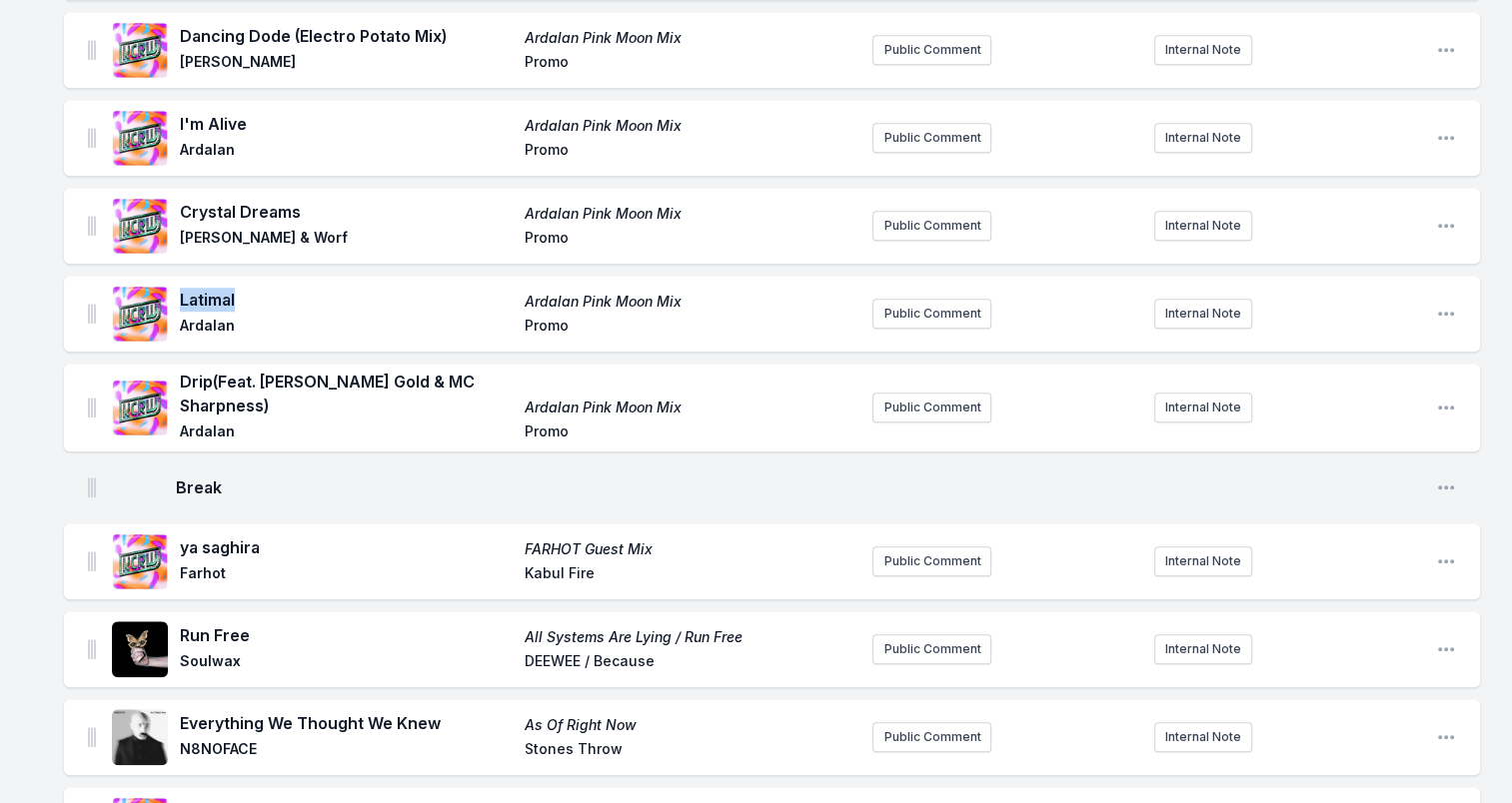 click on "Latimal" at bounding box center (346, 300) 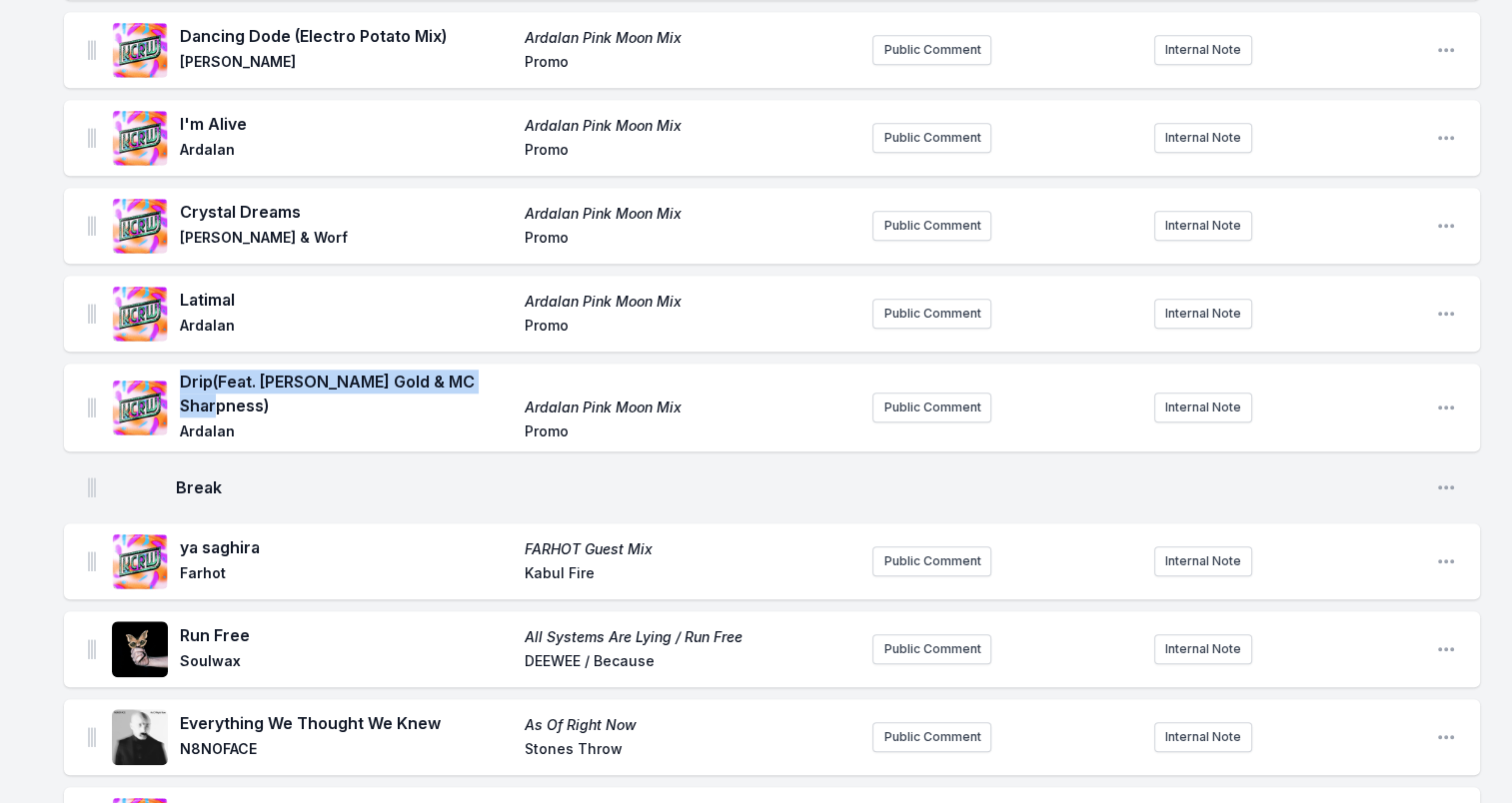 drag, startPoint x: 491, startPoint y: 381, endPoint x: 185, endPoint y: 381, distance: 306 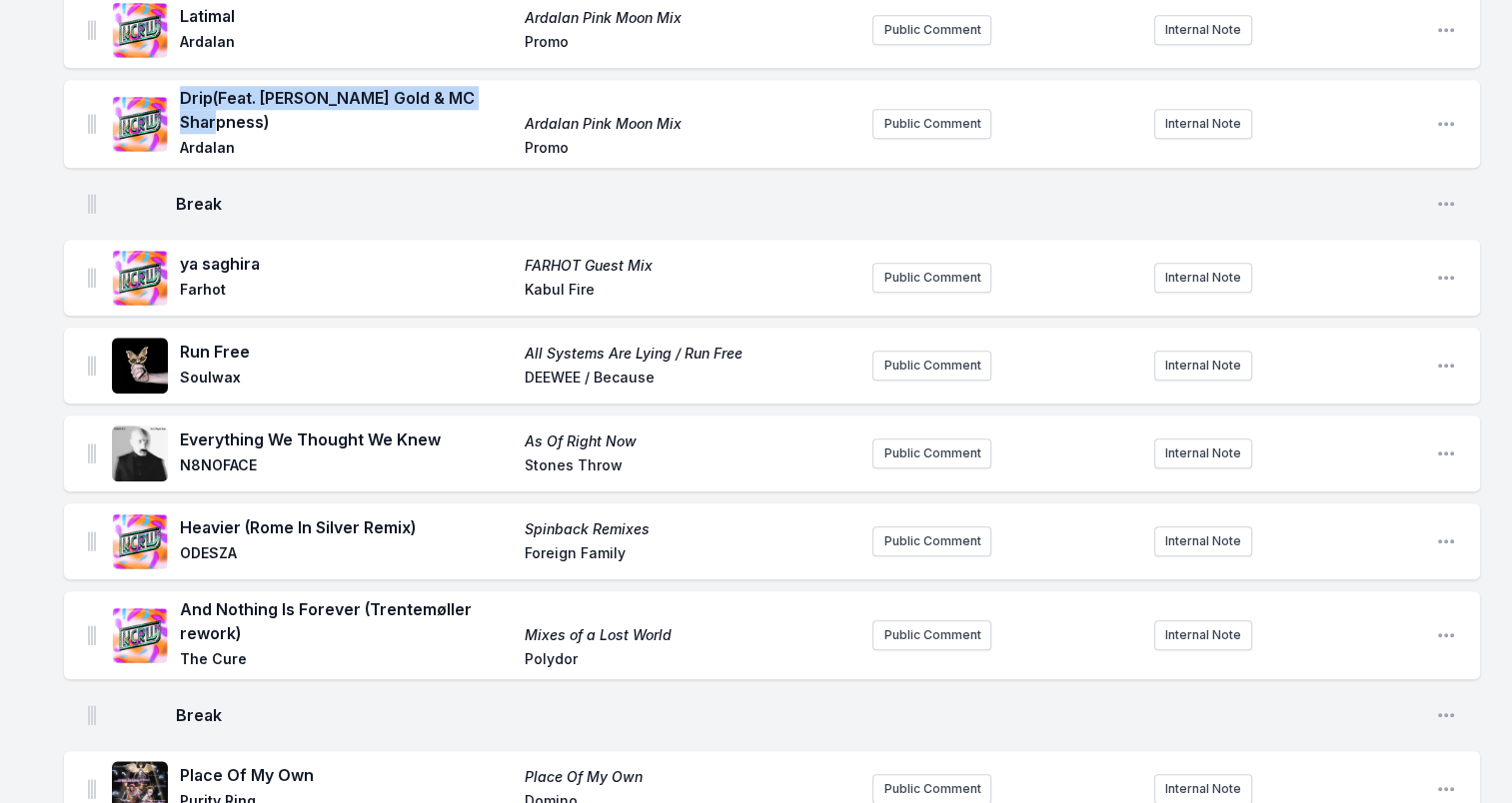 scroll, scrollTop: 1998, scrollLeft: 0, axis: vertical 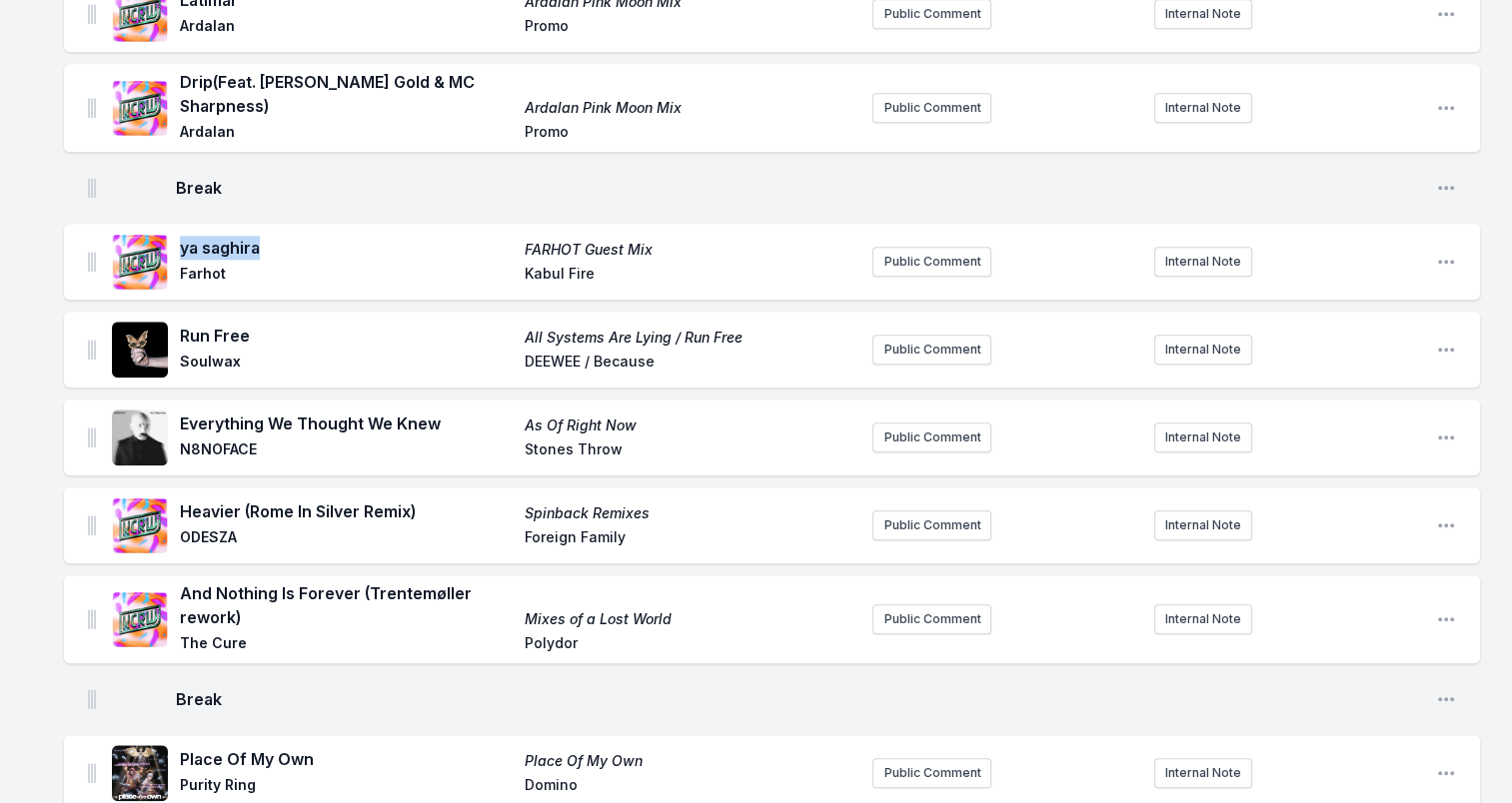 drag, startPoint x: 182, startPoint y: 236, endPoint x: 258, endPoint y: 236, distance: 76 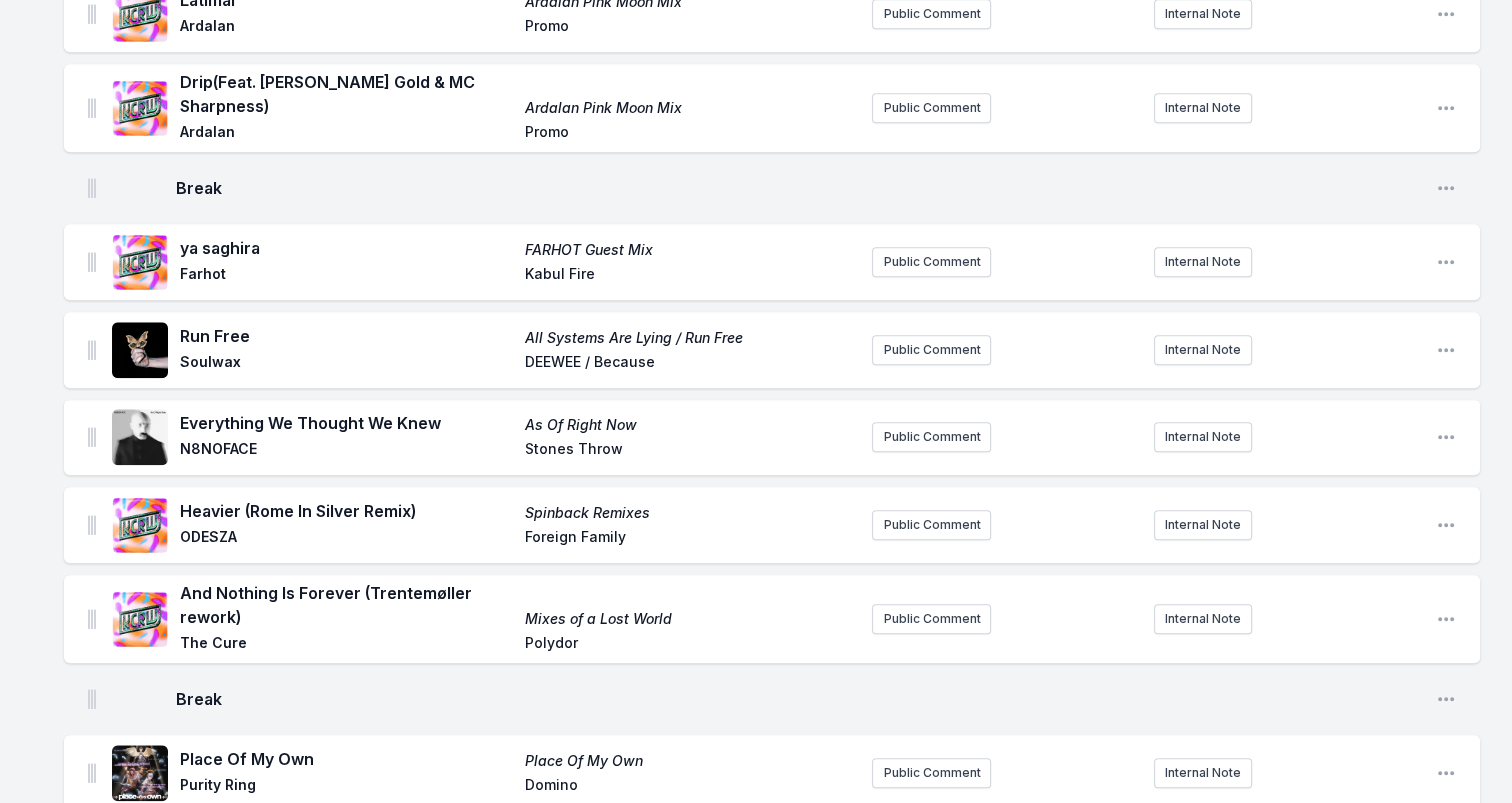 click on "Farhot" at bounding box center (346, 276) 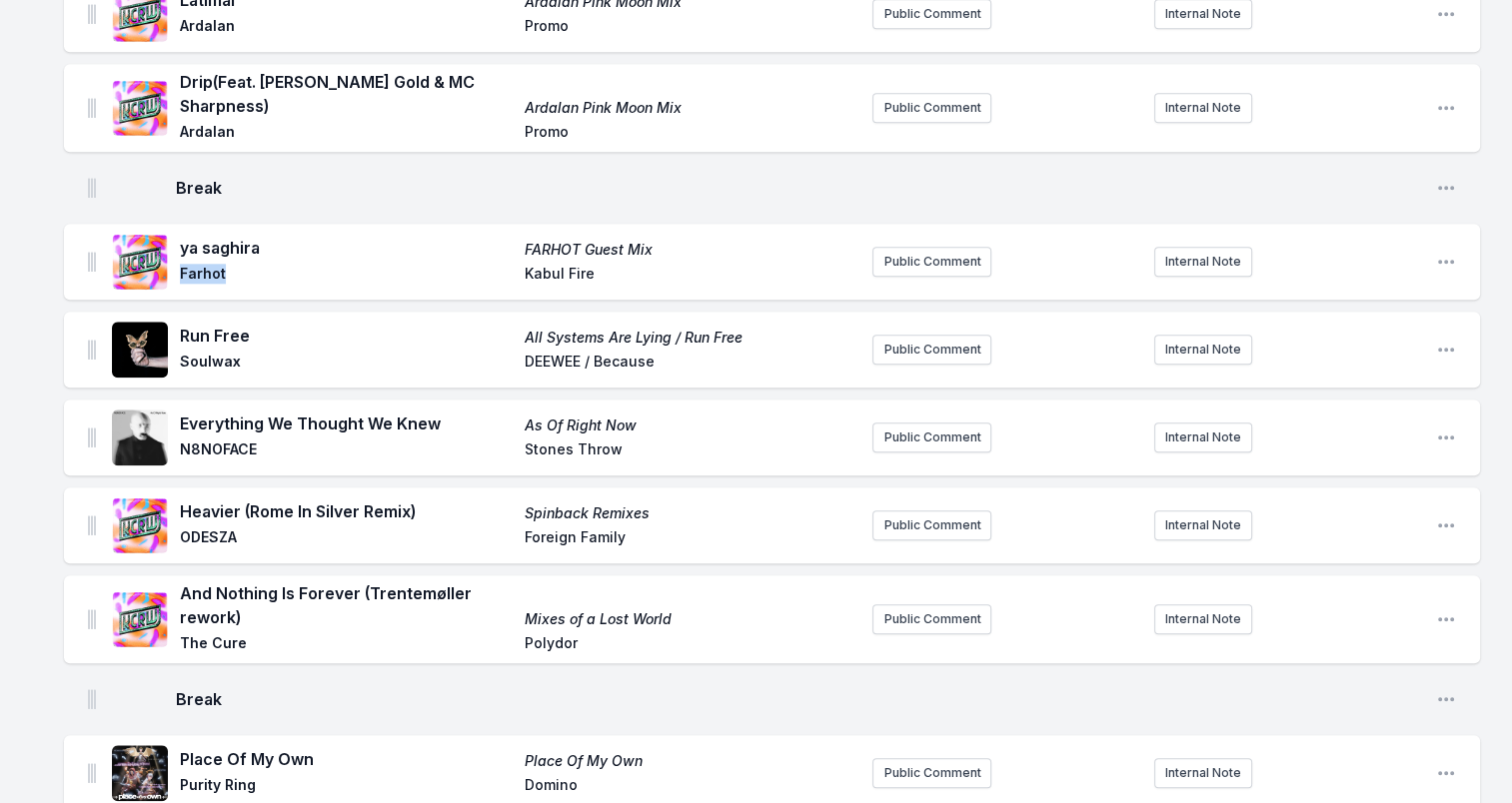 click on "Farhot" at bounding box center (346, 276) 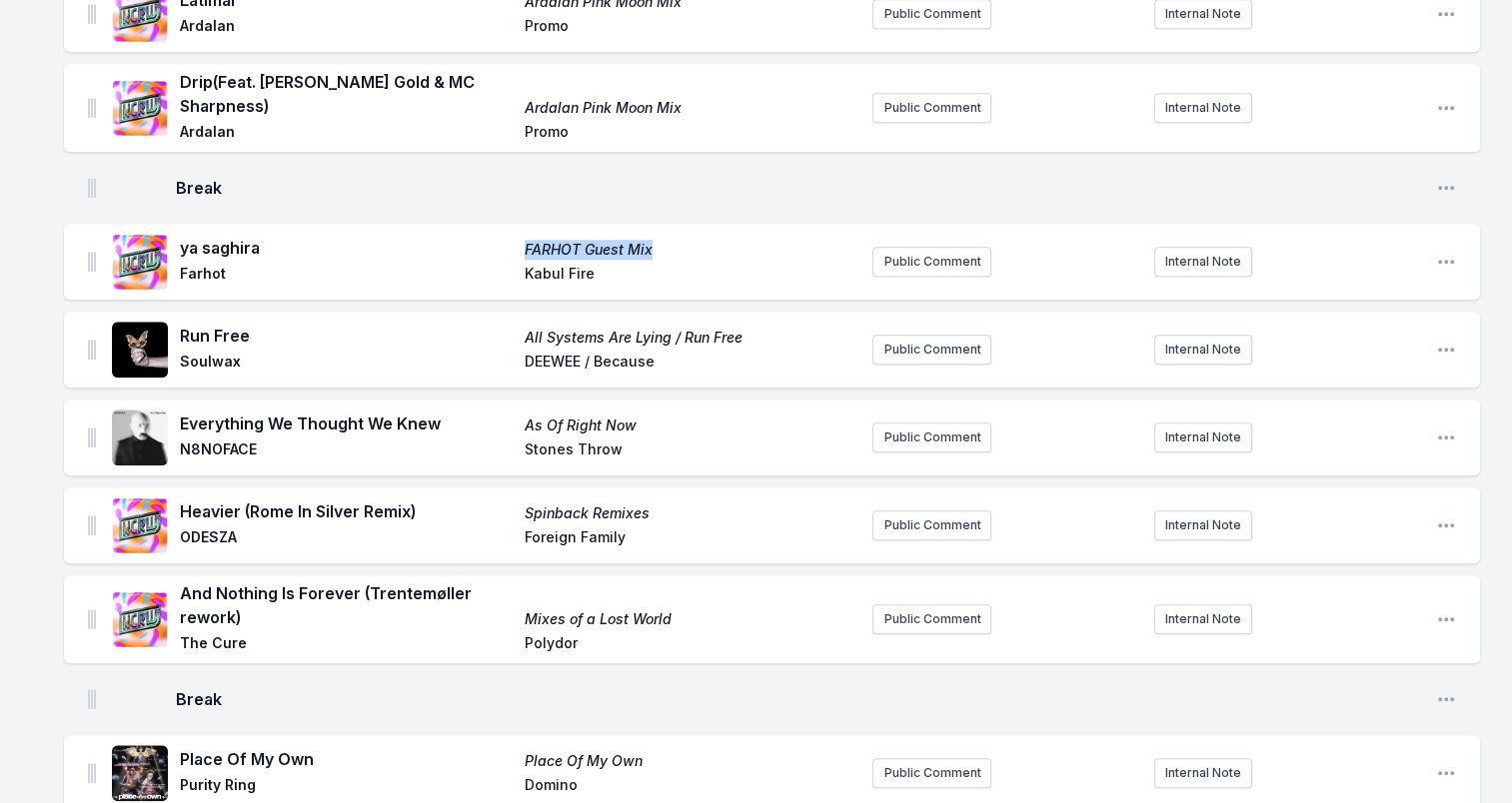 drag, startPoint x: 671, startPoint y: 231, endPoint x: 493, endPoint y: 240, distance: 178.22738 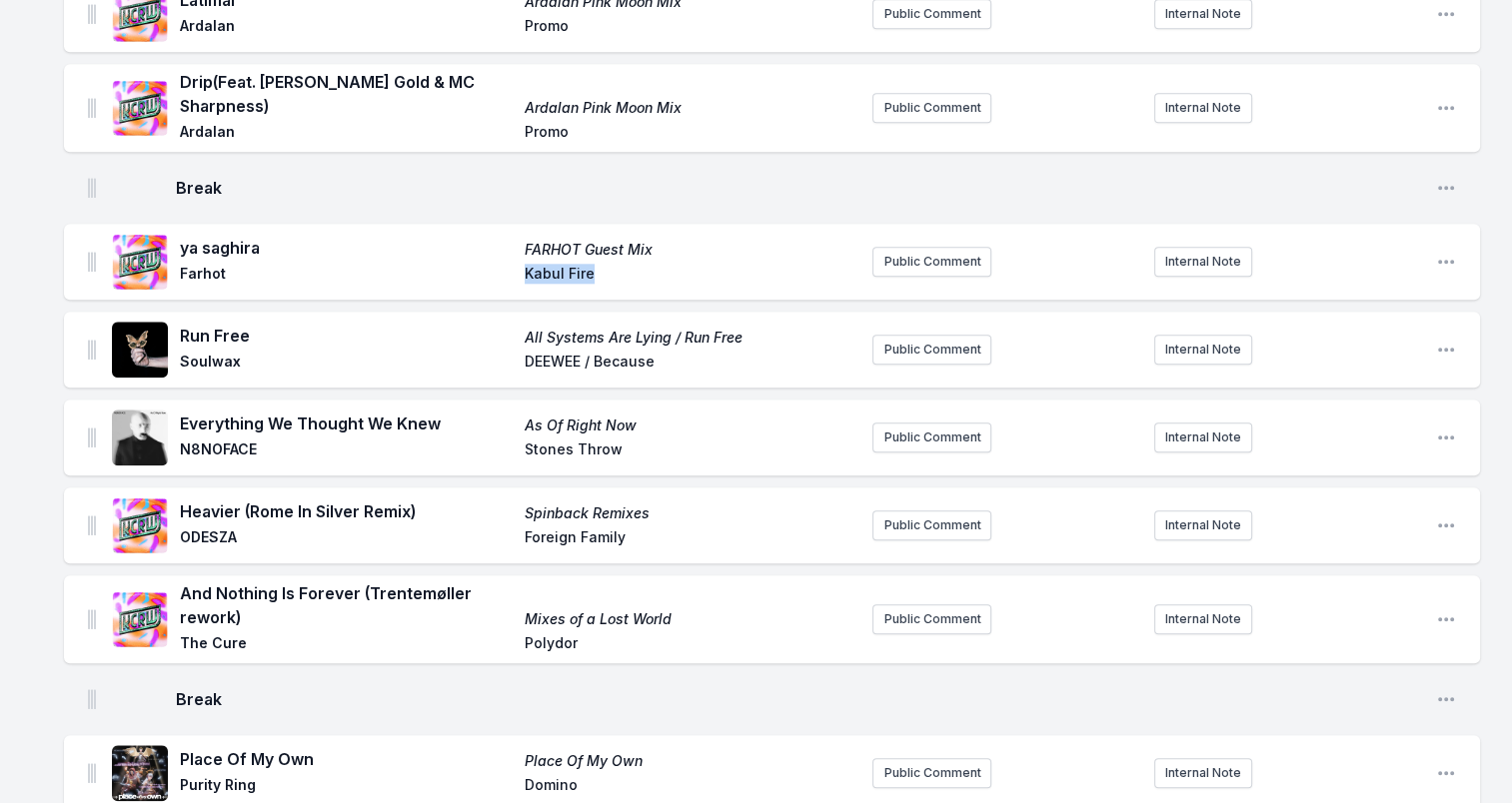 drag, startPoint x: 582, startPoint y: 261, endPoint x: 645, endPoint y: 262, distance: 63.007936 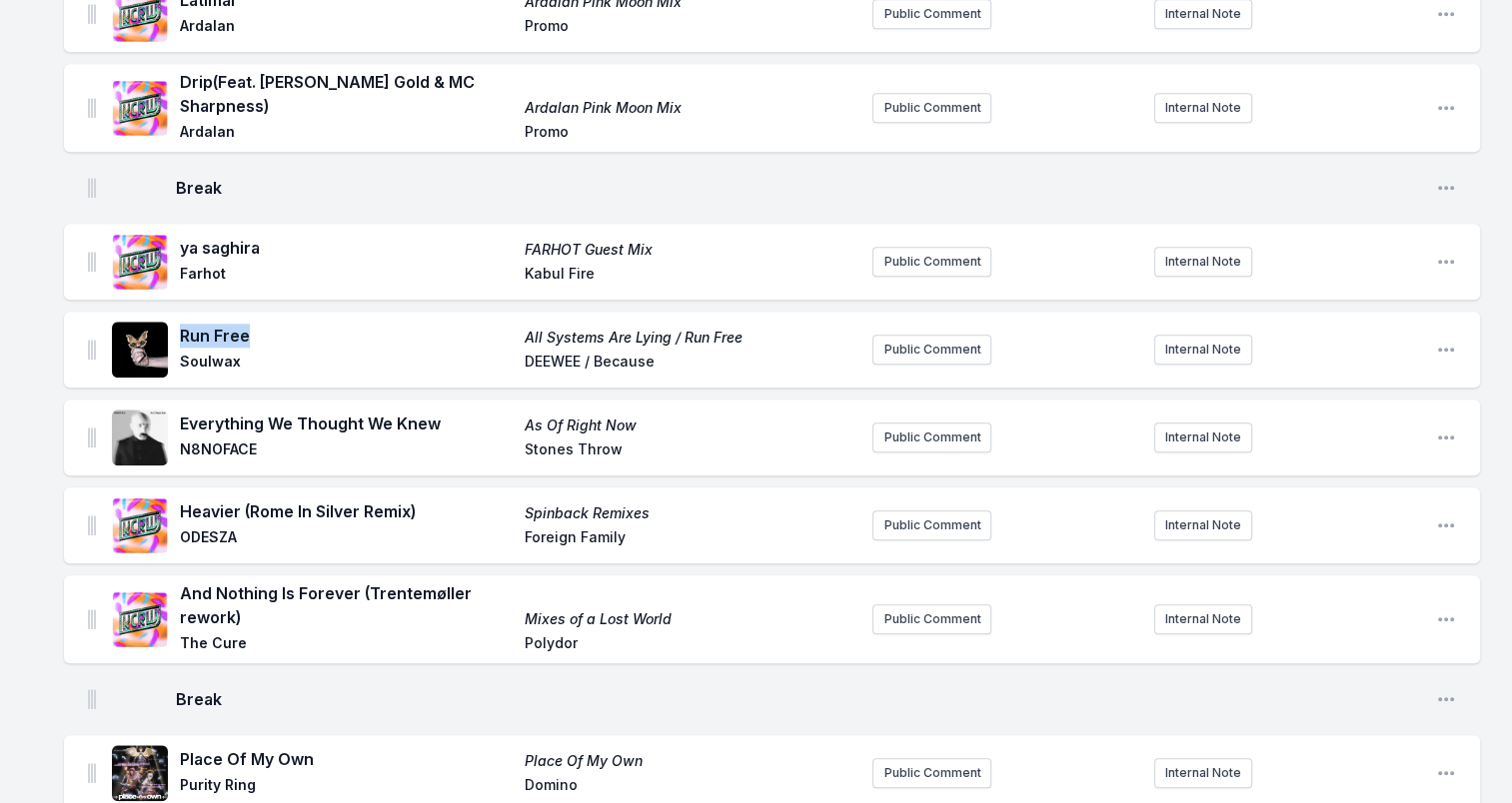 drag, startPoint x: 181, startPoint y: 319, endPoint x: 258, endPoint y: 320, distance: 77.00649 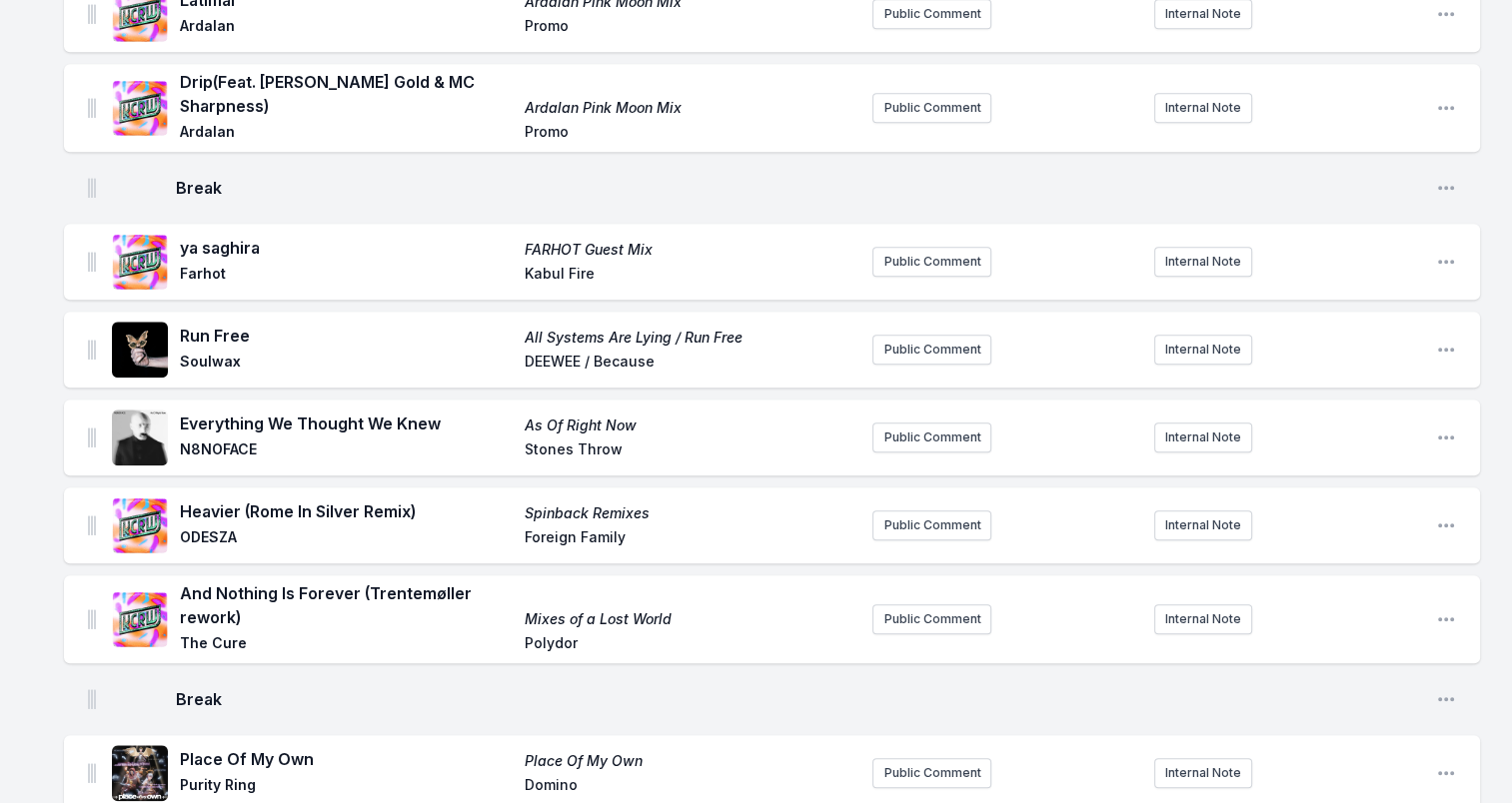 click on "Soulwax" at bounding box center [346, 364] 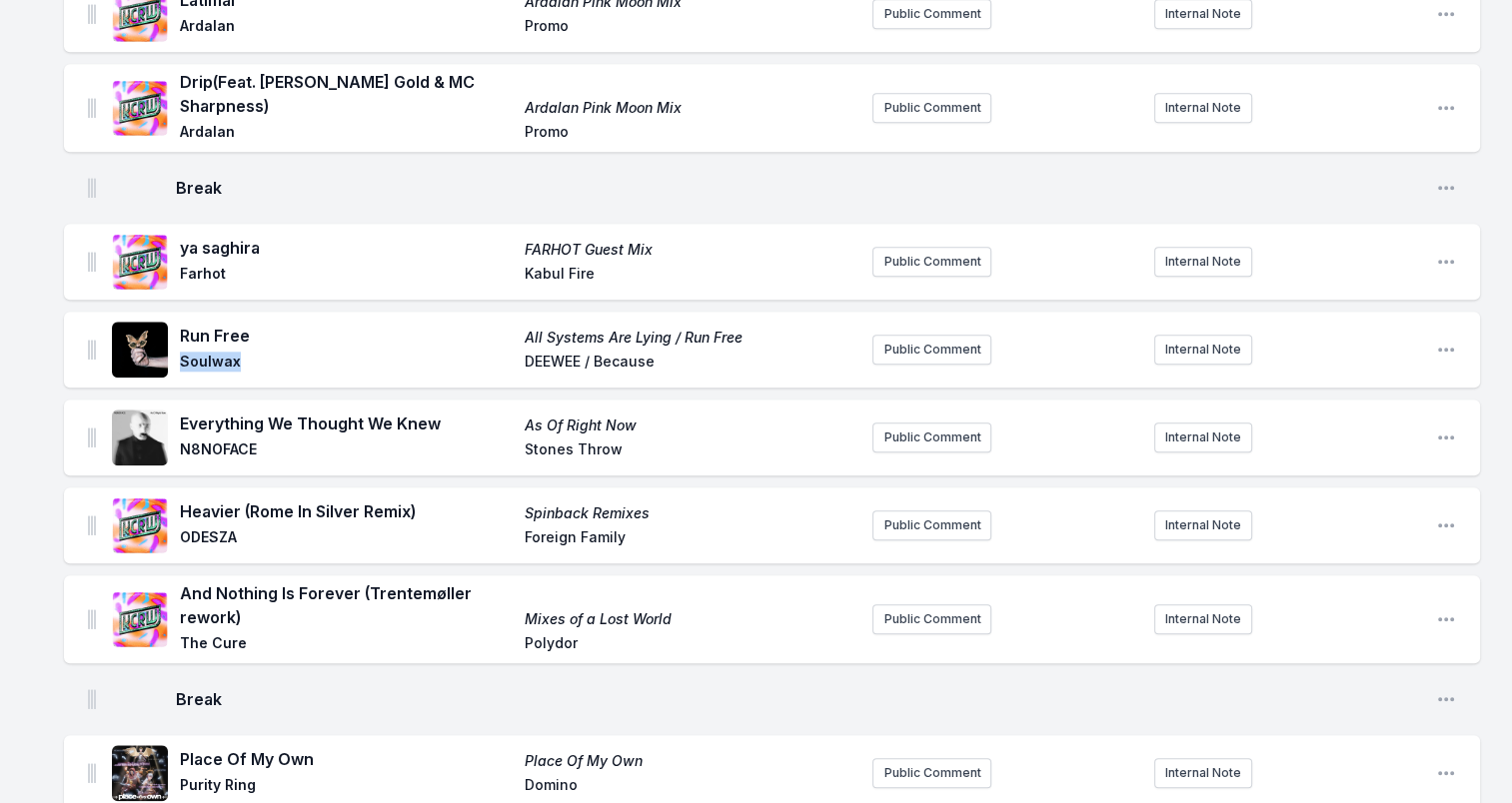 click on "Soulwax" at bounding box center (346, 364) 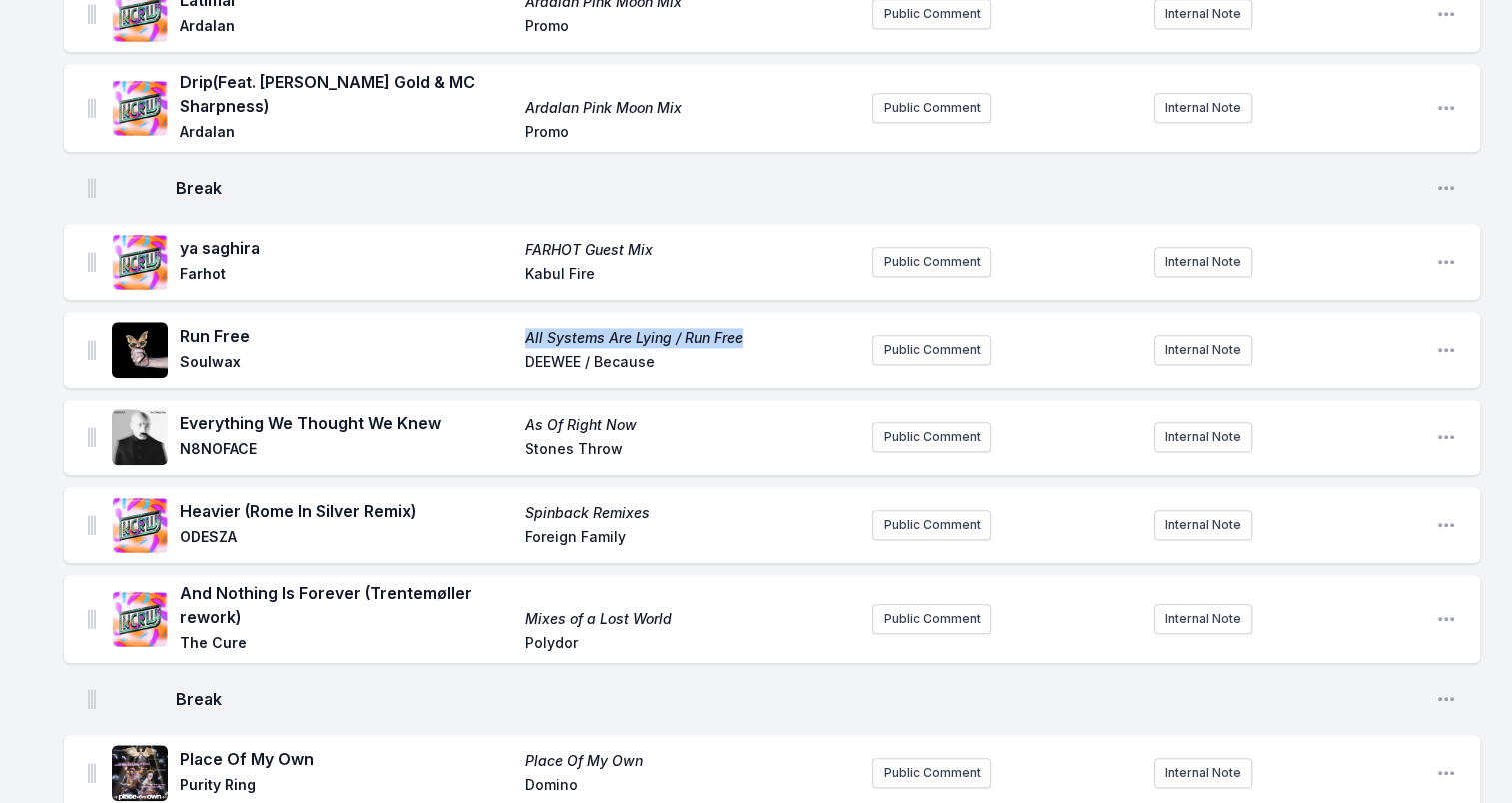 drag, startPoint x: 524, startPoint y: 324, endPoint x: 744, endPoint y: 332, distance: 220.1454 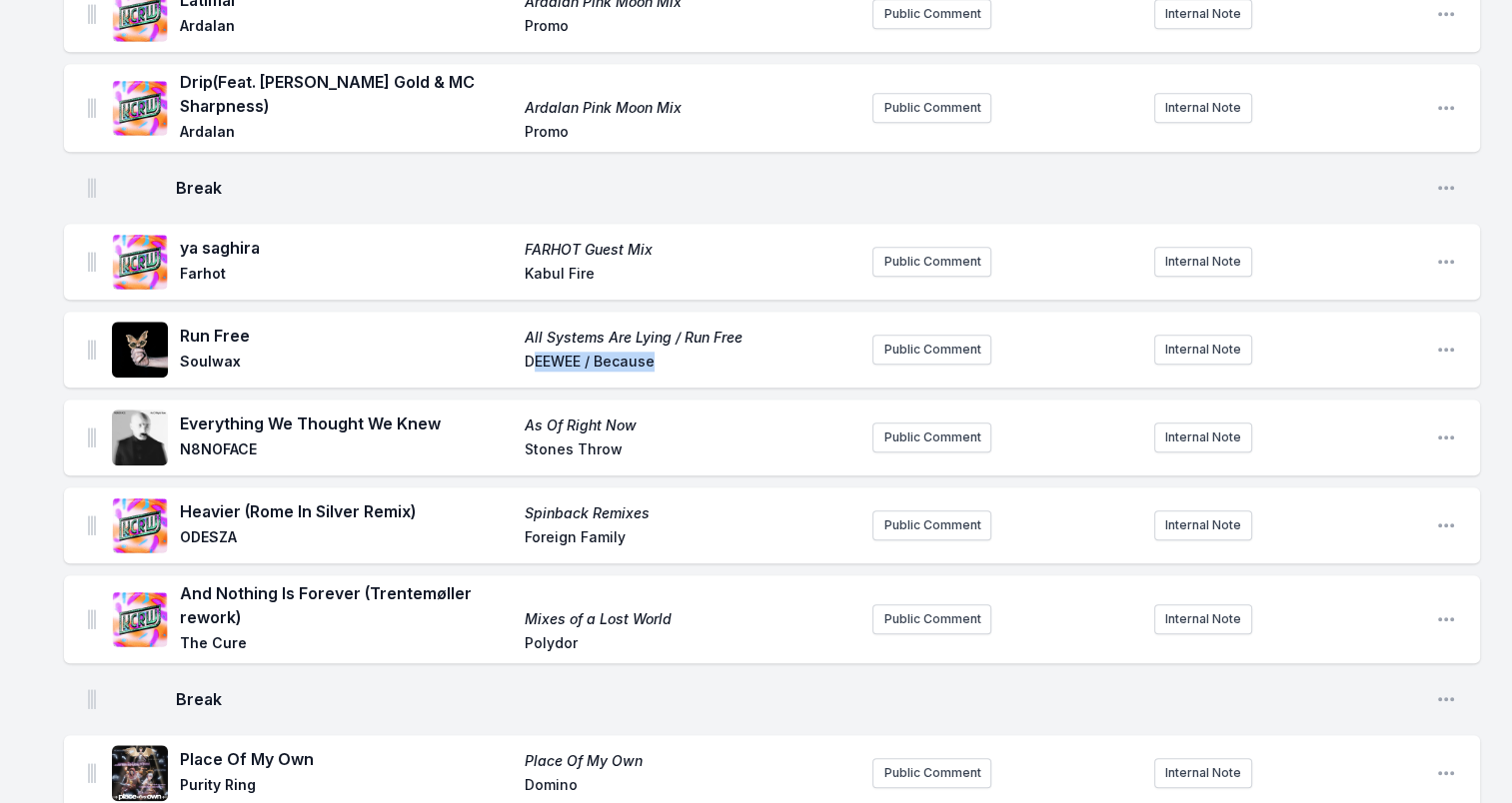 drag, startPoint x: 530, startPoint y: 340, endPoint x: 656, endPoint y: 338, distance: 126.01587 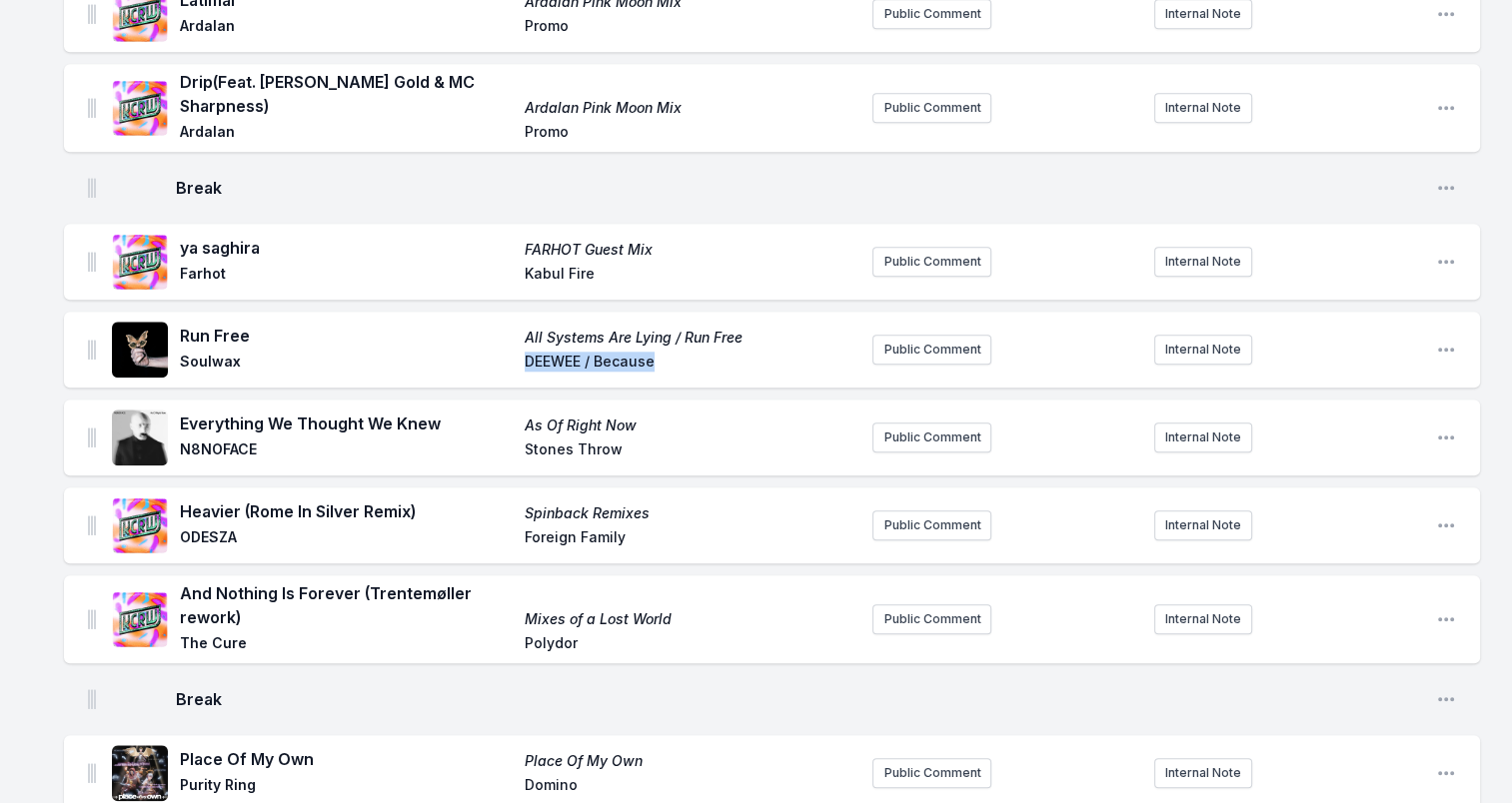 drag, startPoint x: 656, startPoint y: 338, endPoint x: 720, endPoint y: 343, distance: 64.195015 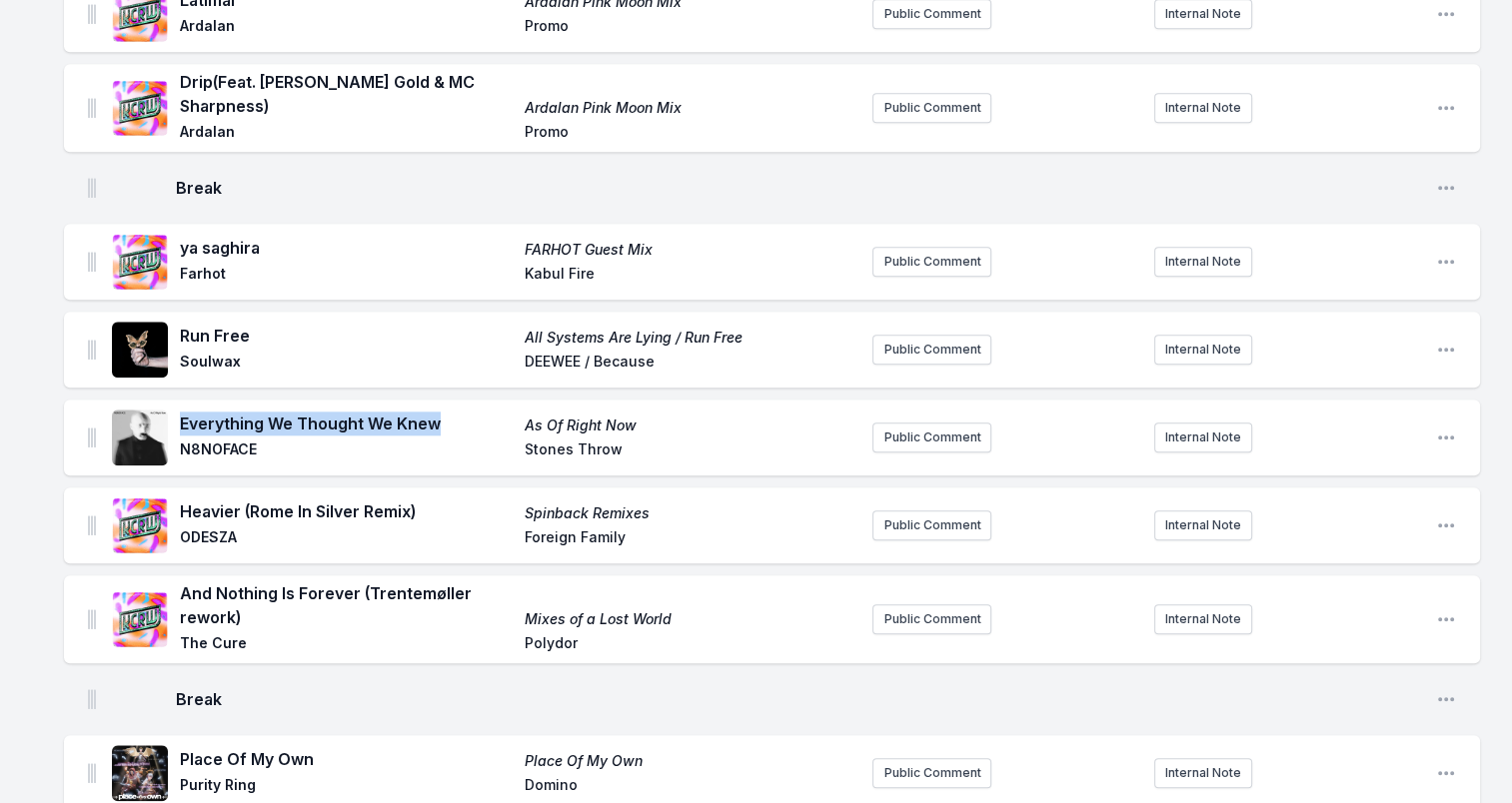drag, startPoint x: 183, startPoint y: 407, endPoint x: 470, endPoint y: 409, distance: 287.00697 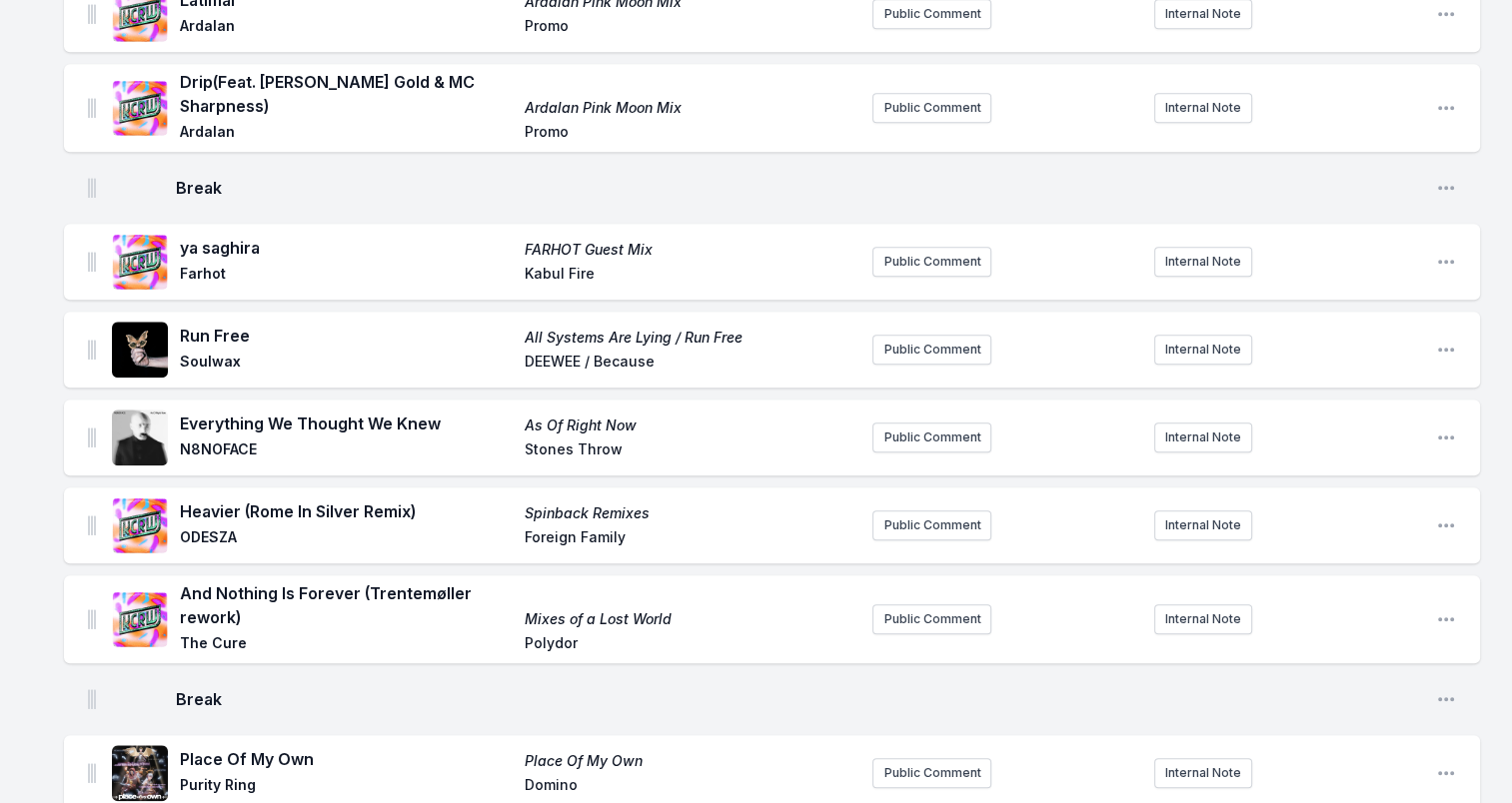 click on "N8NOFACE" at bounding box center [346, 451] 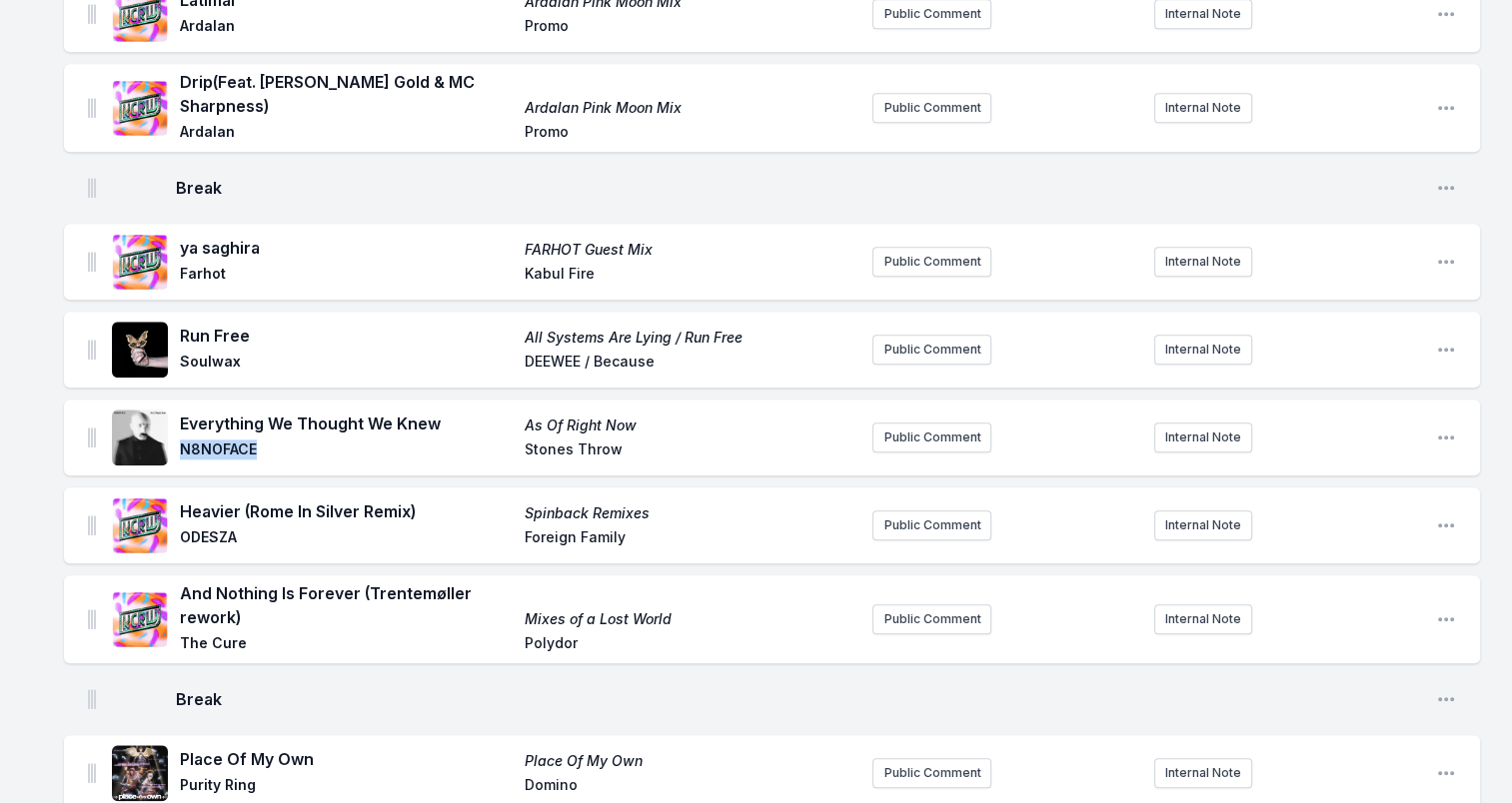 click on "N8NOFACE" at bounding box center [346, 451] 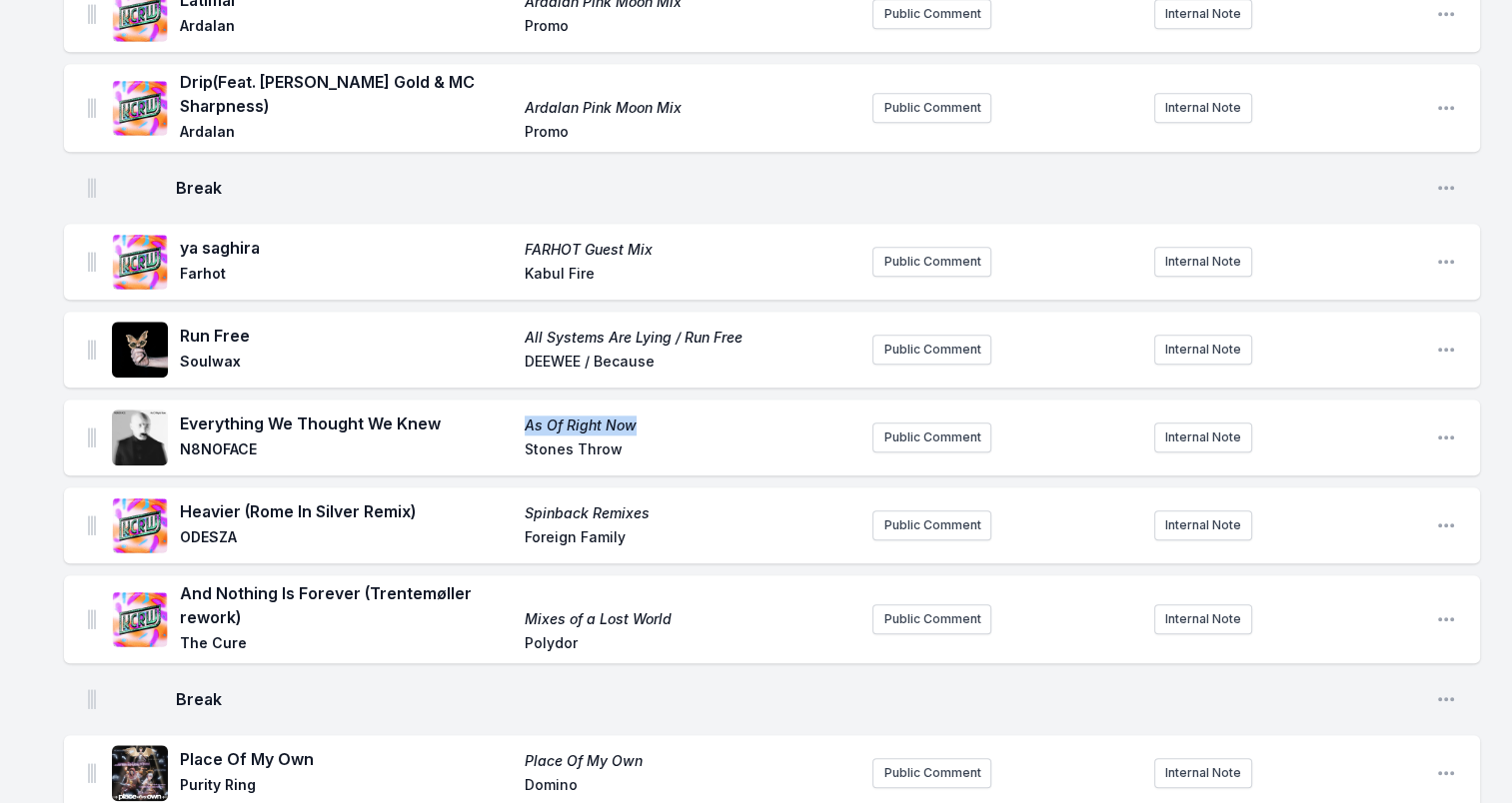drag, startPoint x: 636, startPoint y: 405, endPoint x: 511, endPoint y: 419, distance: 125.781557 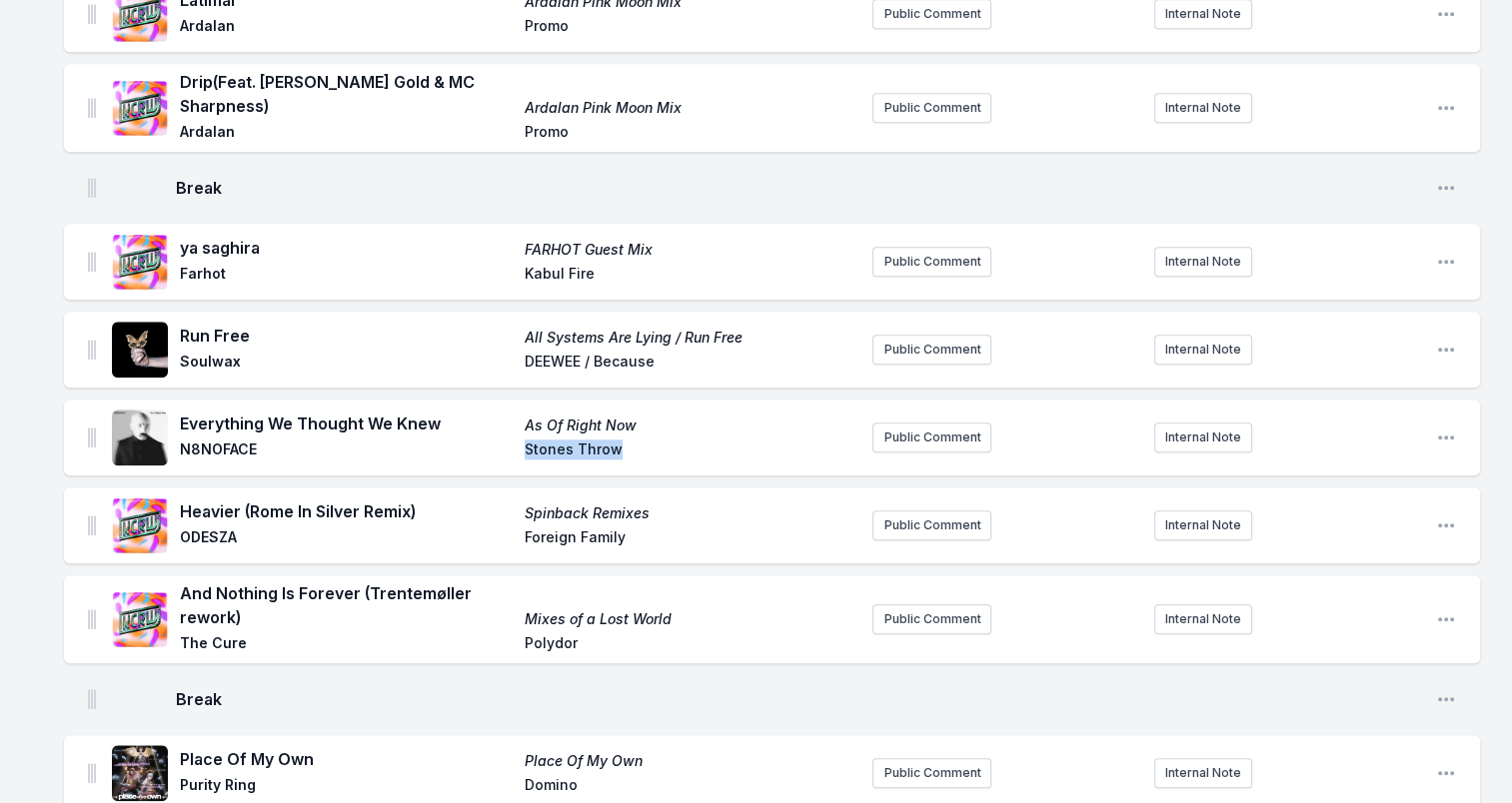drag, startPoint x: 537, startPoint y: 436, endPoint x: 656, endPoint y: 448, distance: 119.60351 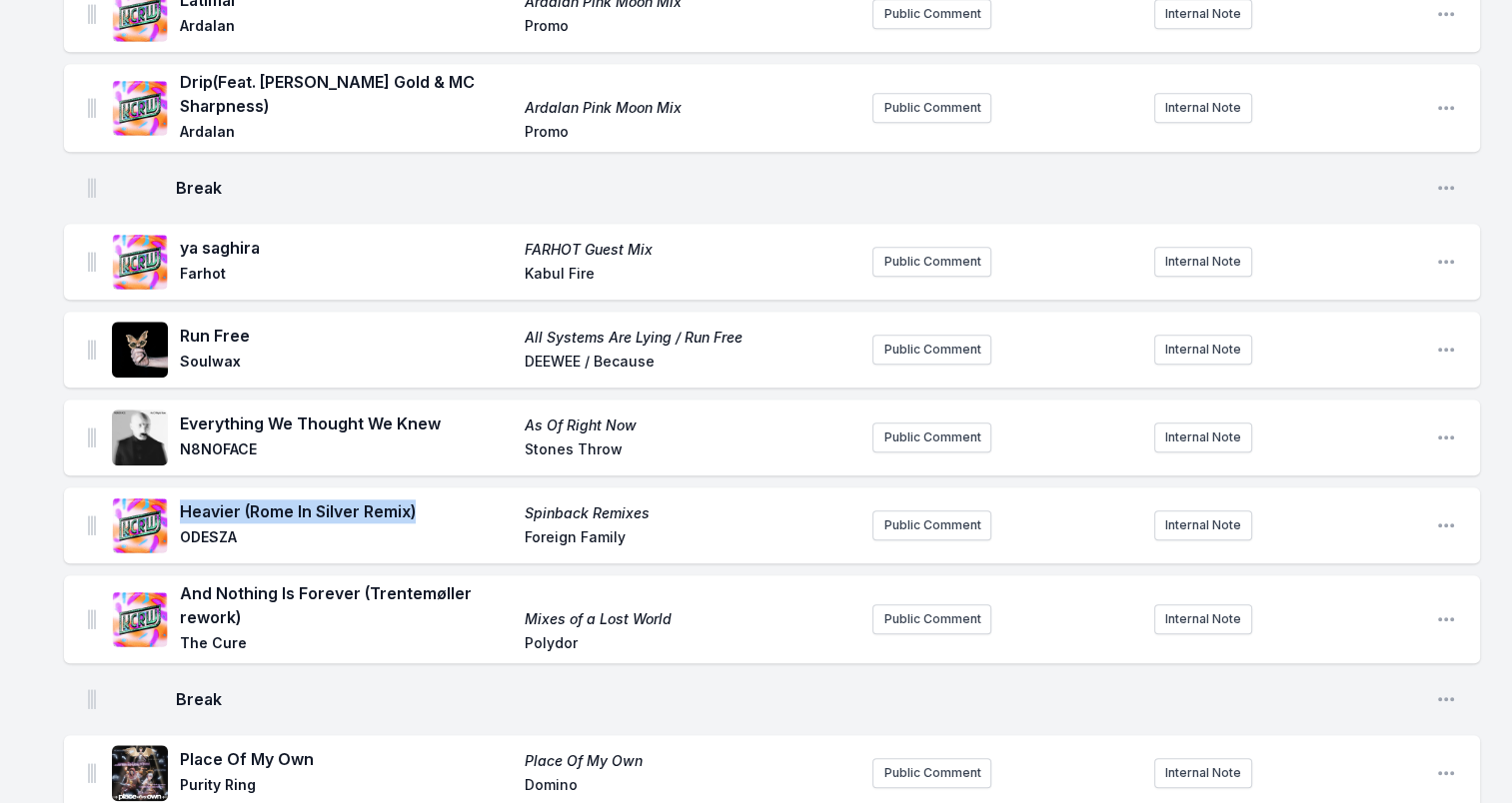 drag, startPoint x: 181, startPoint y: 495, endPoint x: 449, endPoint y: 493, distance: 268.00746 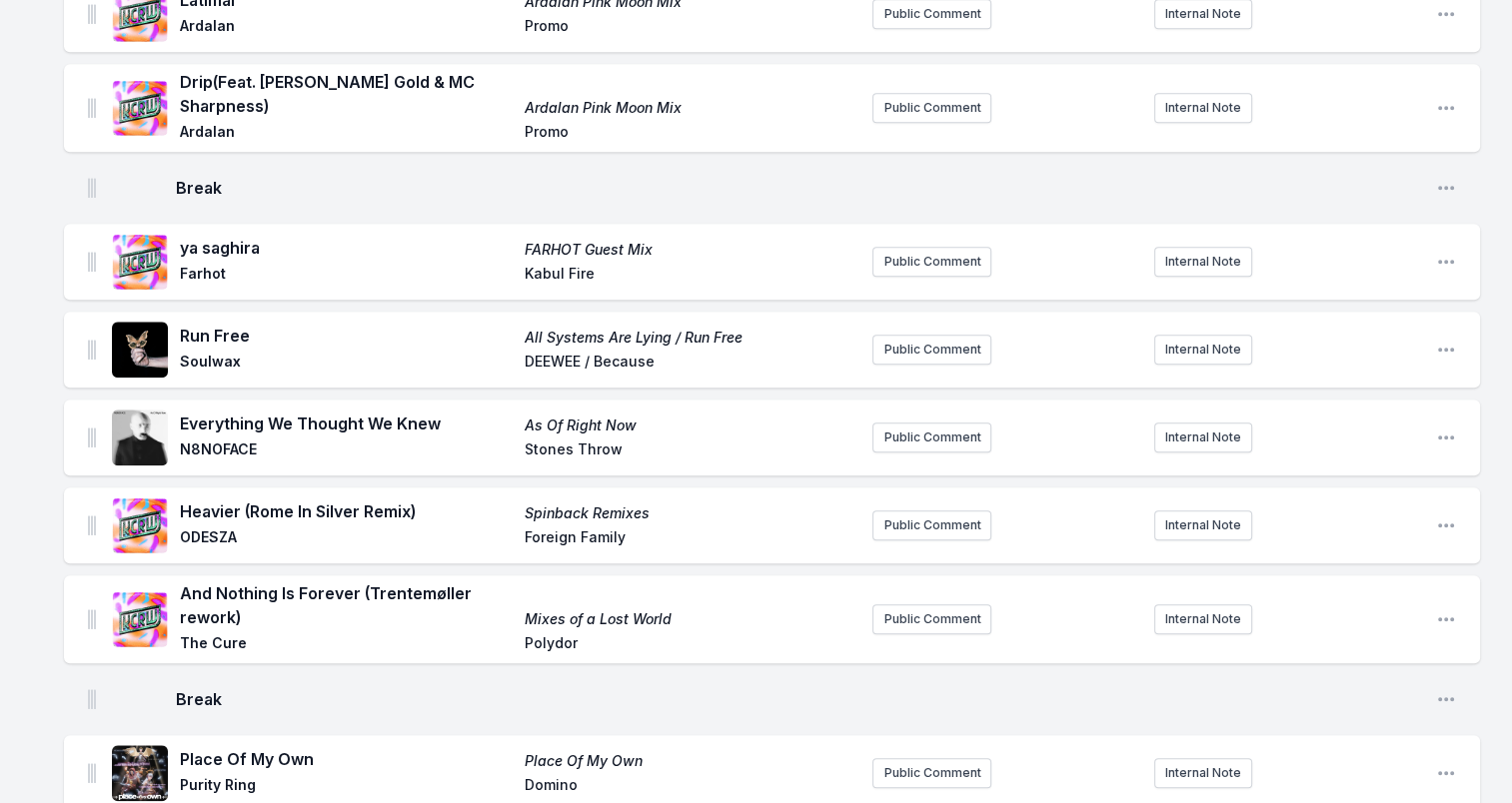 click on "ODESZA" at bounding box center (346, 539) 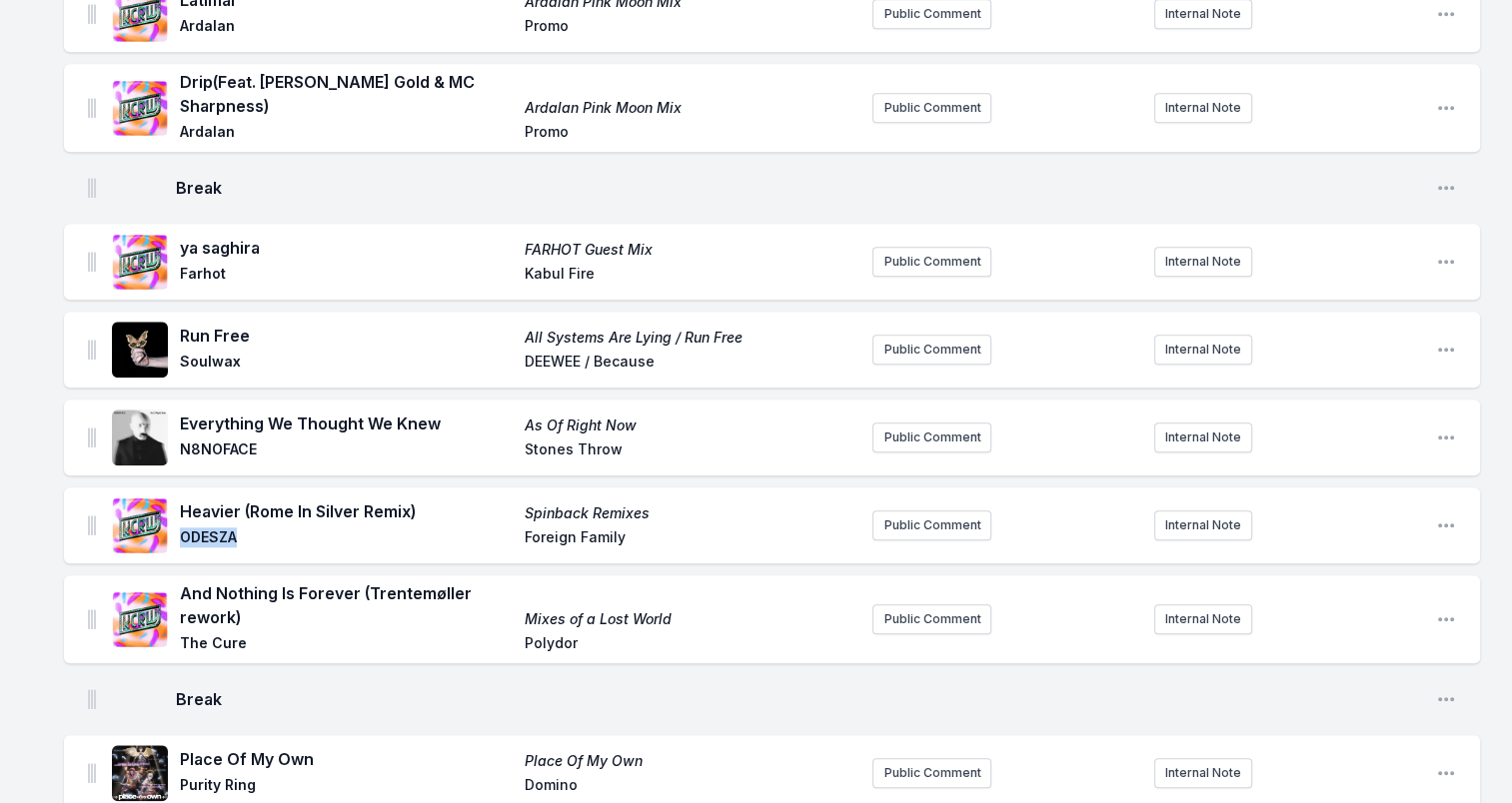 click on "ODESZA" at bounding box center [346, 539] 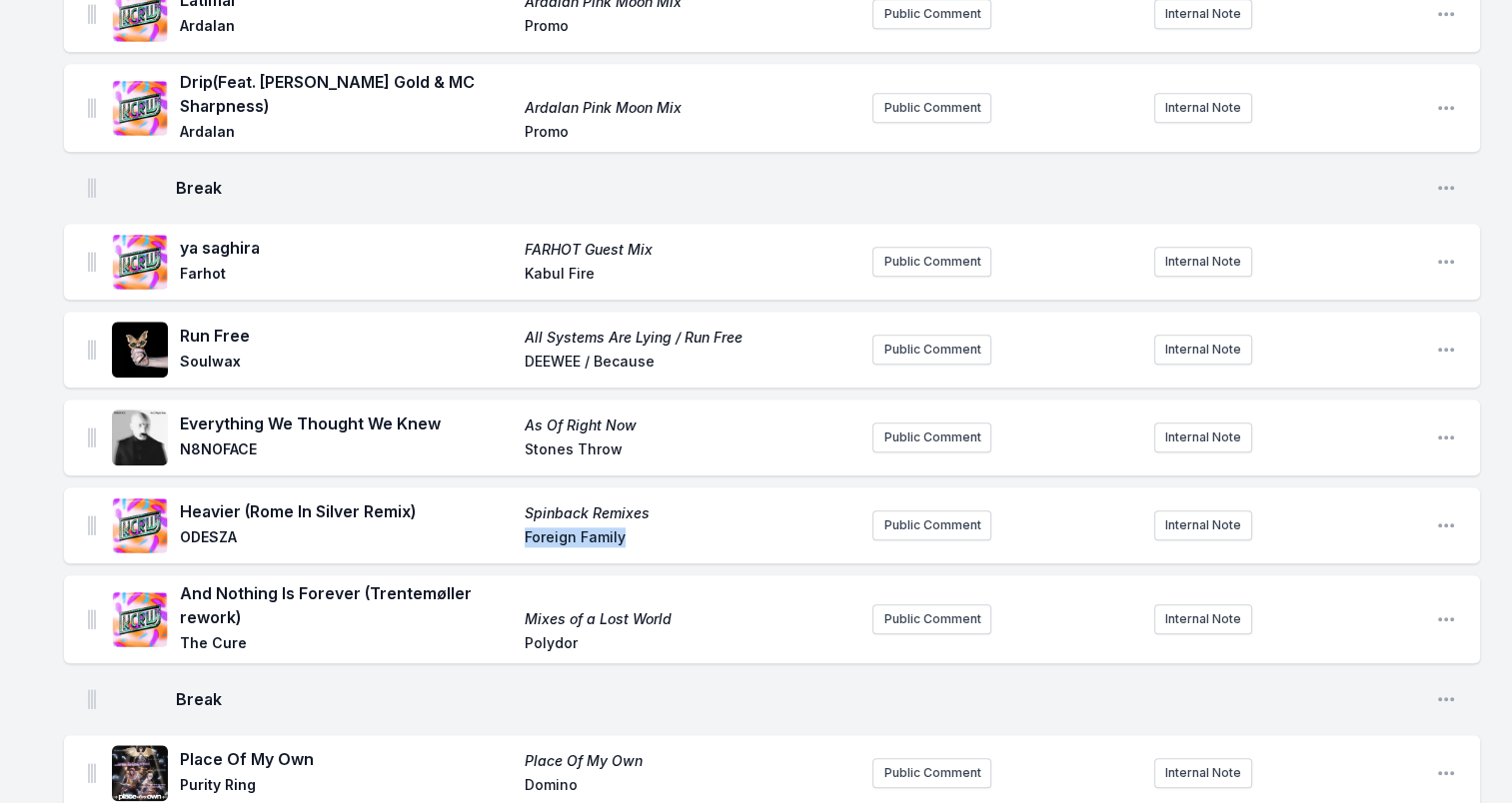 drag, startPoint x: 598, startPoint y: 517, endPoint x: 676, endPoint y: 516, distance: 78.00641 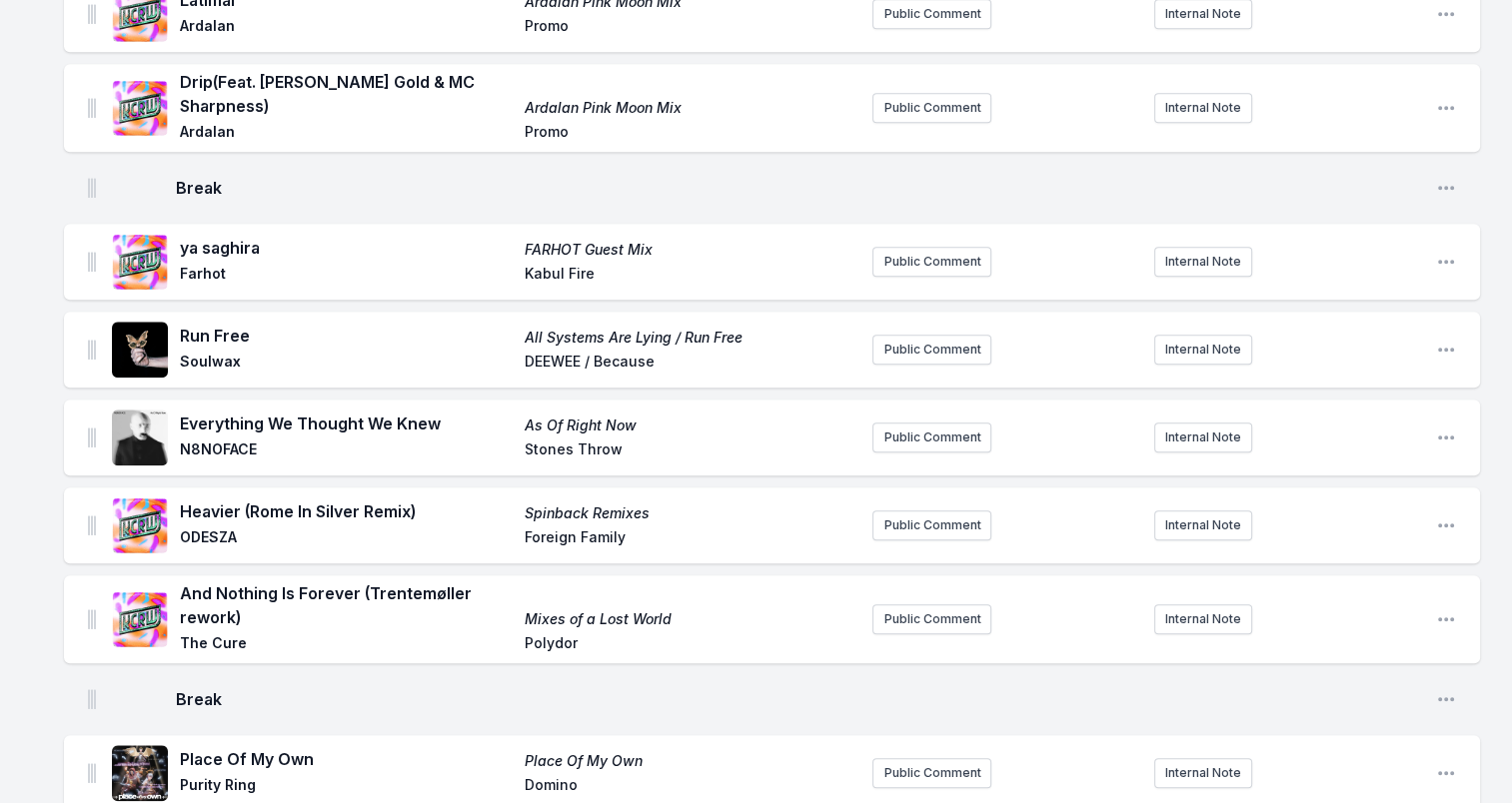 click on "Heavier (Rome In Silver Remix) Spinback Remixes ODESZA Foreign Family" at bounding box center [518, 525] 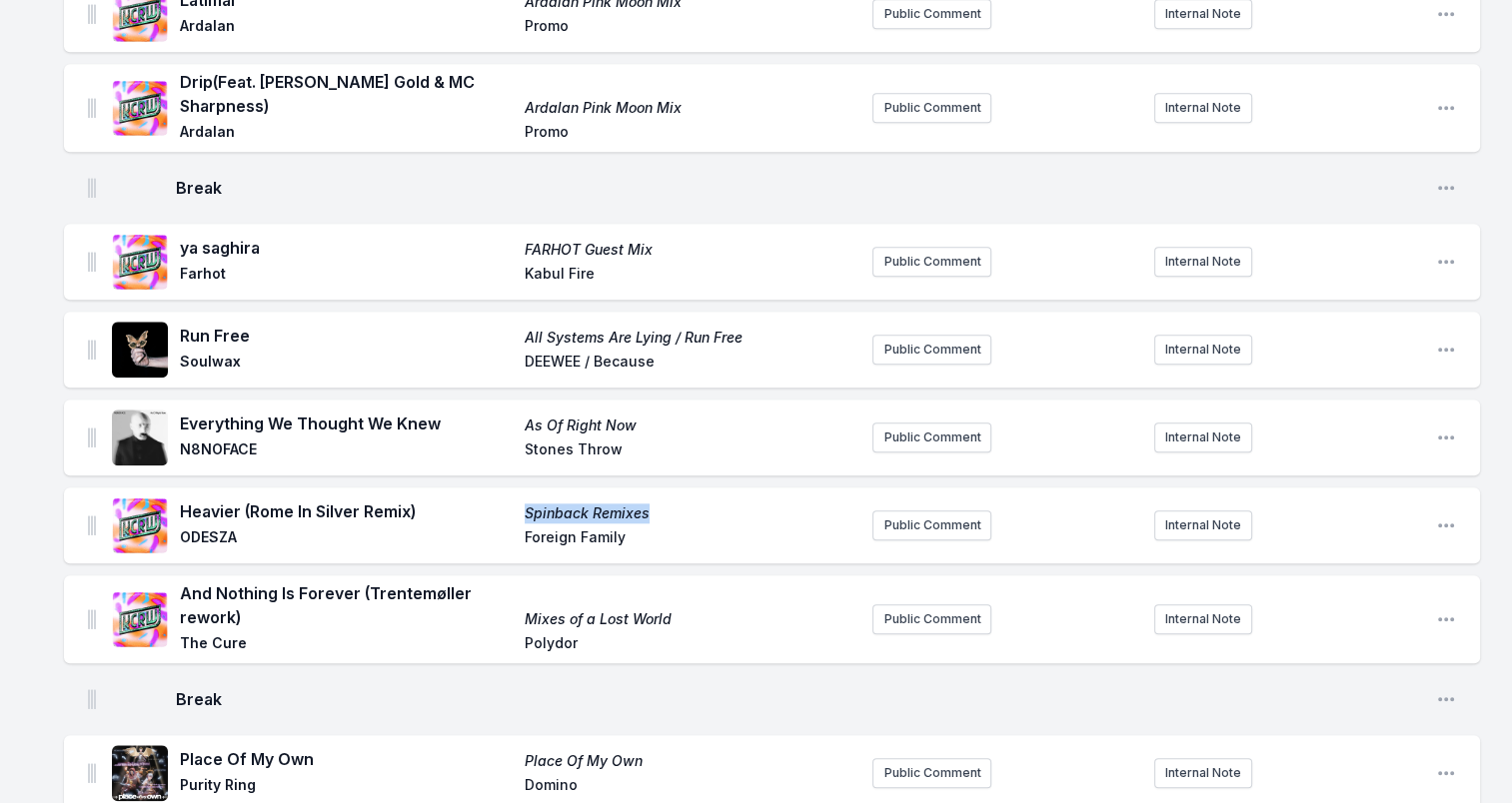 drag, startPoint x: 651, startPoint y: 496, endPoint x: 522, endPoint y: 498, distance: 129.0155 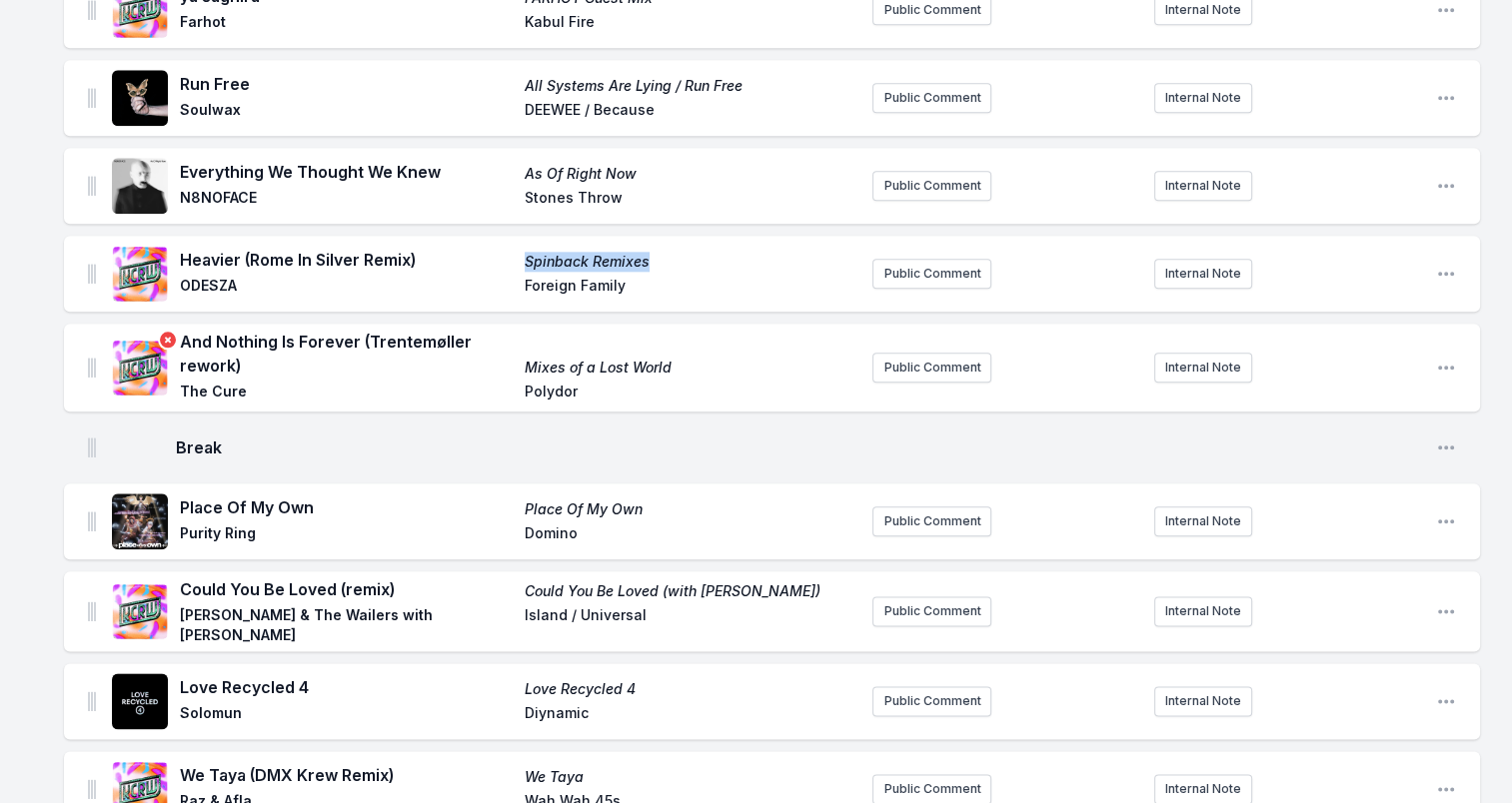 scroll, scrollTop: 2397, scrollLeft: 0, axis: vertical 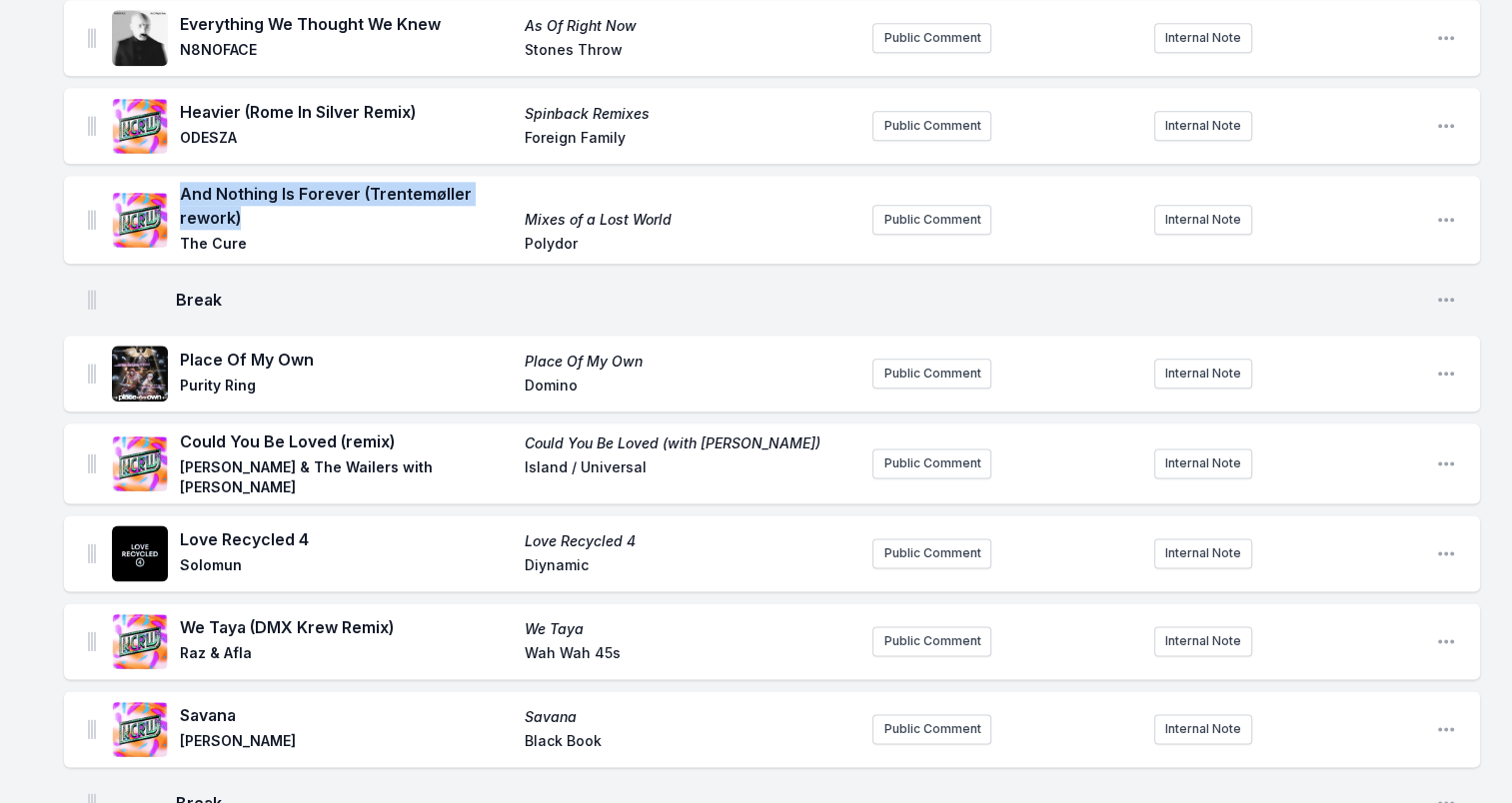 drag, startPoint x: 234, startPoint y: 195, endPoint x: 186, endPoint y: 176, distance: 51.62364 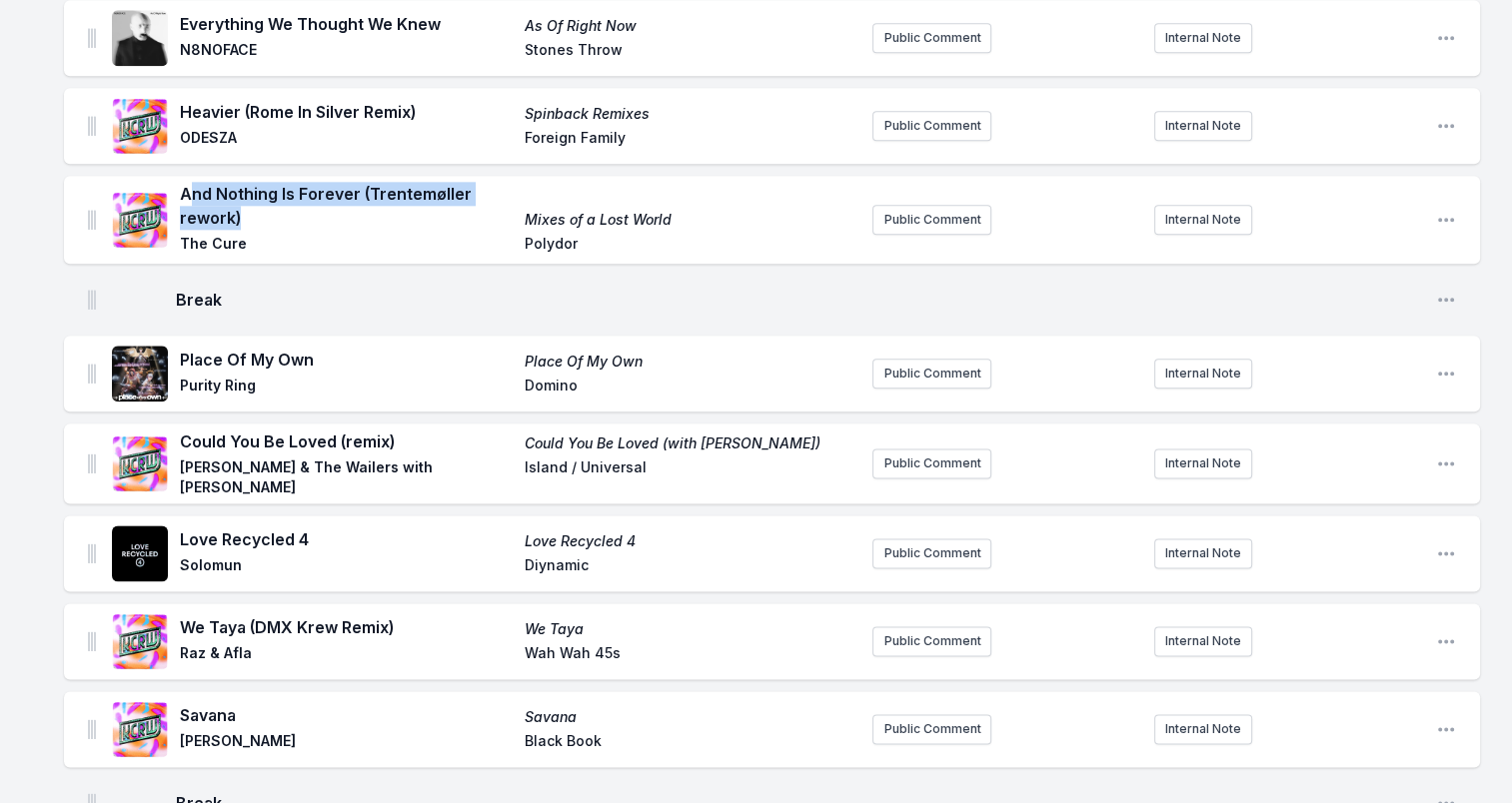 drag, startPoint x: 186, startPoint y: 176, endPoint x: 251, endPoint y: 173, distance: 65.06919 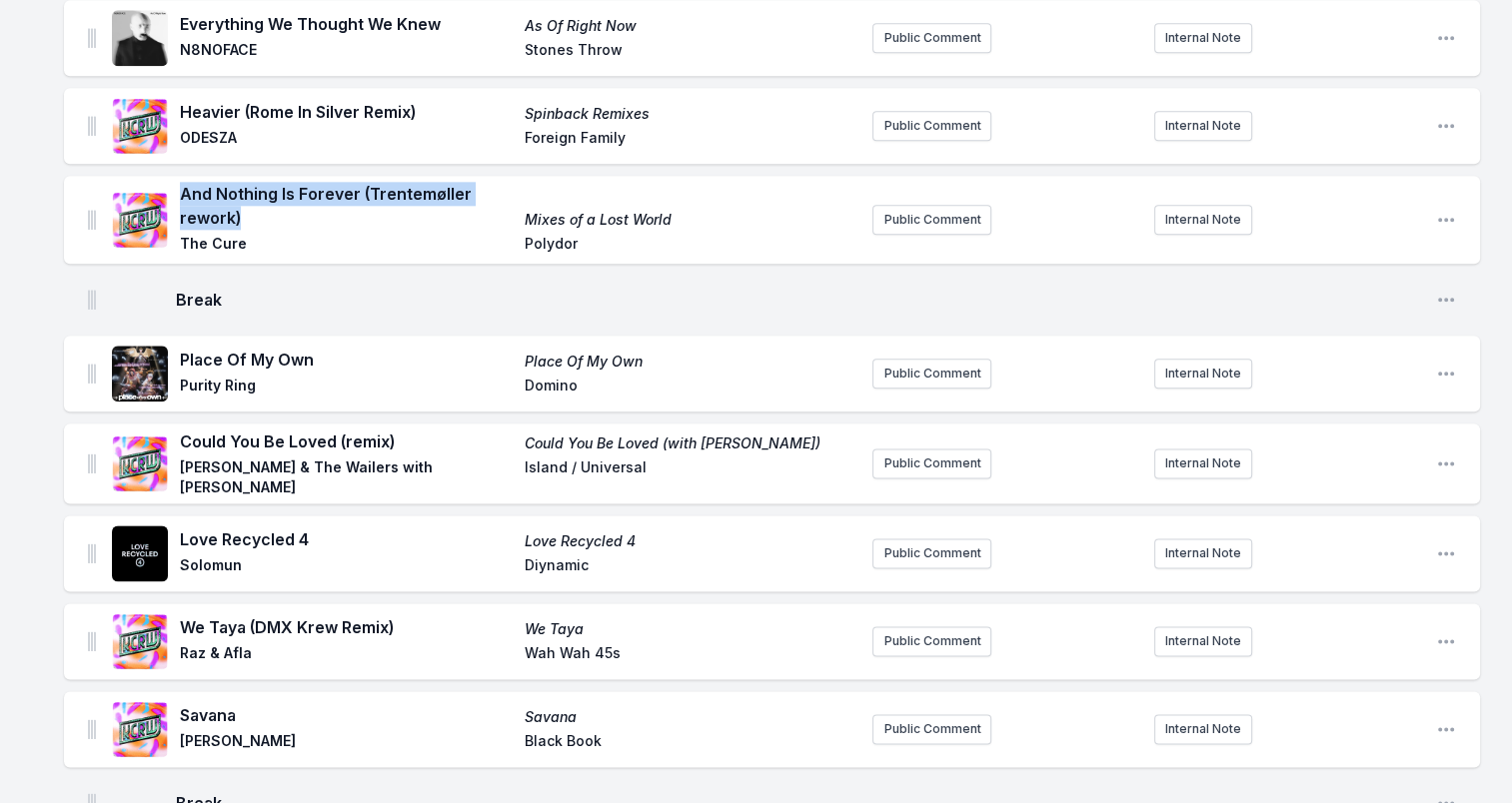 drag, startPoint x: 183, startPoint y: 174, endPoint x: 246, endPoint y: 197, distance: 67.06713 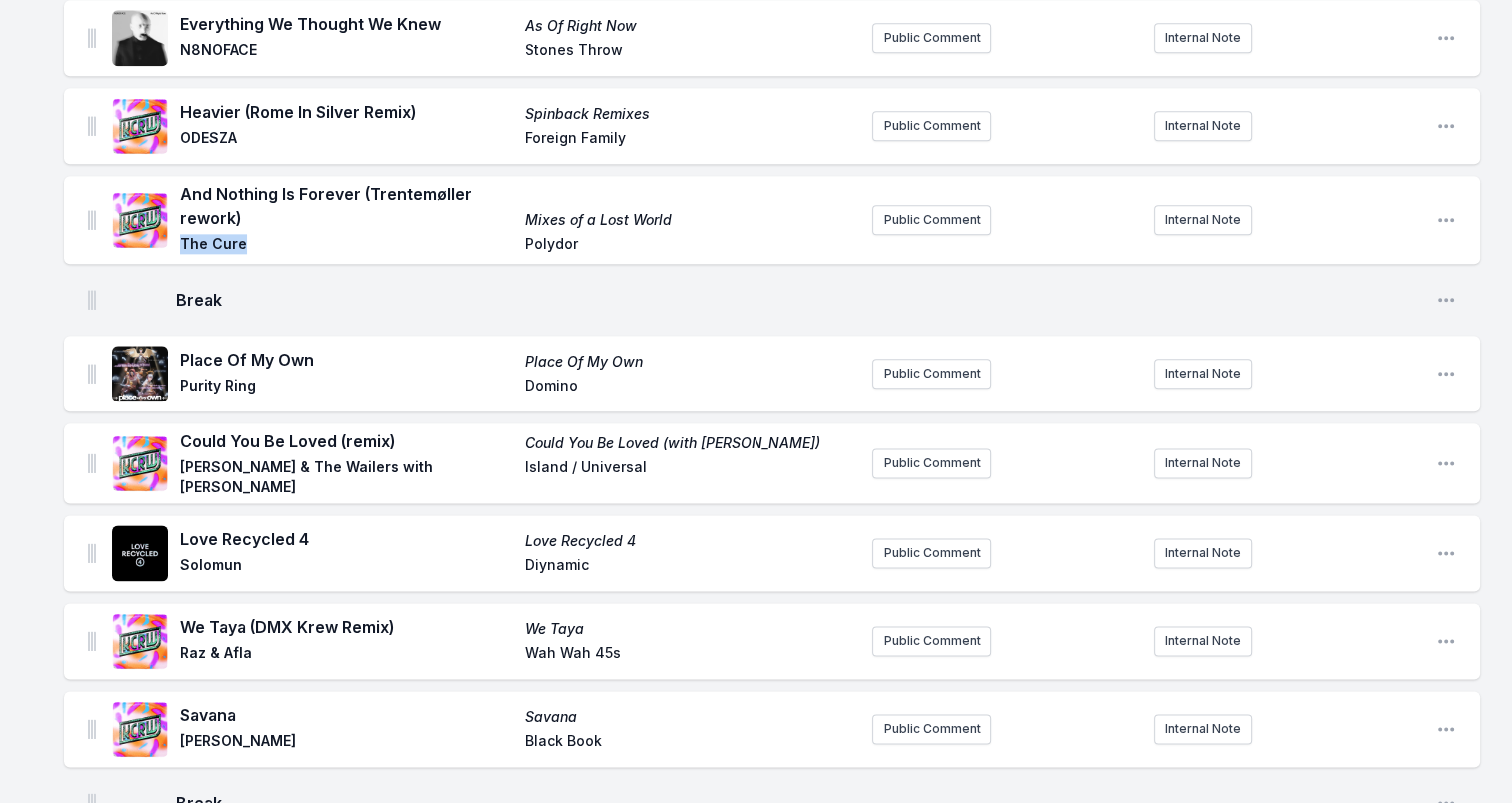drag, startPoint x: 198, startPoint y: 229, endPoint x: 289, endPoint y: 230, distance: 91.00549 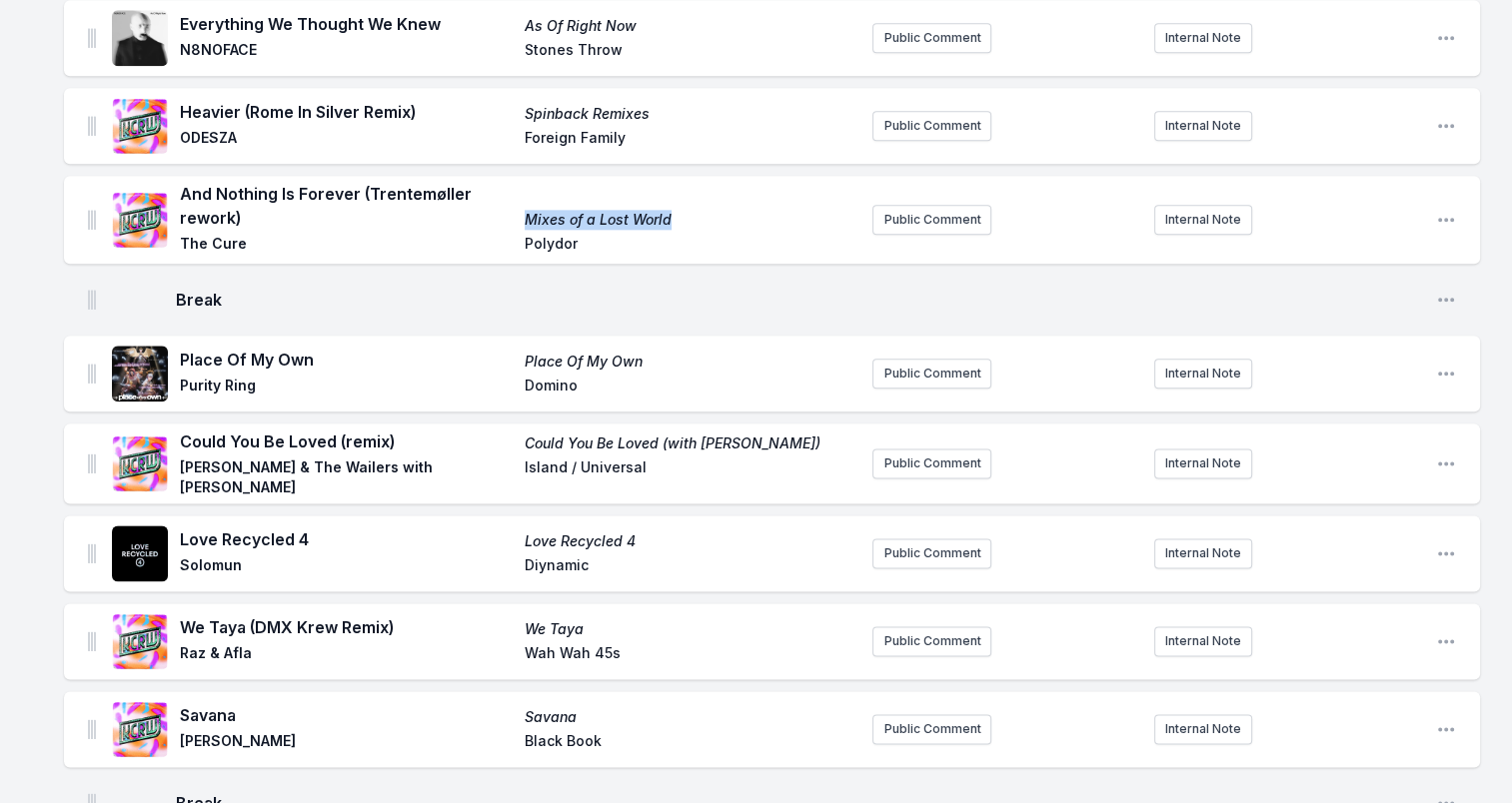 drag, startPoint x: 673, startPoint y: 207, endPoint x: 524, endPoint y: 202, distance: 149.08387 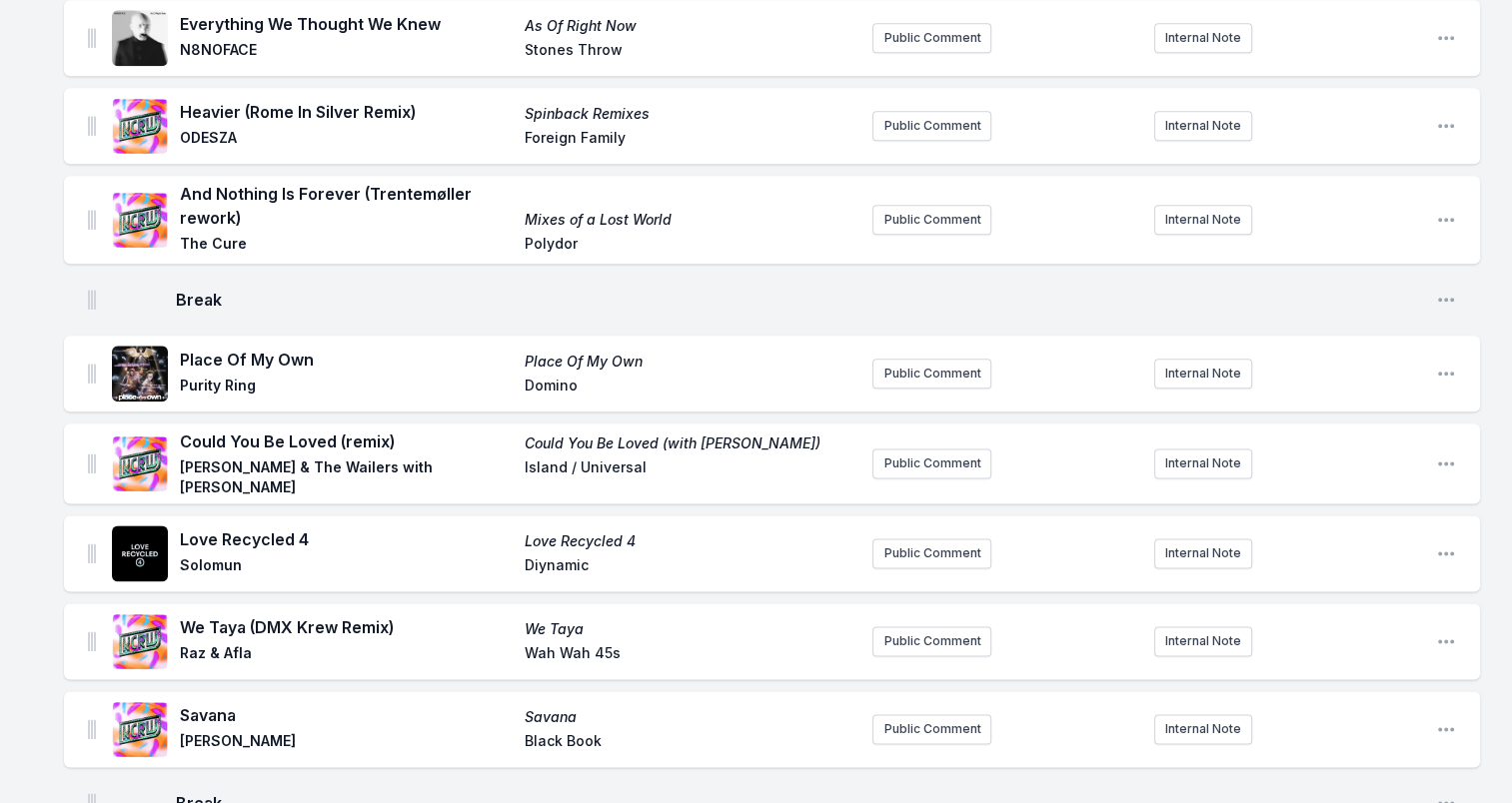 click on "Polydor" at bounding box center (691, 246) 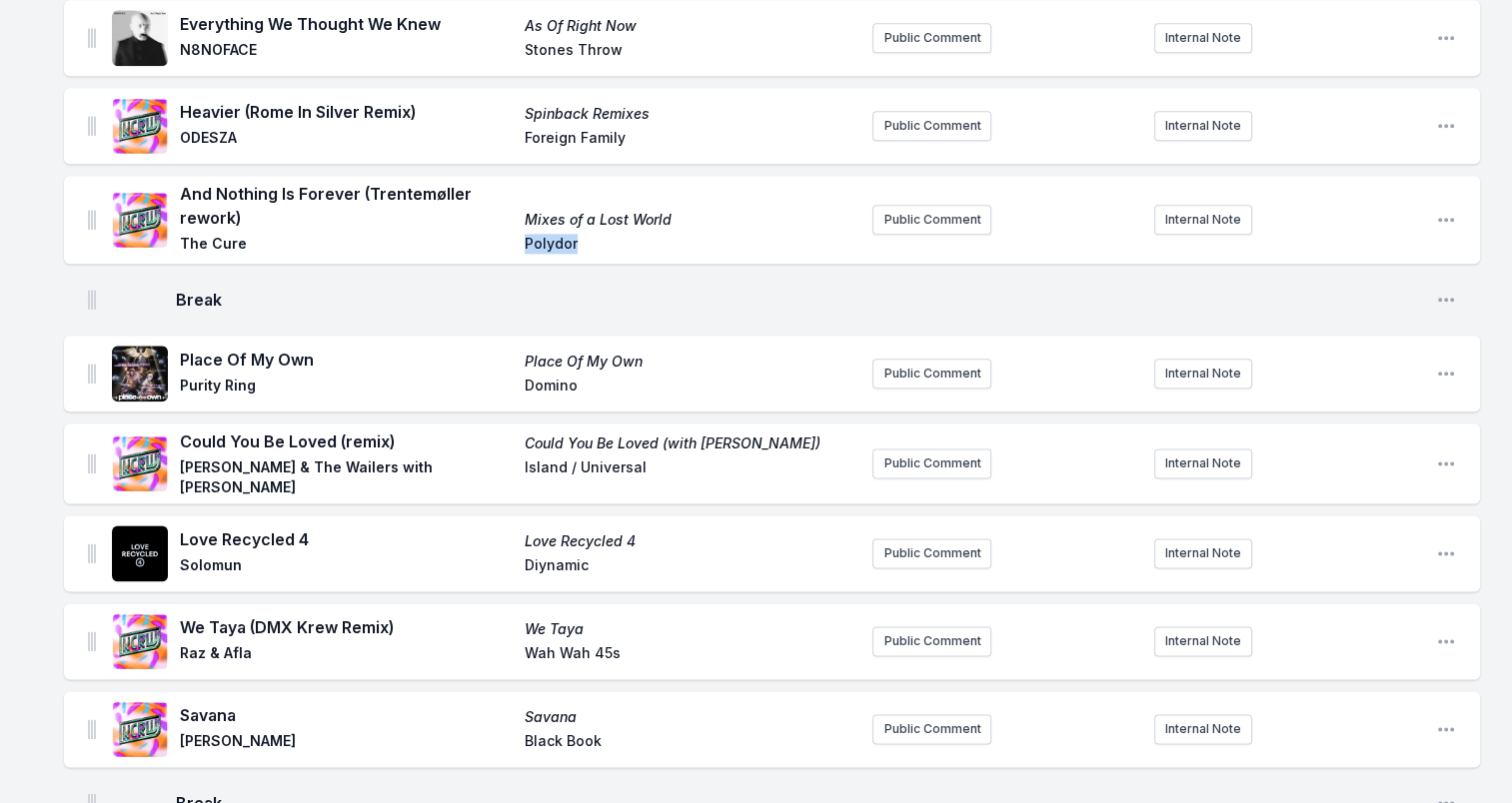 click on "Polydor" at bounding box center [691, 246] 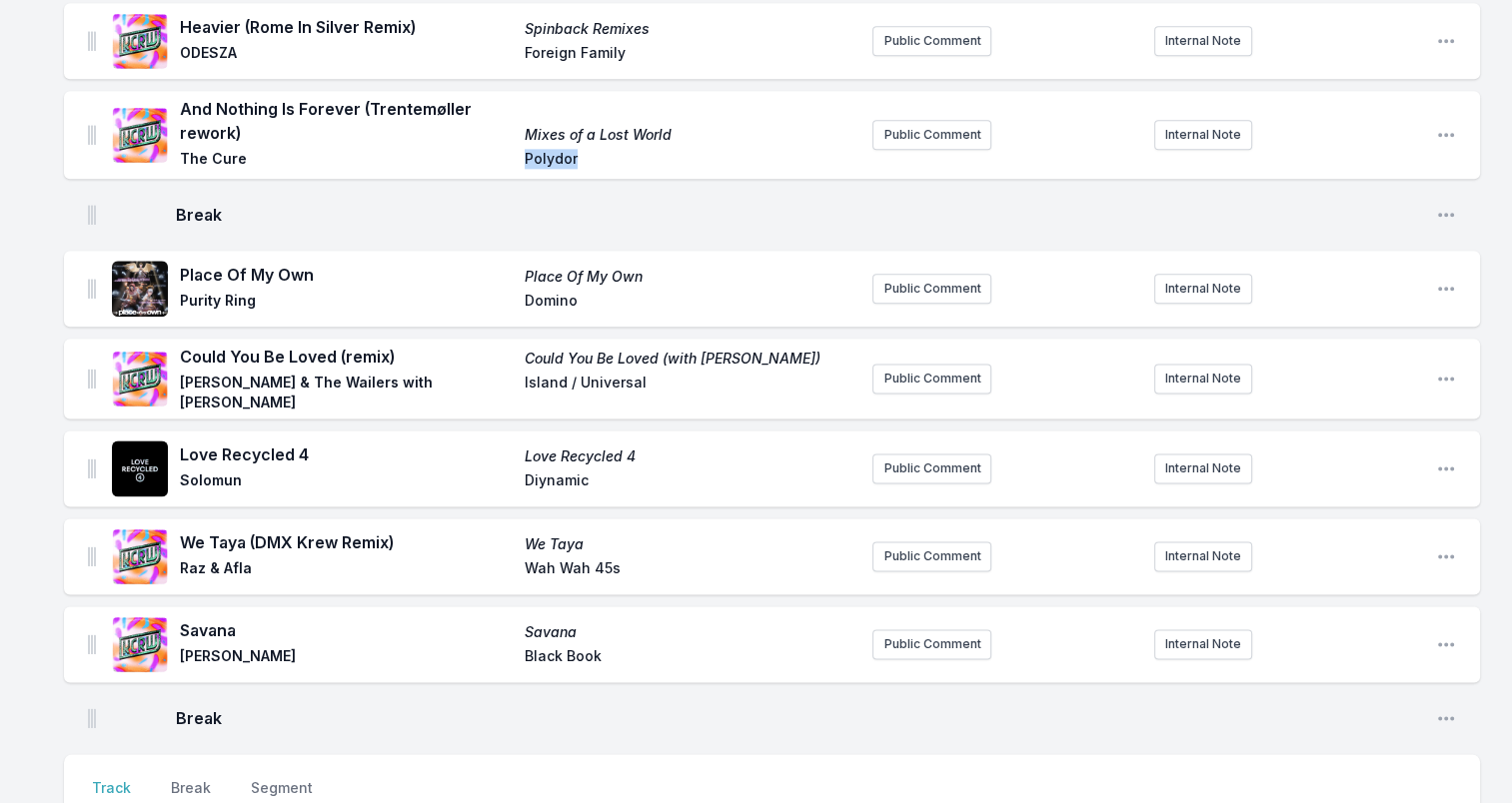 scroll, scrollTop: 2597, scrollLeft: 0, axis: vertical 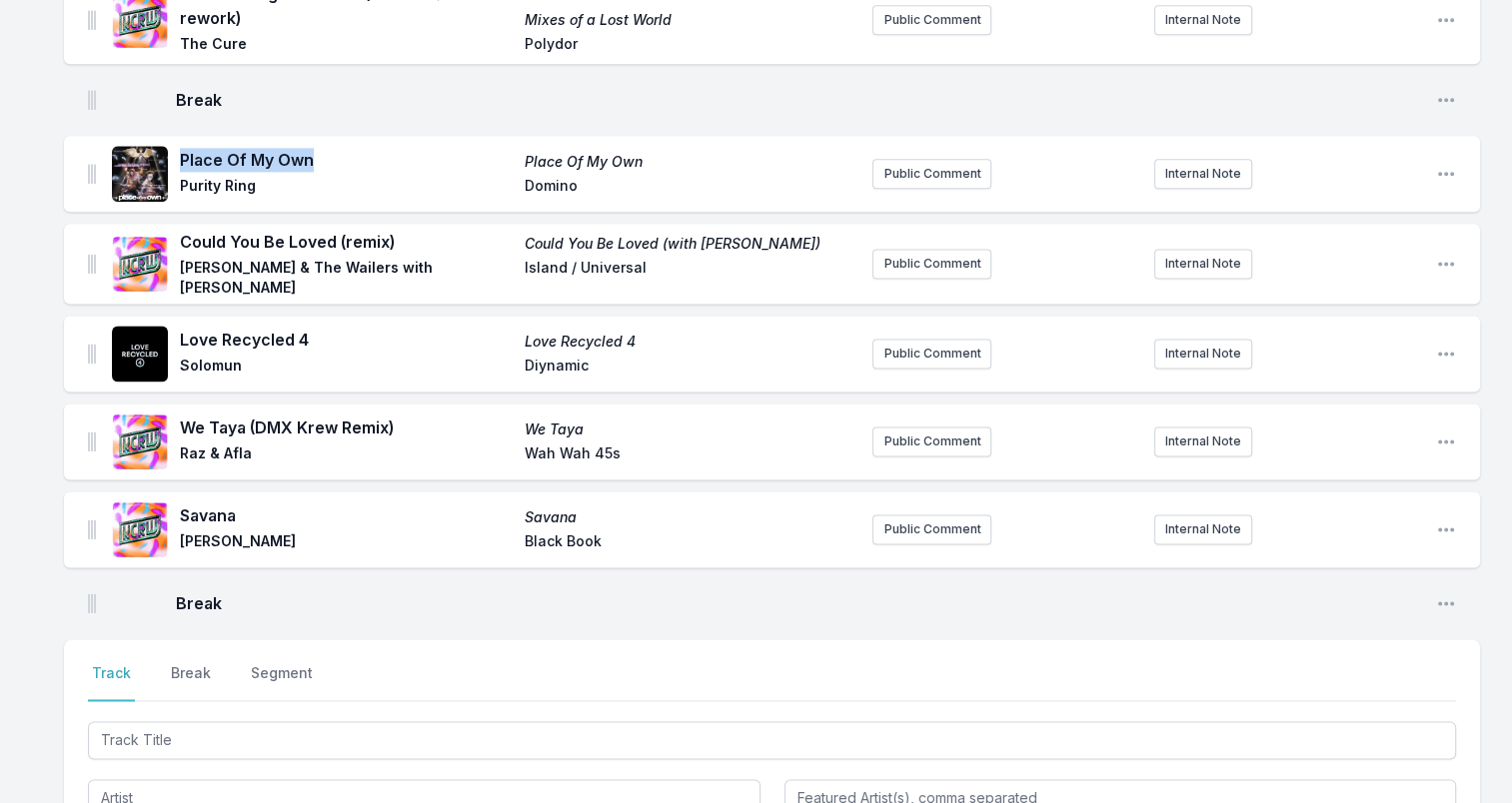 drag, startPoint x: 208, startPoint y: 142, endPoint x: 384, endPoint y: 146, distance: 176.04545 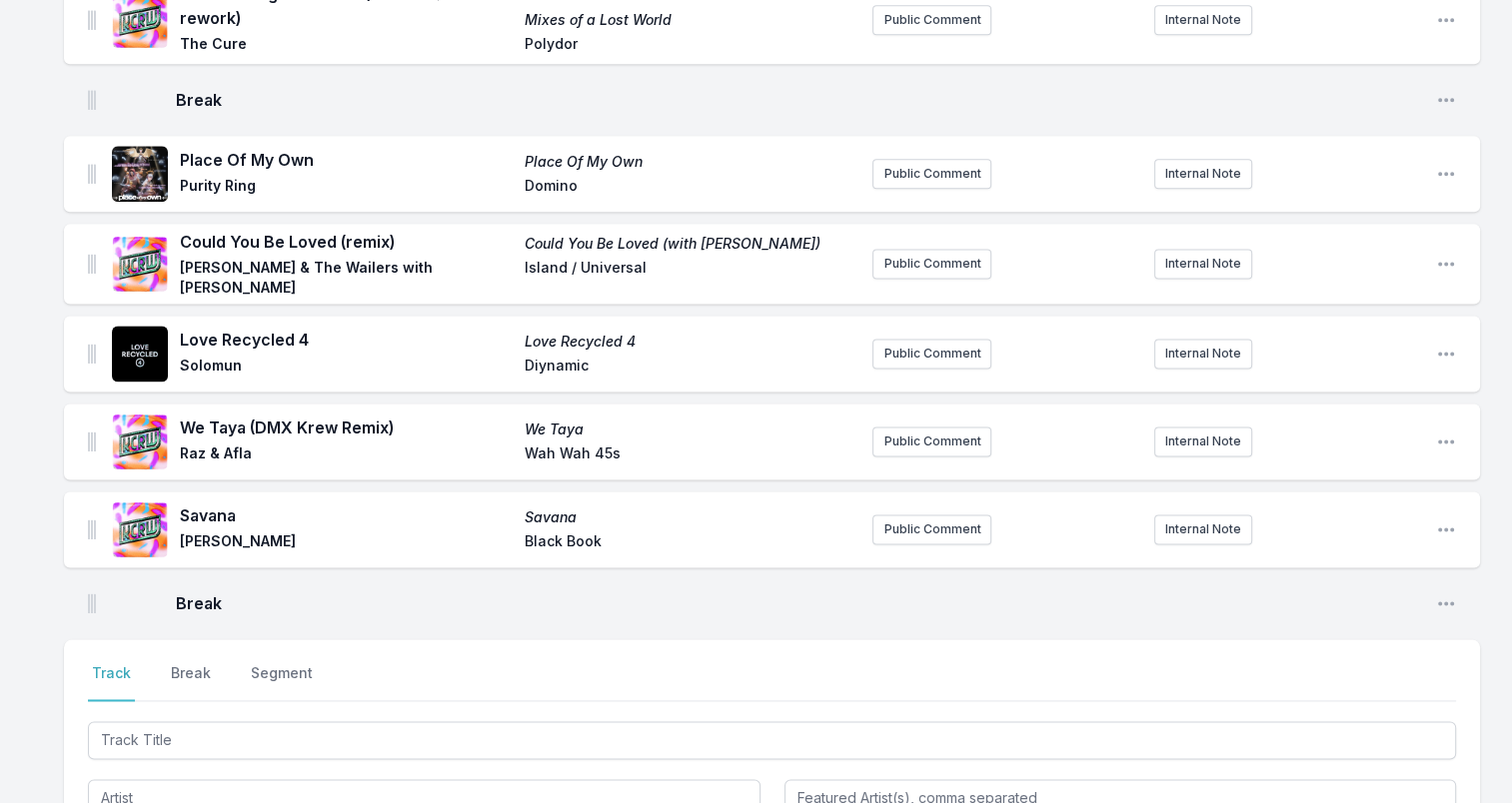 click on "Purity Ring" at bounding box center [346, 188] 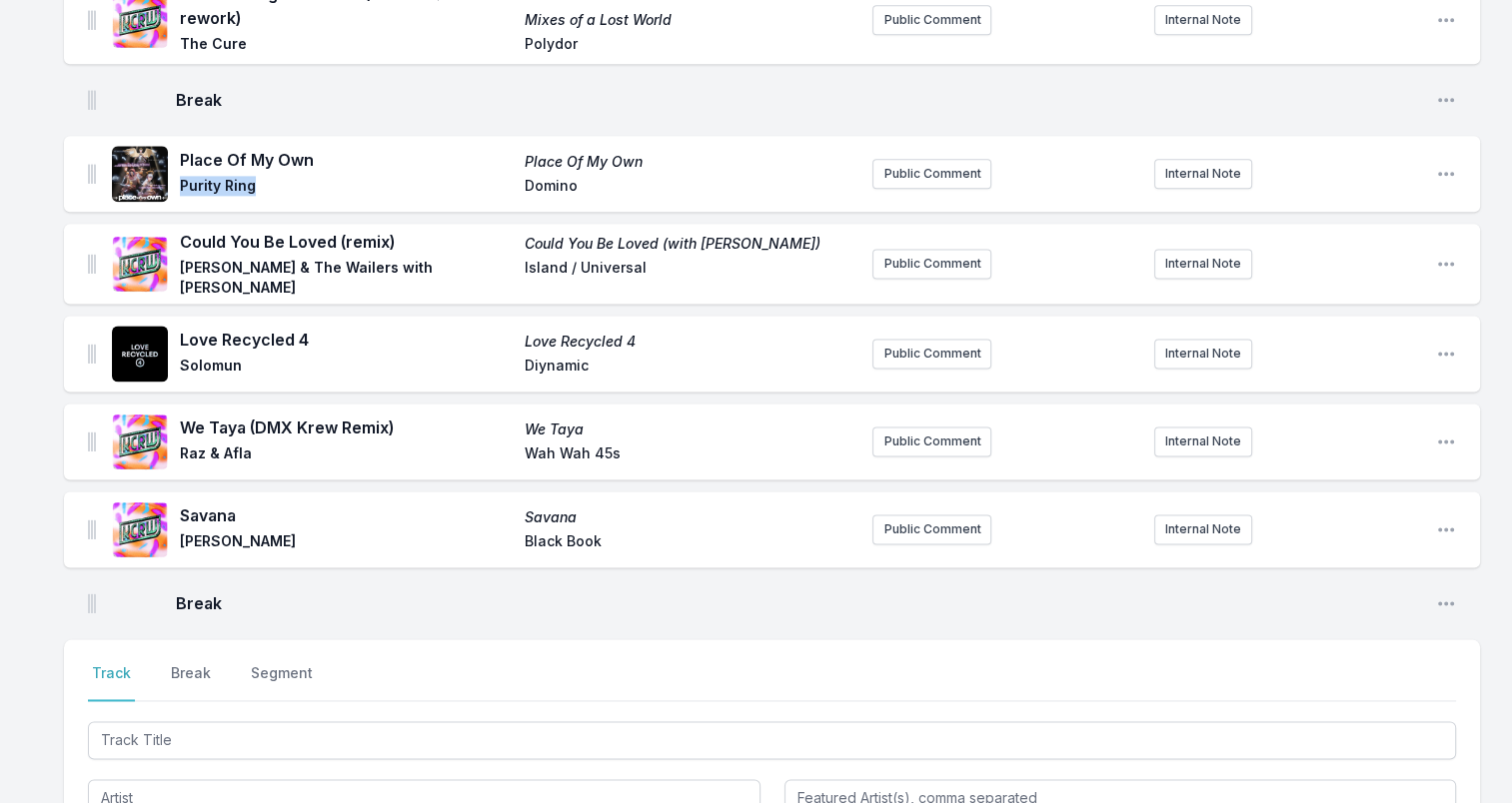 drag, startPoint x: 181, startPoint y: 167, endPoint x: 267, endPoint y: 174, distance: 86.28441 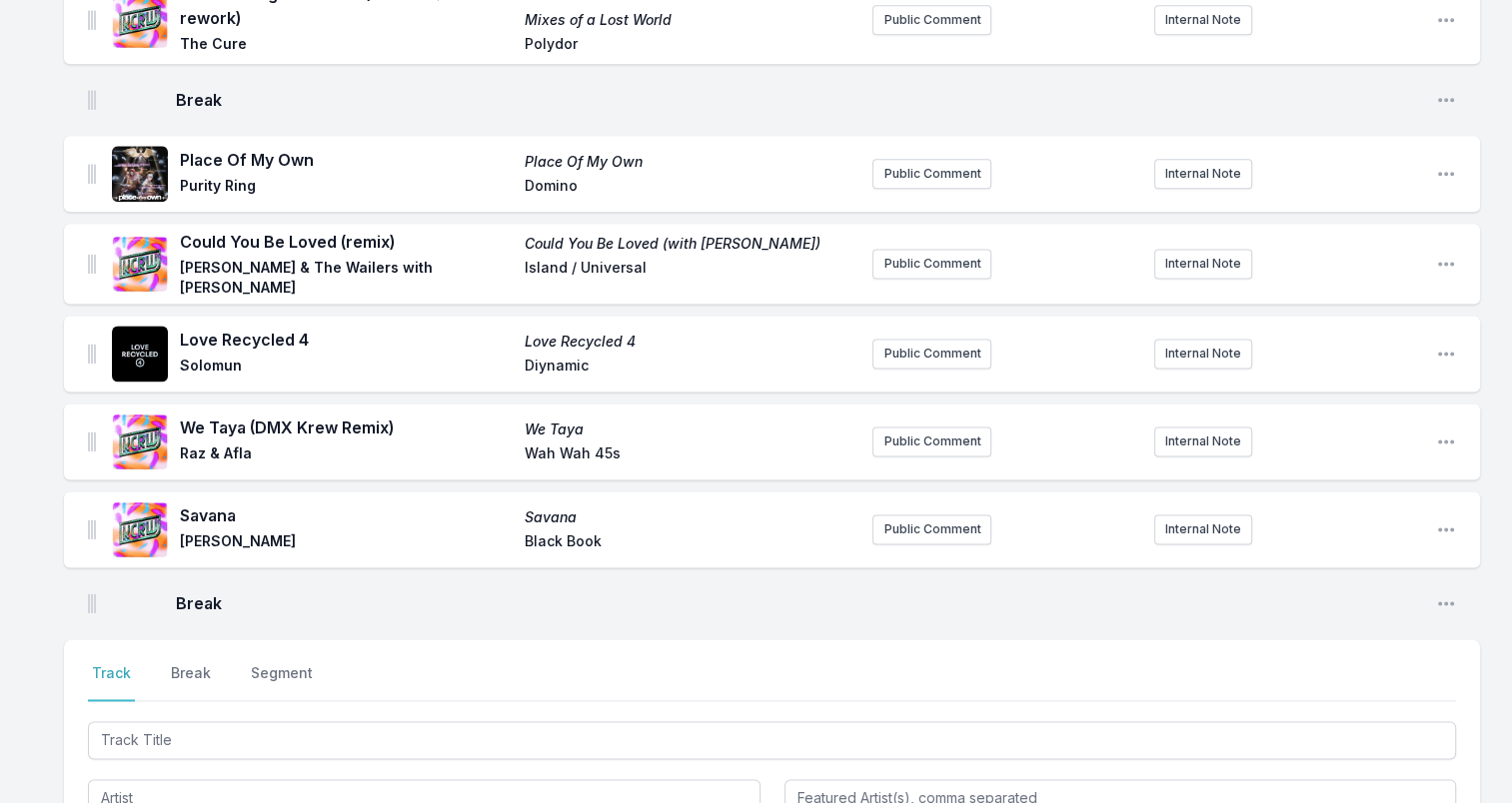 click on "Domino" at bounding box center [691, 188] 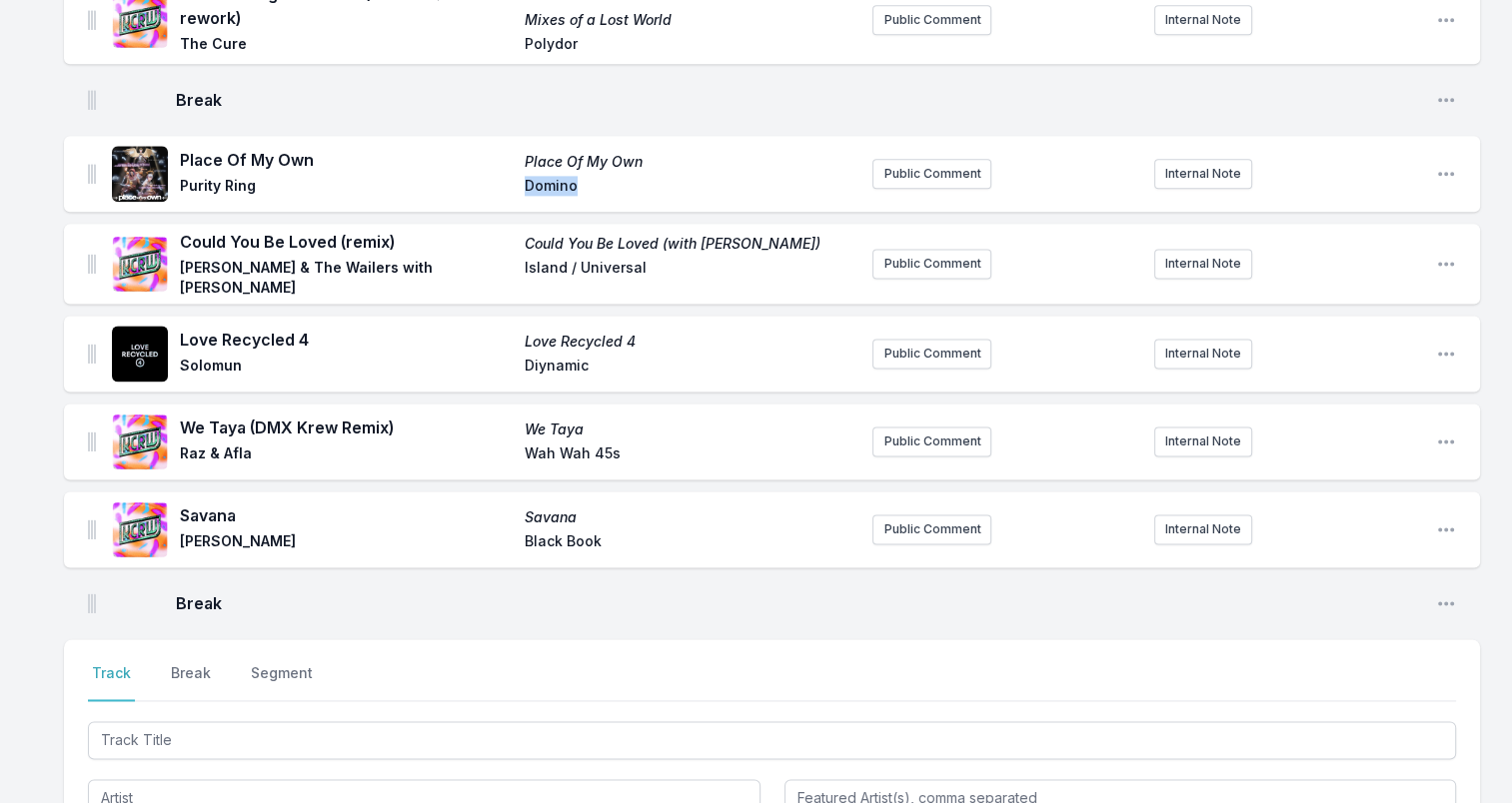 click on "Domino" at bounding box center (691, 188) 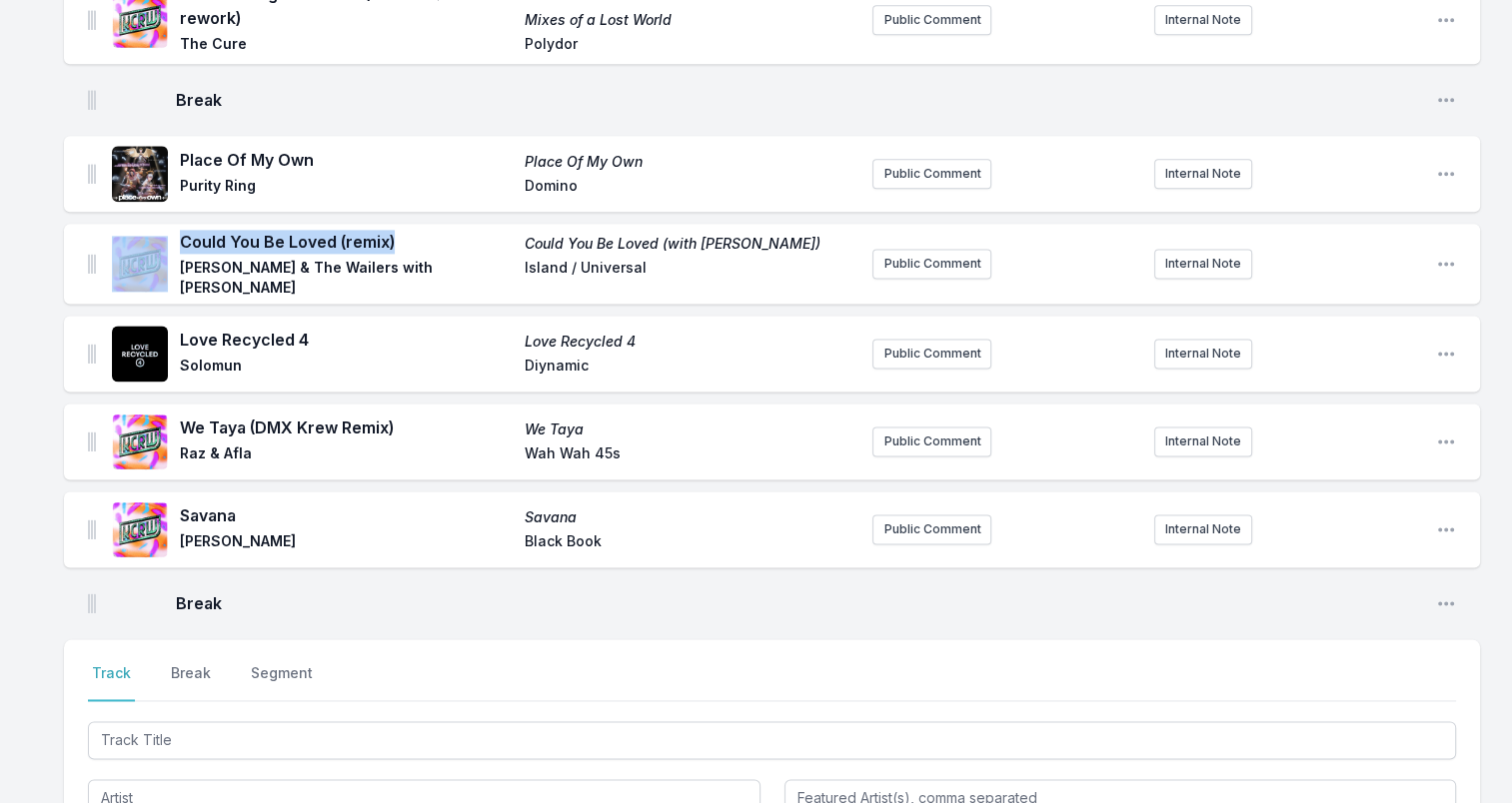 drag, startPoint x: 172, startPoint y: 229, endPoint x: 446, endPoint y: 244, distance: 274.41028 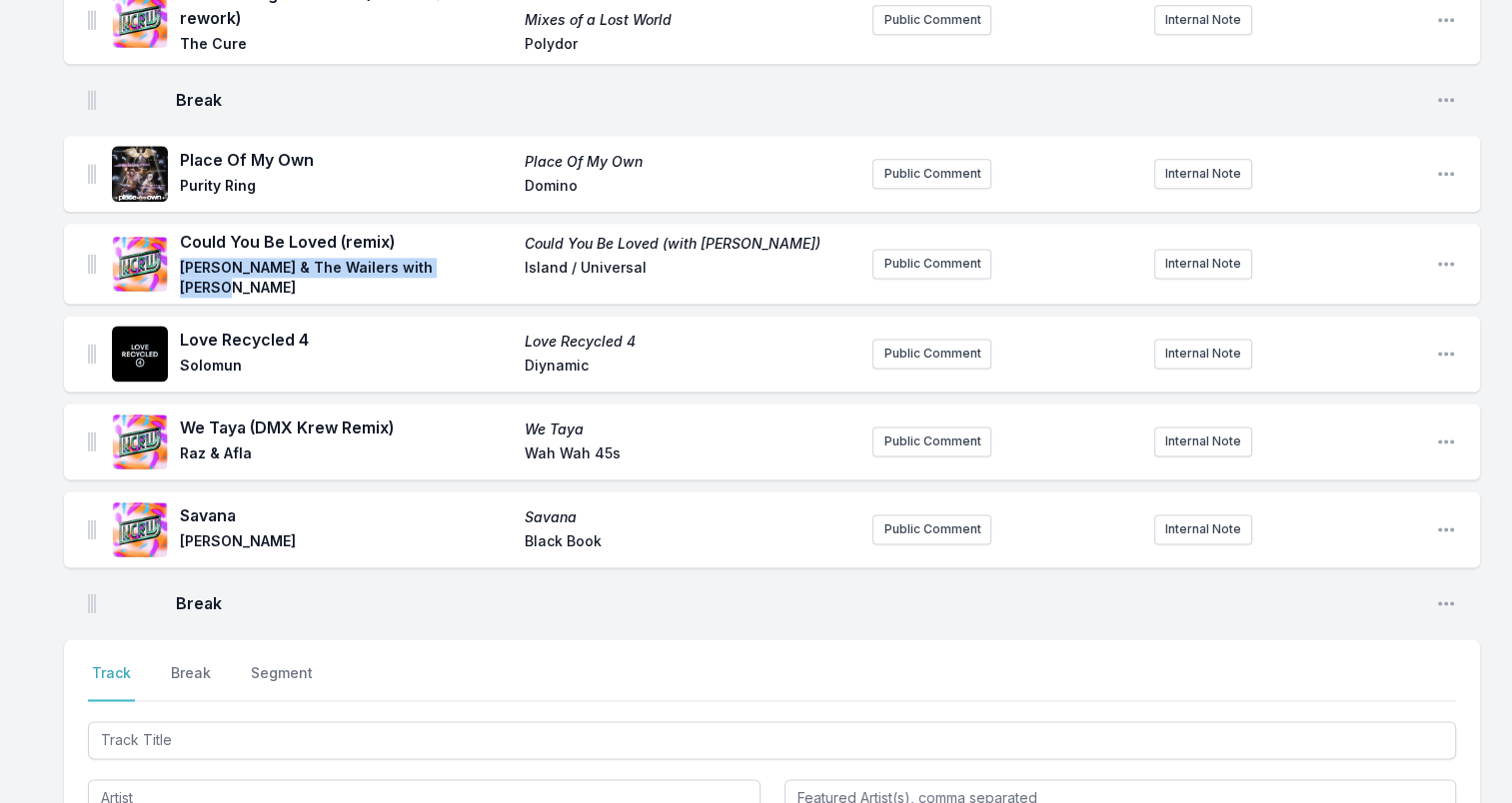 drag, startPoint x: 182, startPoint y: 256, endPoint x: 468, endPoint y: 257, distance: 286.00175 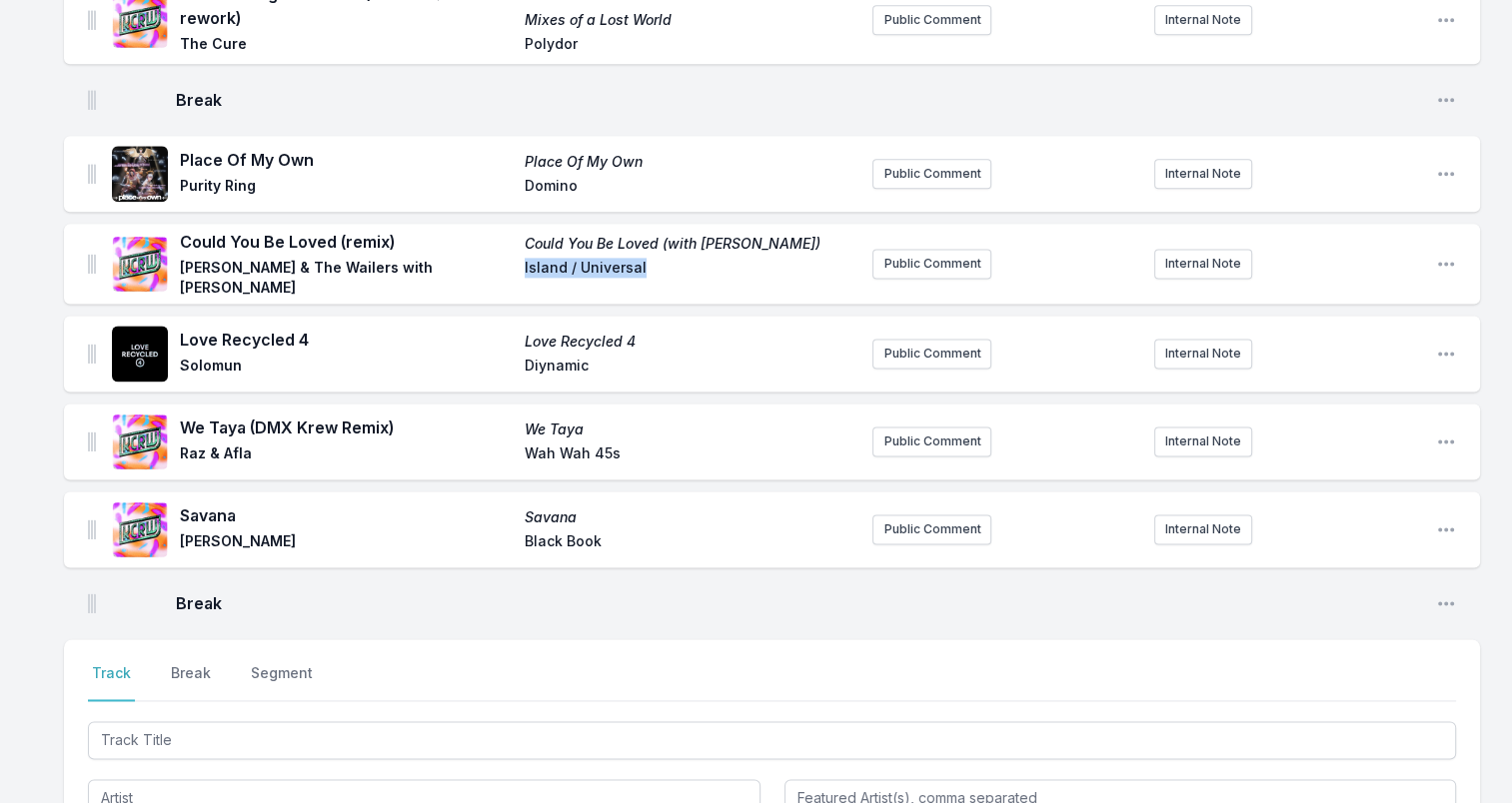 drag, startPoint x: 524, startPoint y: 258, endPoint x: 695, endPoint y: 256, distance: 171.0117 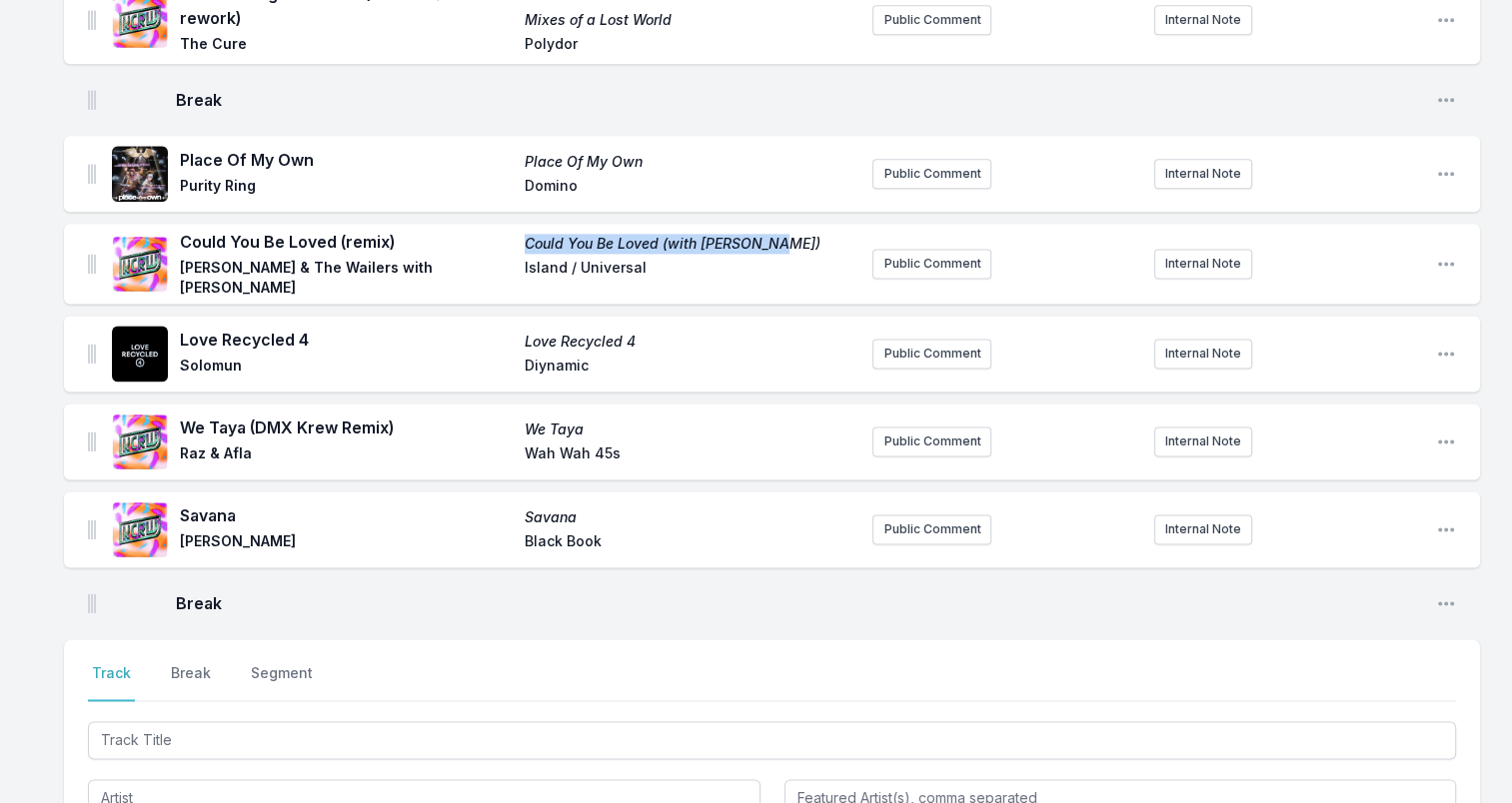 drag, startPoint x: 791, startPoint y: 233, endPoint x: 507, endPoint y: 233, distance: 284 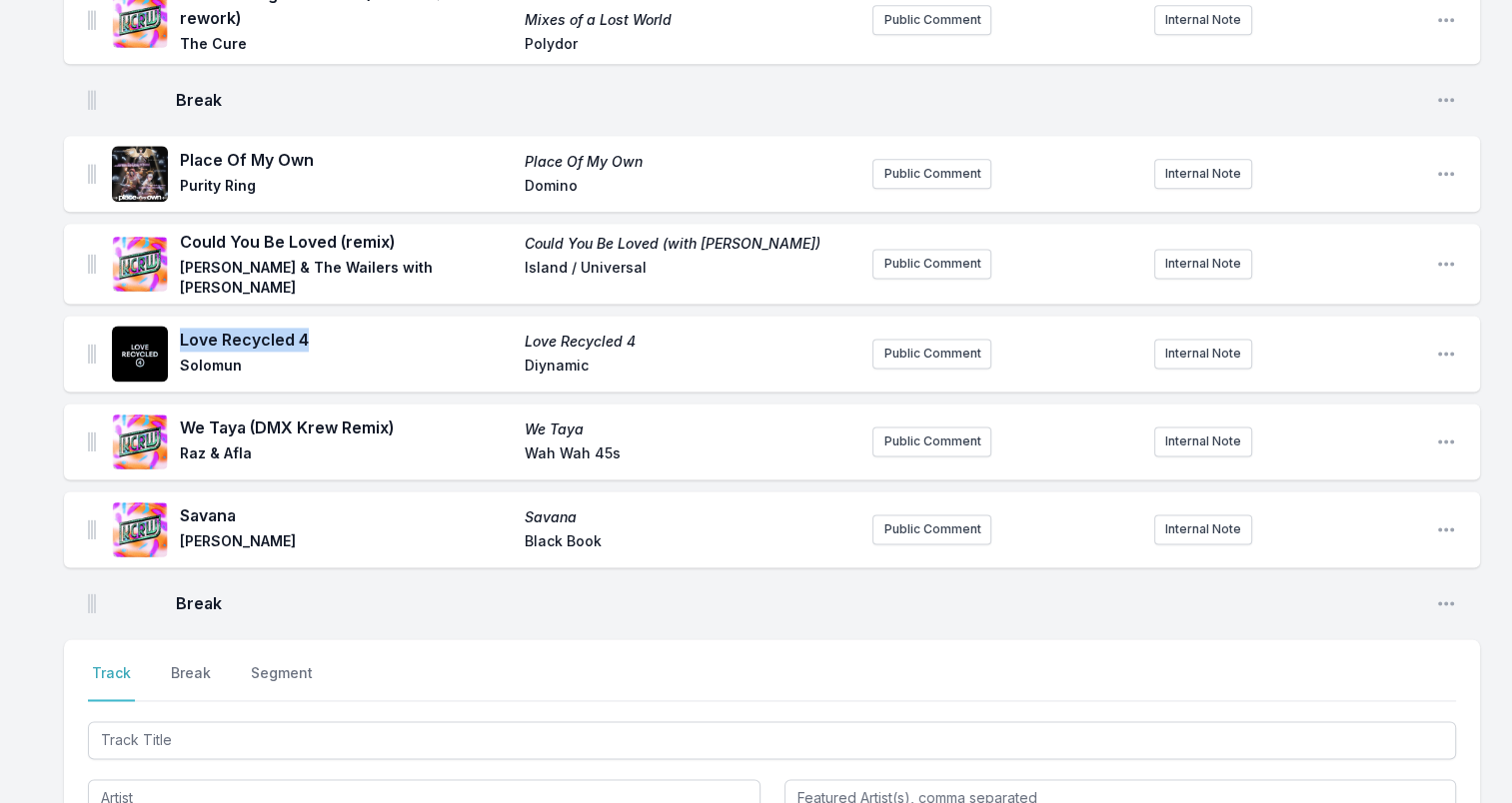 drag, startPoint x: 186, startPoint y: 315, endPoint x: 331, endPoint y: 302, distance: 145.58159 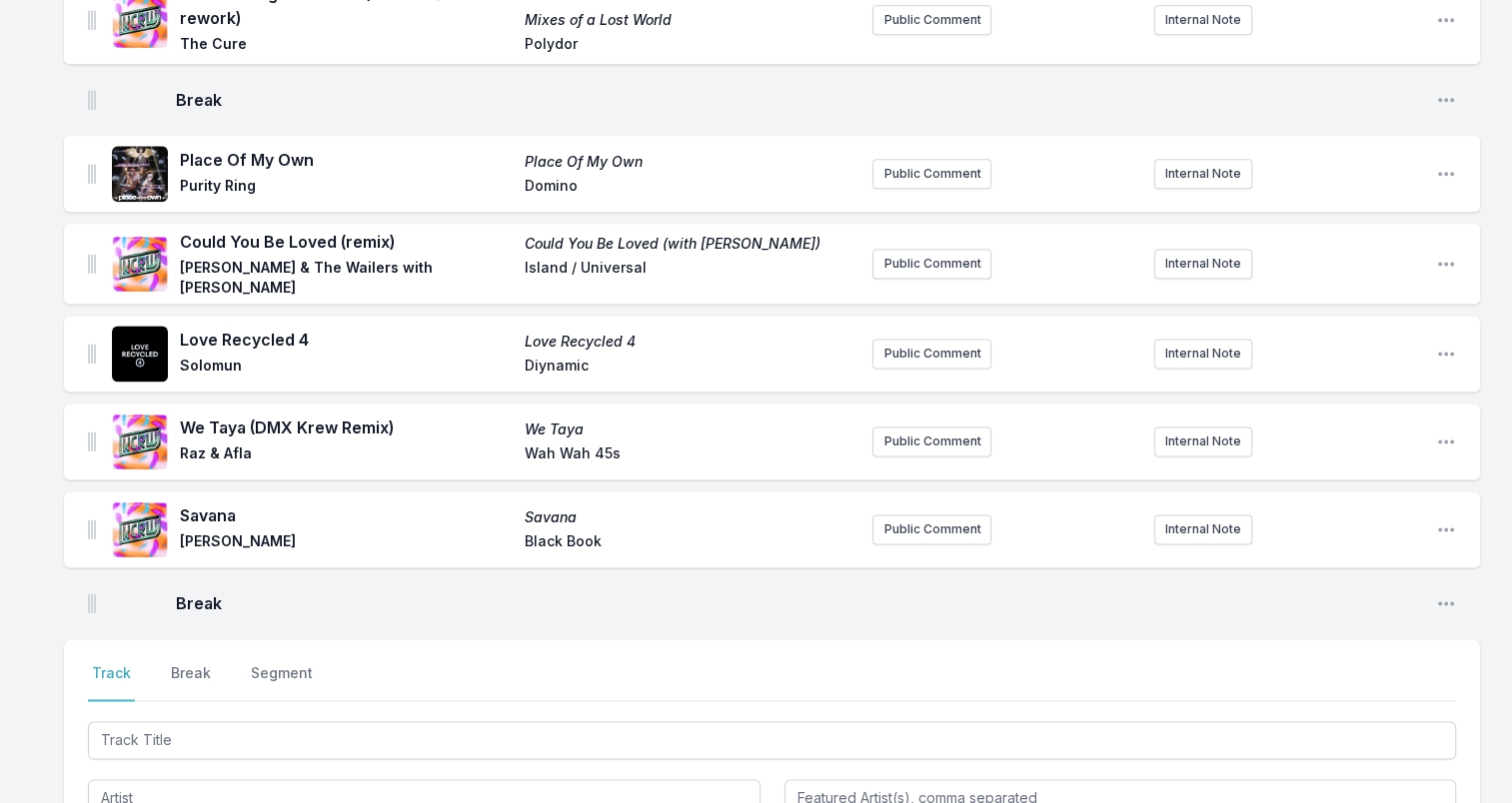click on "Solomun" at bounding box center [346, 368] 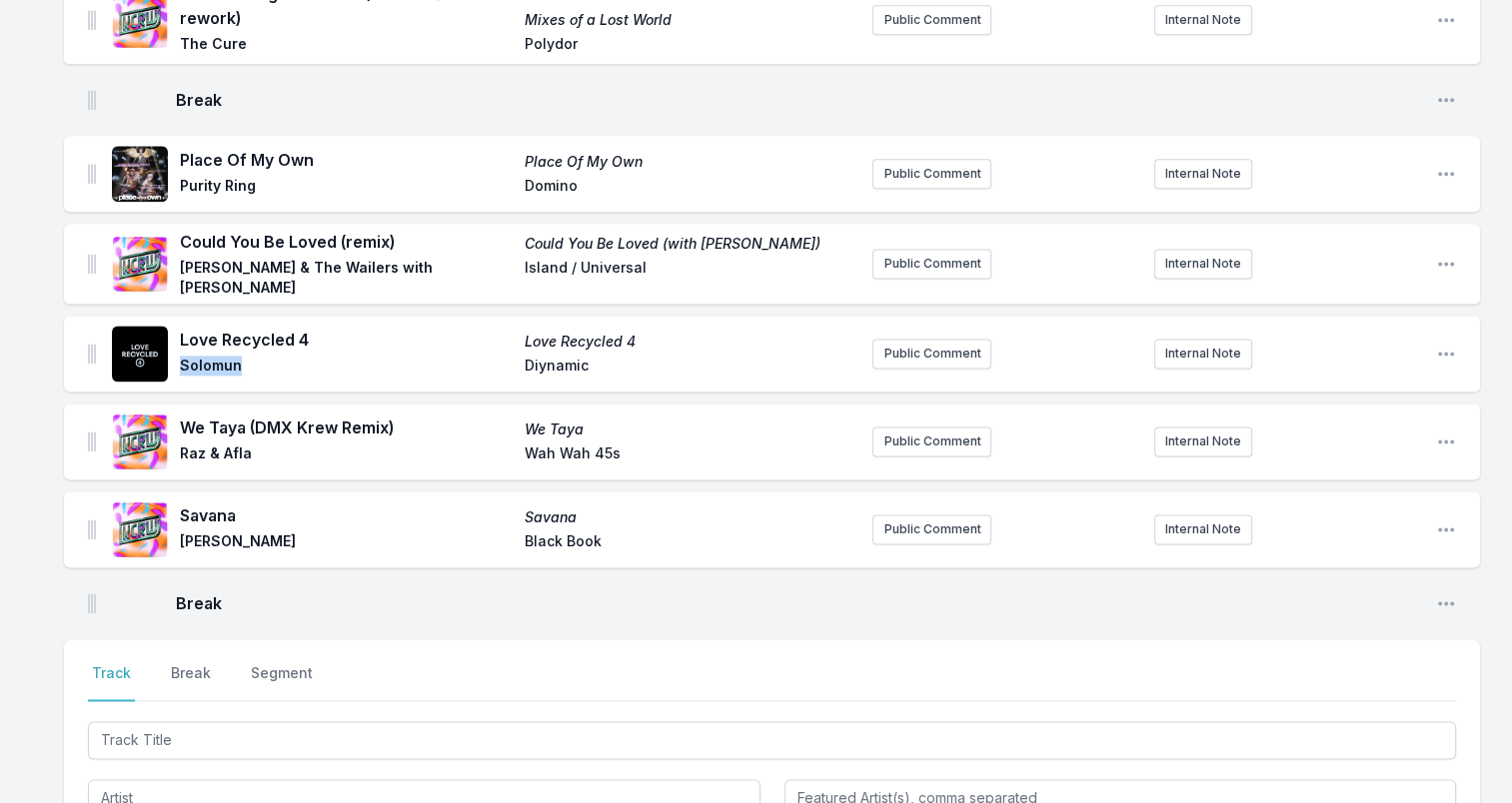 click on "Solomun" at bounding box center (346, 368) 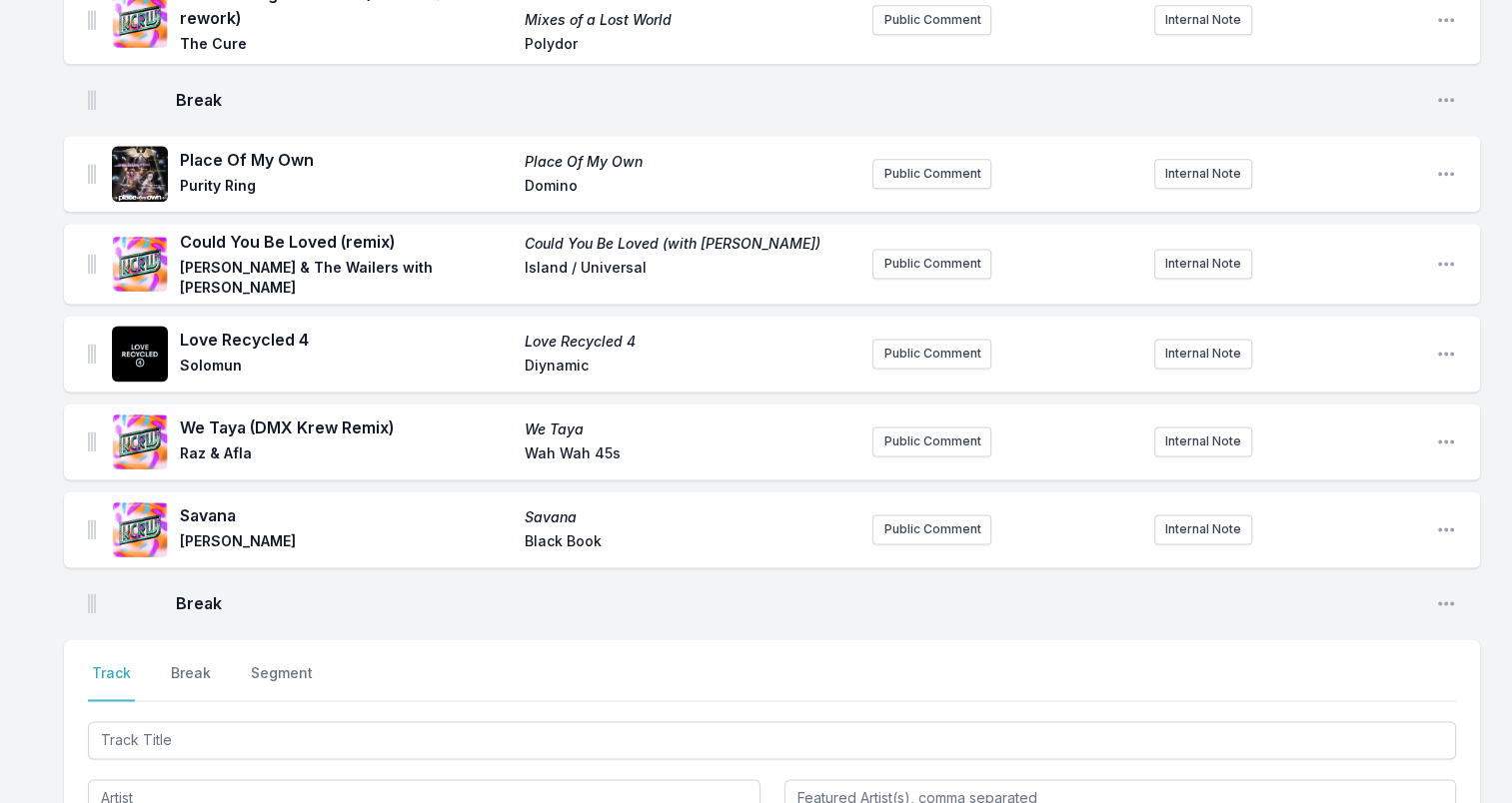 click on "Diynamic" at bounding box center [691, 368] 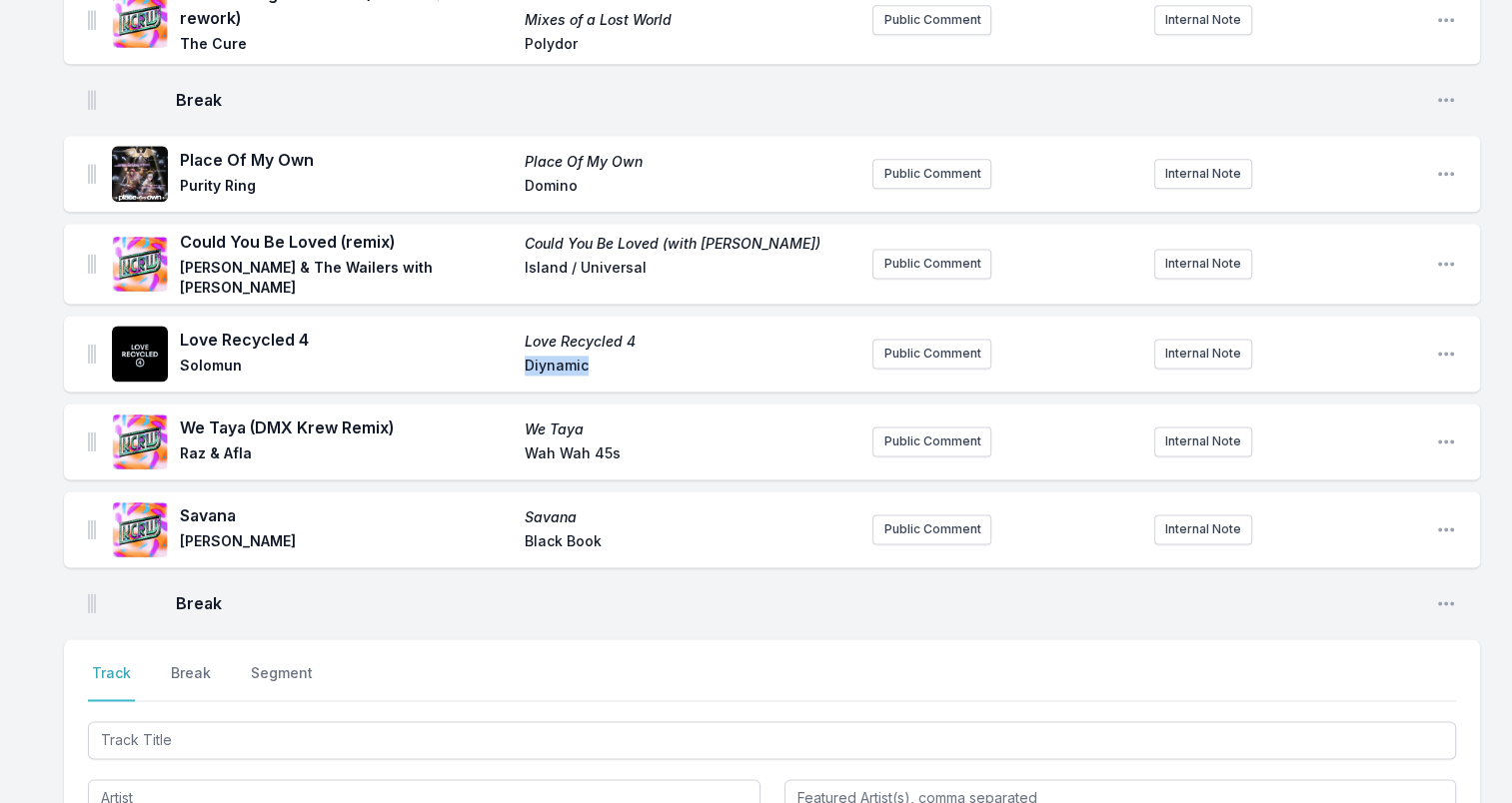 click on "Diynamic" at bounding box center [691, 368] 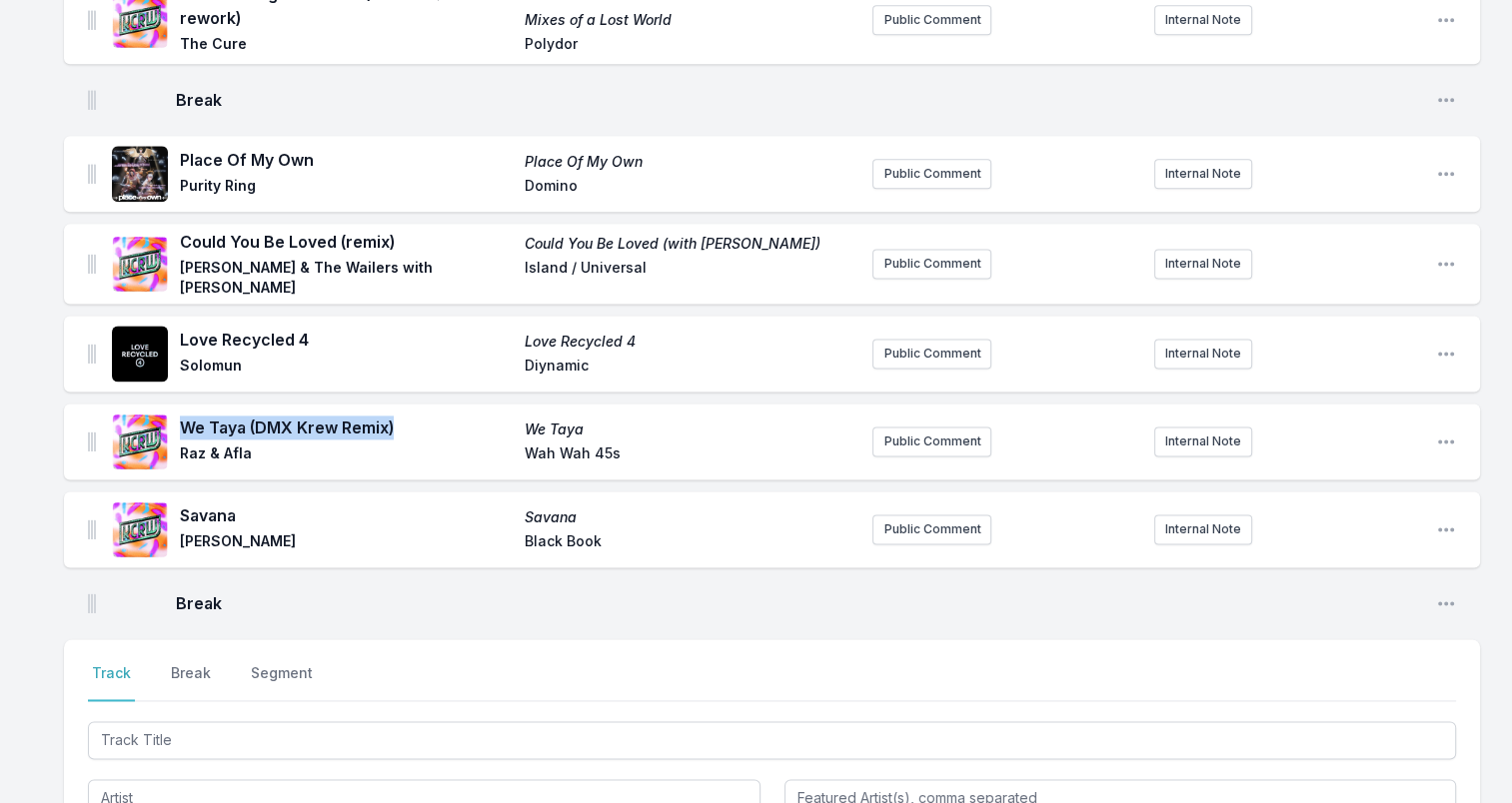 drag, startPoint x: 181, startPoint y: 403, endPoint x: 401, endPoint y: 403, distance: 220 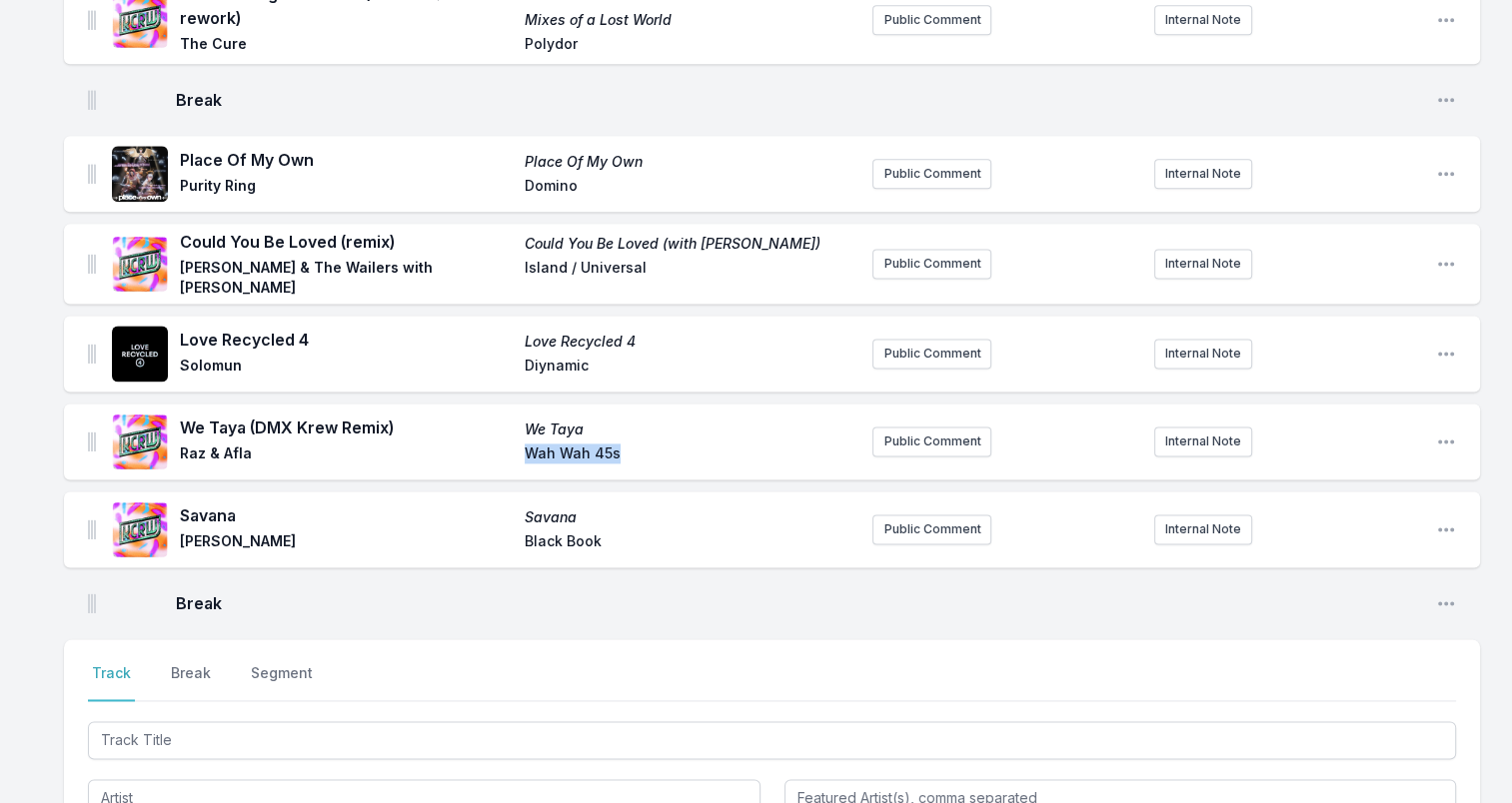 drag, startPoint x: 524, startPoint y: 435, endPoint x: 643, endPoint y: 439, distance: 119.06721 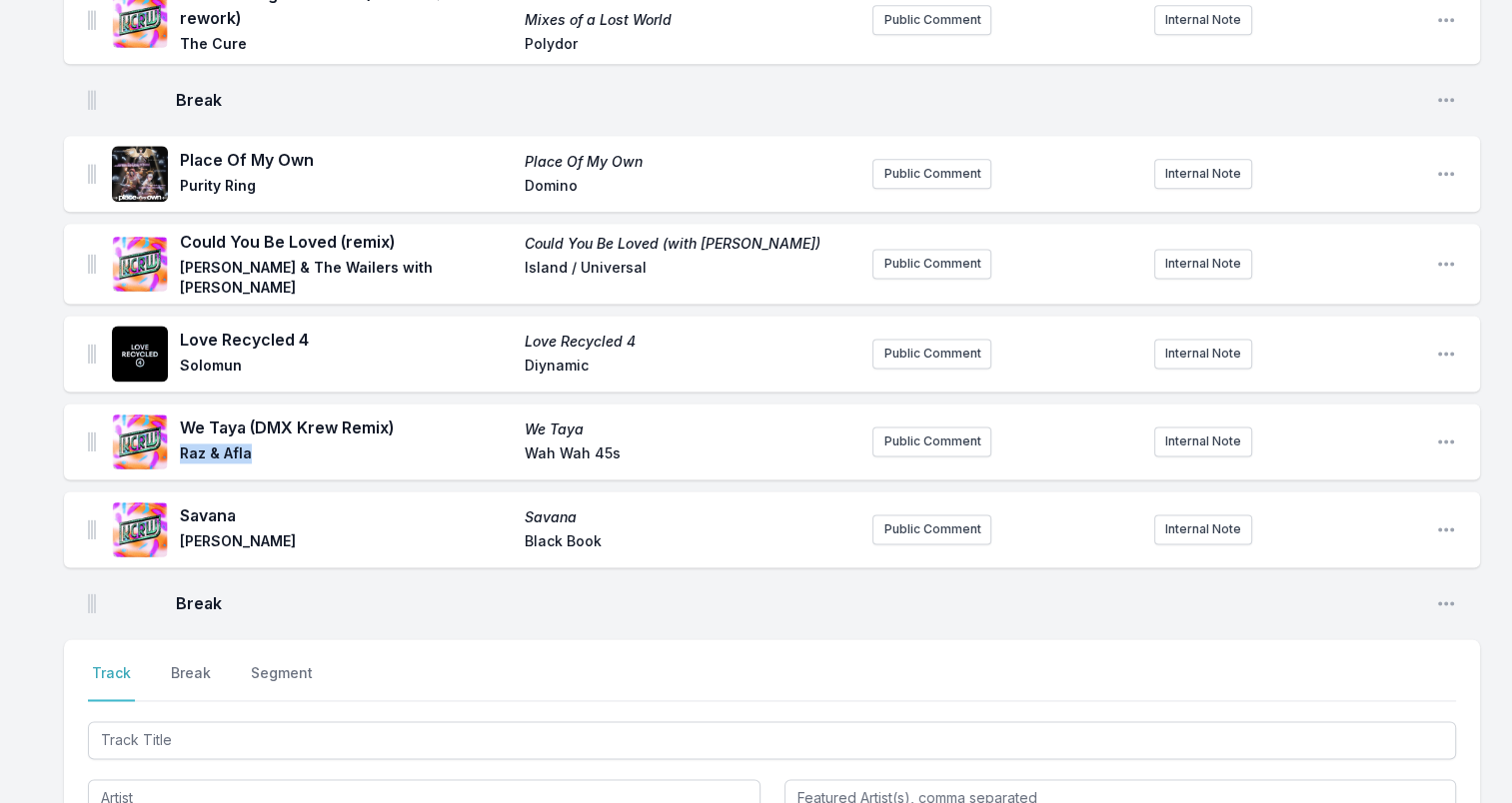 drag, startPoint x: 182, startPoint y: 435, endPoint x: 264, endPoint y: 435, distance: 82 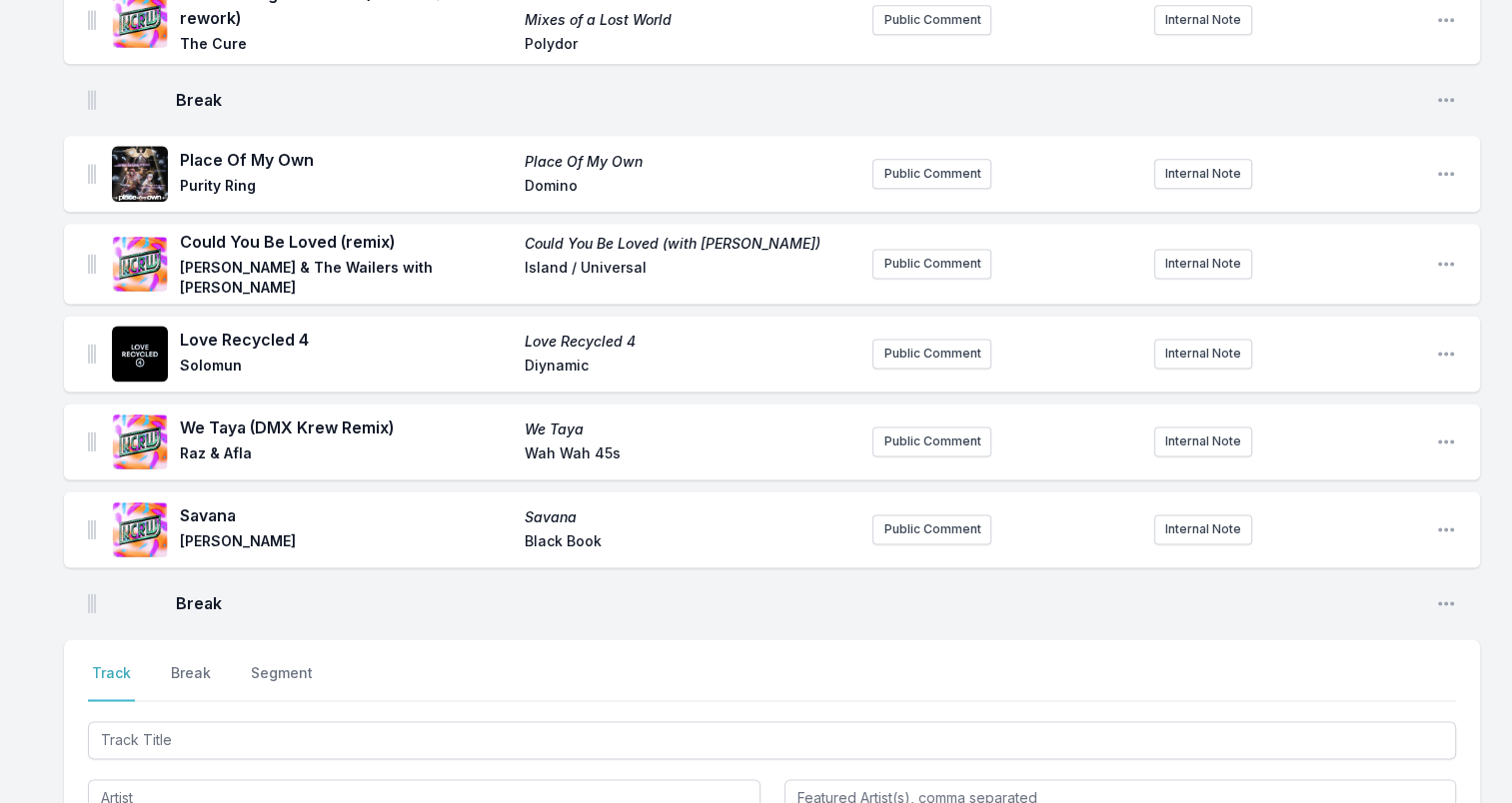 click on "Savana" at bounding box center (346, 515) 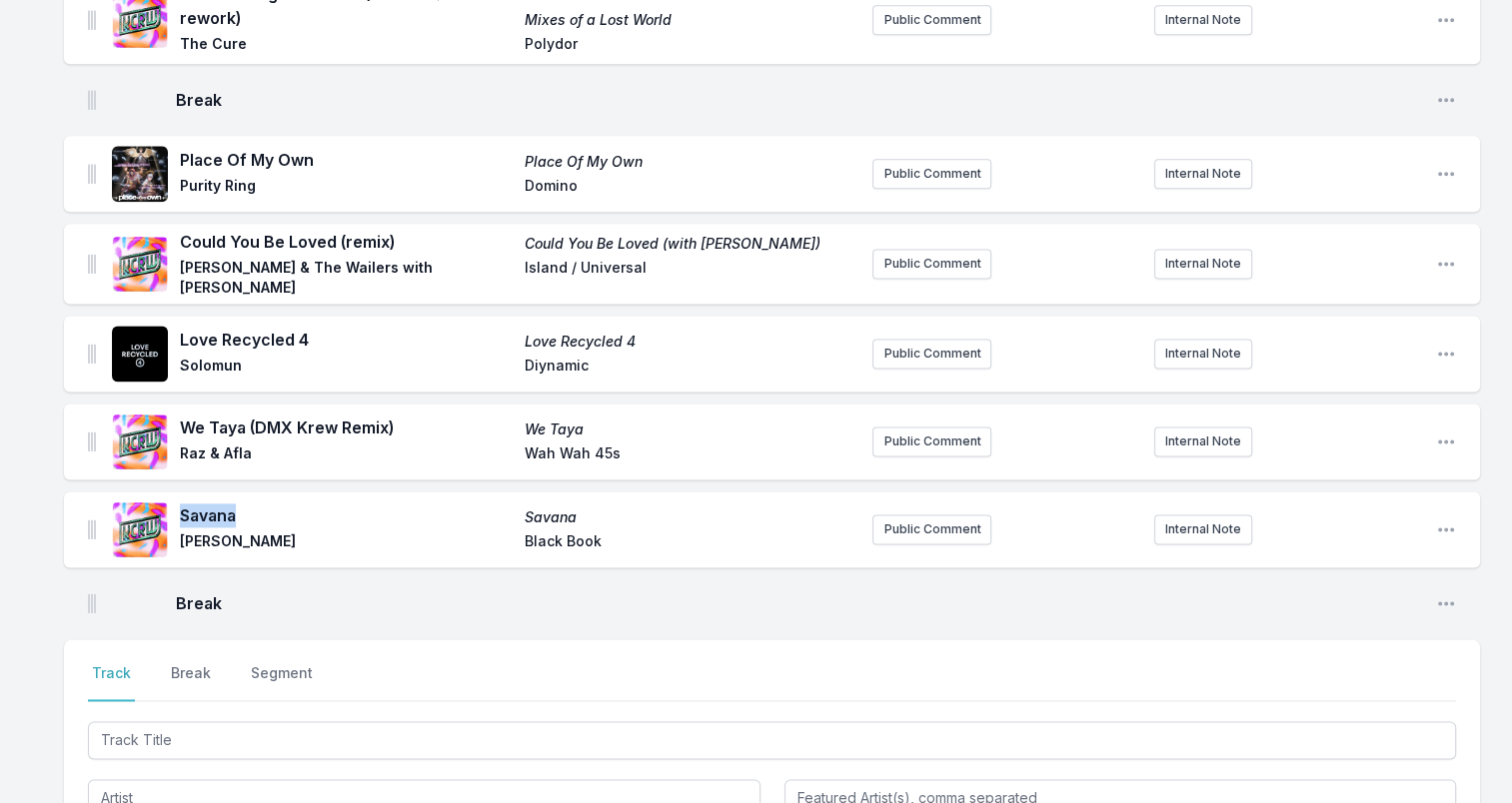 click on "Savana" at bounding box center [346, 515] 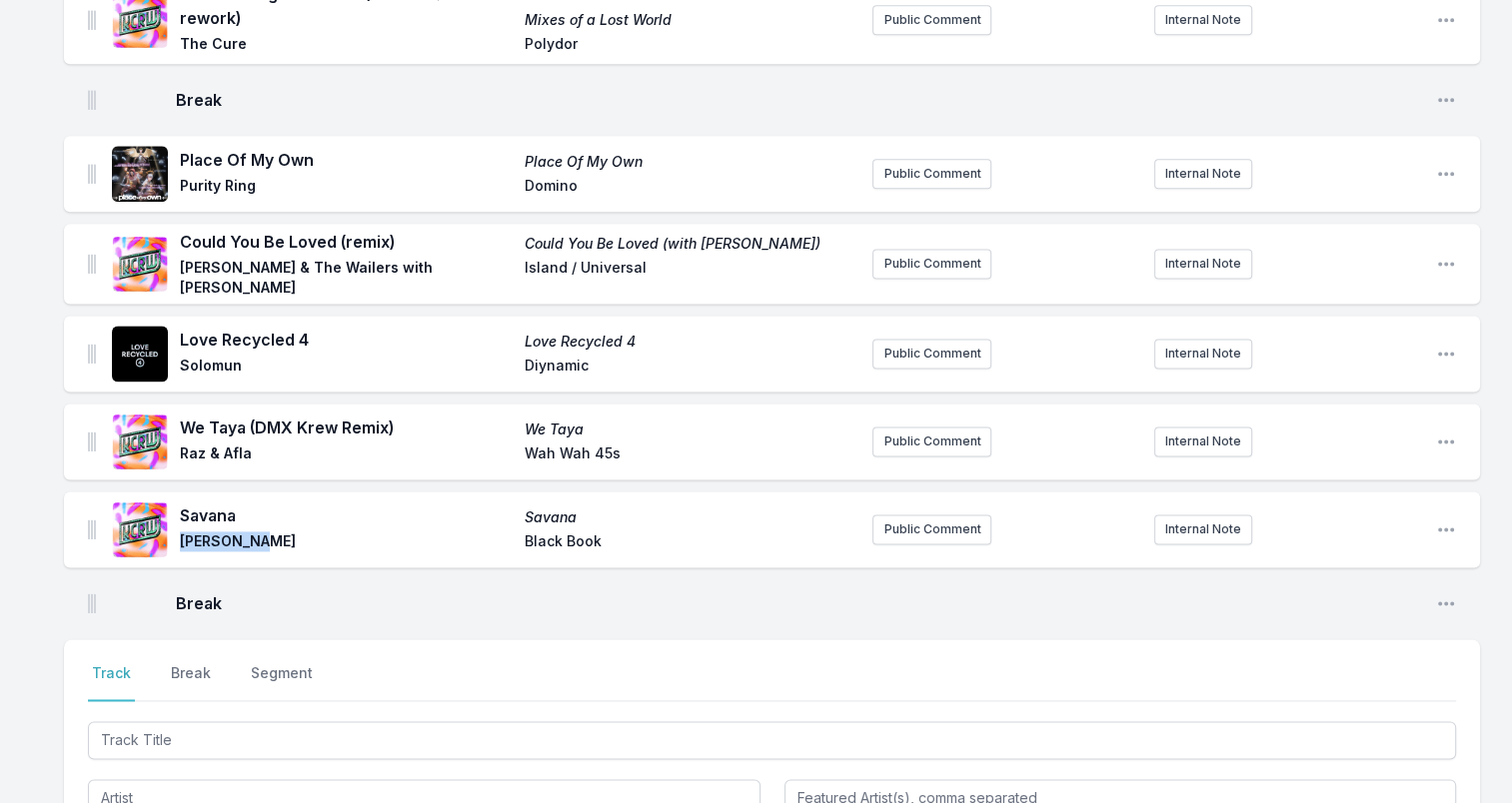 drag, startPoint x: 178, startPoint y: 522, endPoint x: 263, endPoint y: 522, distance: 85 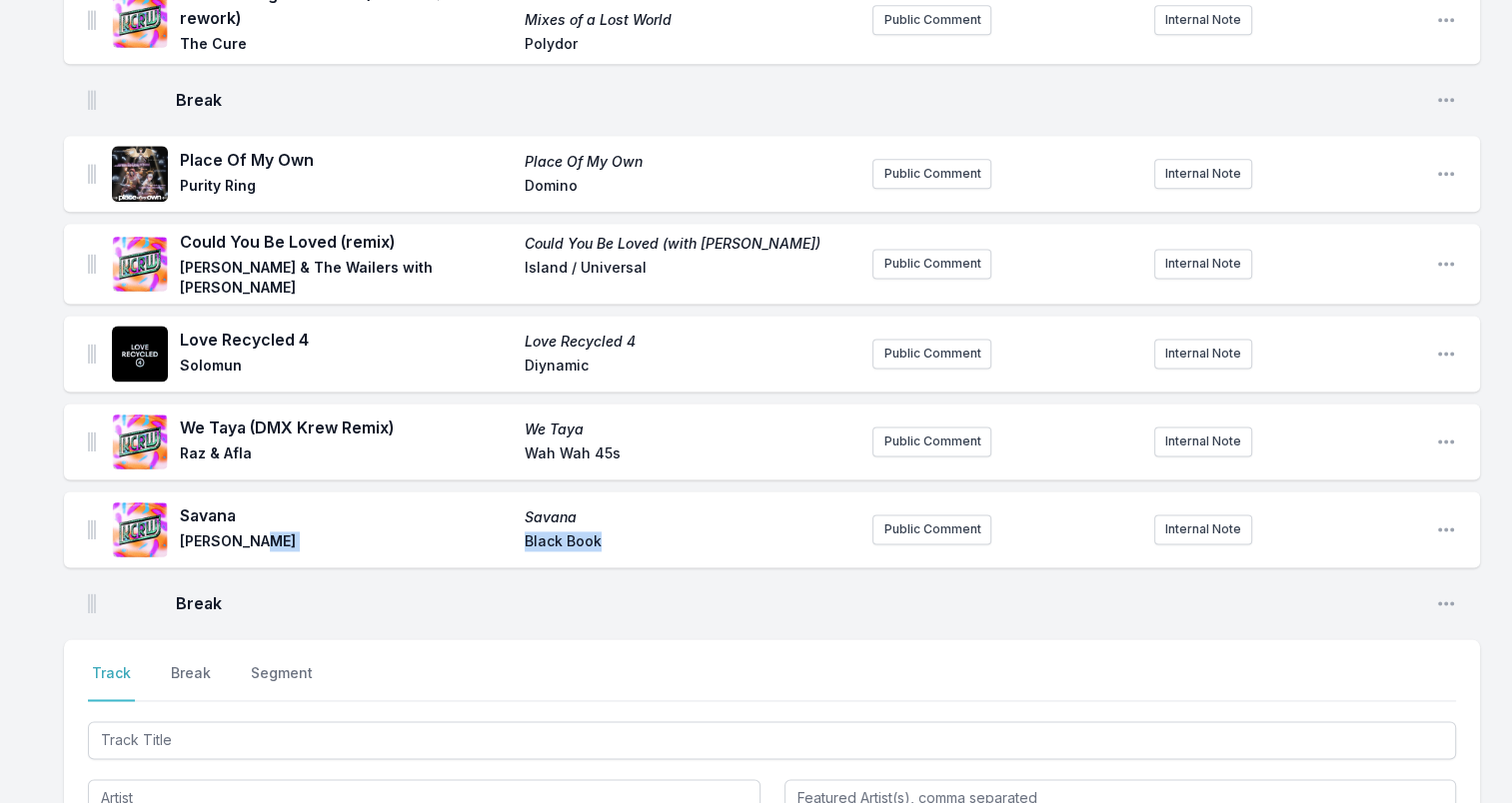 drag, startPoint x: 532, startPoint y: 530, endPoint x: 450, endPoint y: 530, distance: 82 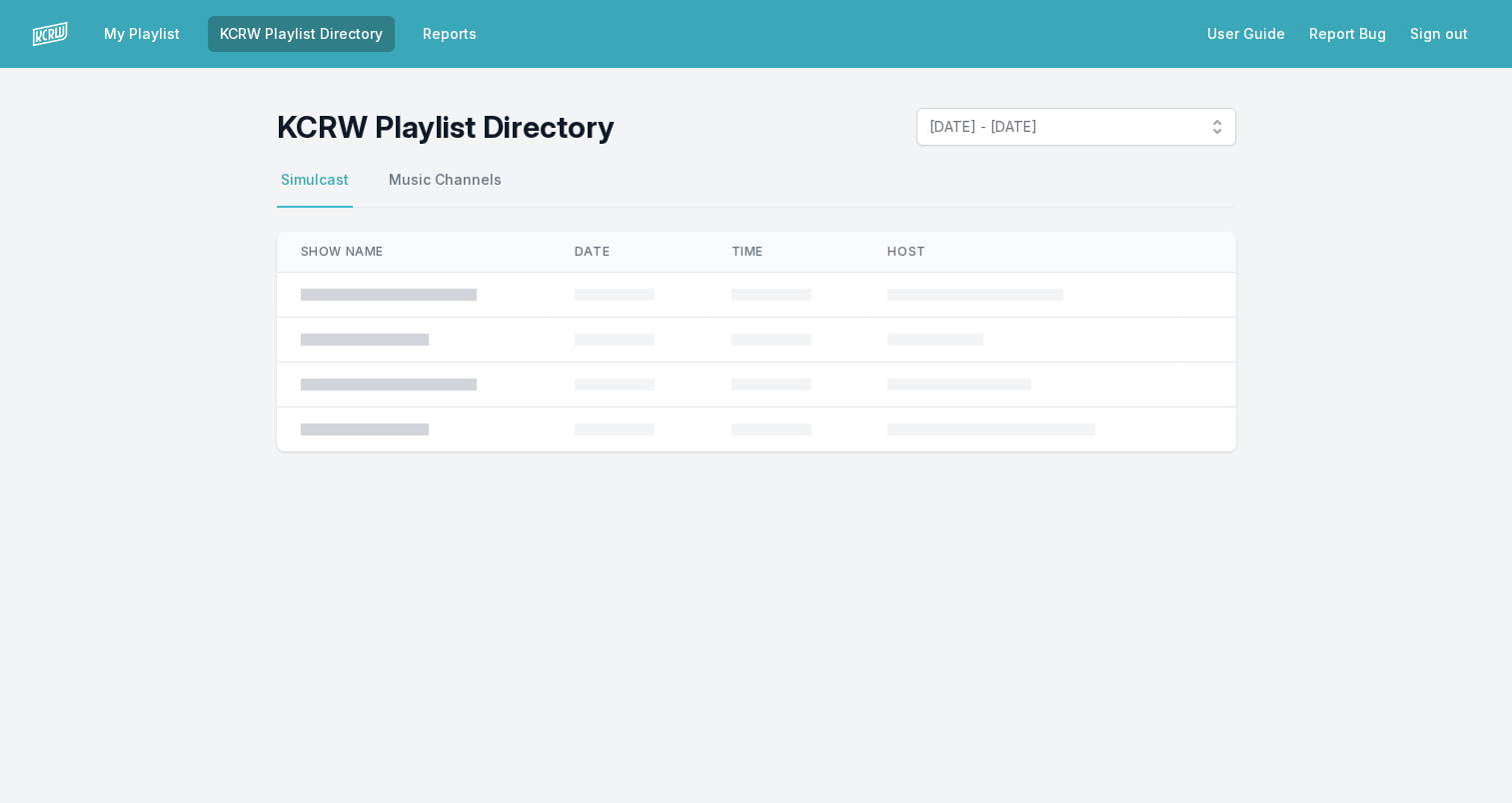 scroll, scrollTop: 0, scrollLeft: 0, axis: both 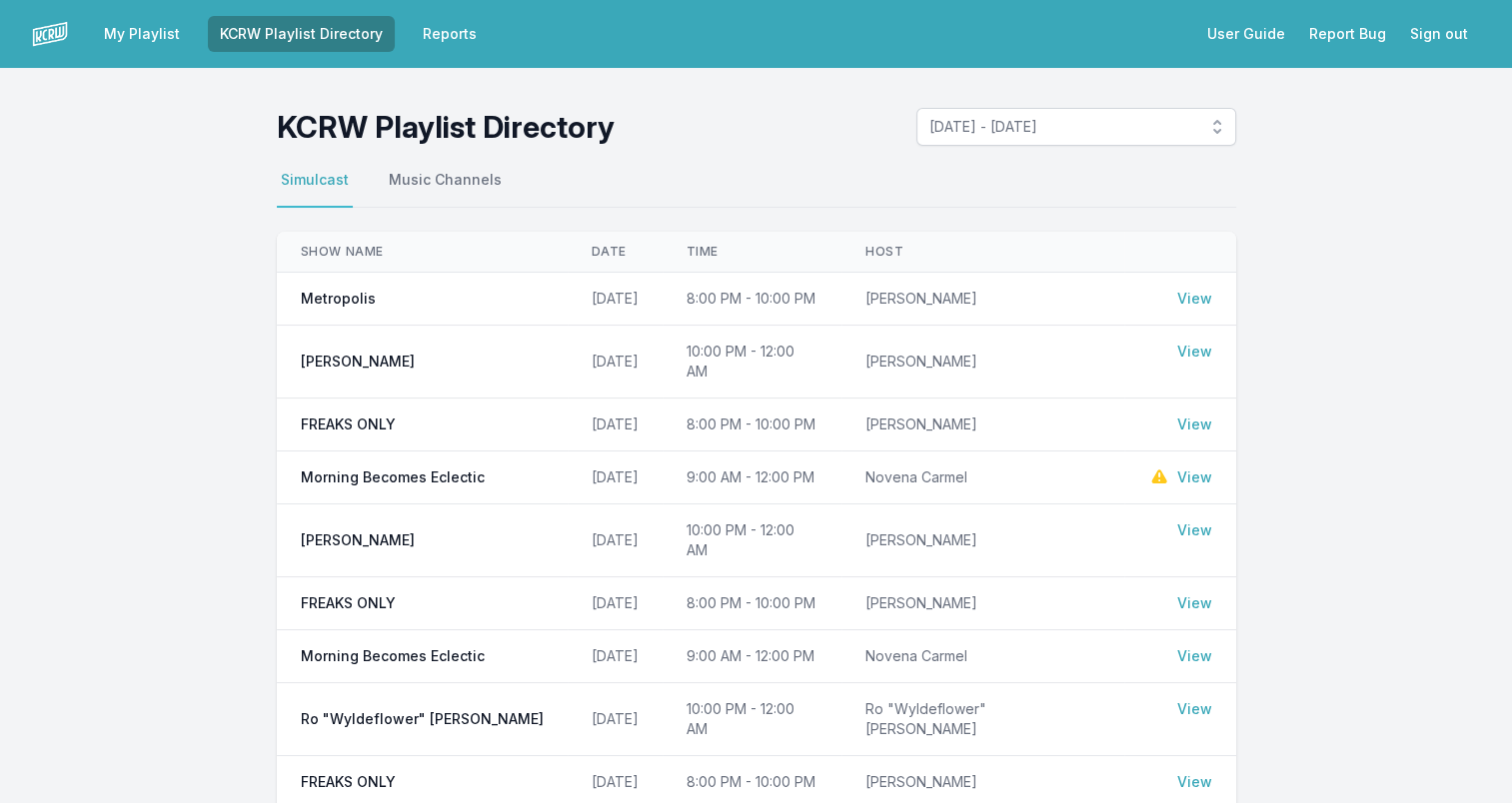 click on "KCRW Playlist Directory [DATE] - [DATE] Select a tab Simulcast Music Channels Simulcast Music Channels Show Name Date Time Host View Metropolis [DATE] 8:00 PM - 10:00 PM [PERSON_NAME] View [PERSON_NAME] [DATE] 10:00 PM - 12:00 AM [PERSON_NAME] View FREAKS ONLY [DATE] 8:00 PM - 10:00 PM [PERSON_NAME] View Morning Becomes Eclectic [DATE] 9:00 AM - 12:00 PM Novena Carmel View [PERSON_NAME] [DATE] 10:00 PM - 12:00 AM [PERSON_NAME] View FREAKS ONLY [DATE] 8:00 PM - 10:00 PM [PERSON_NAME] View Morning Becomes Eclectic [DATE] 9:00 AM - 12:00 PM [GEOGRAPHIC_DATA] "Wyldeflower" [PERSON_NAME] [DATE] 10:00 PM - 12:00 AM Ro "Wyldeflower" [PERSON_NAME] View FREAKS ONLY [DATE] 8:00 PM - 10:00 PM [PERSON_NAME] View Morning Becomes Eclectic [DATE] 9:00 AM - 12:00 PM Novena Carmel View [PERSON_NAME] [DATE] 10:00 PM - 12:00 AM [PERSON_NAME] View FREAKS ONLY [DATE] 8:00 PM - 10:00 PM [PERSON_NAME] View Morning Becomes Eclectic View" at bounding box center (756, 683) 